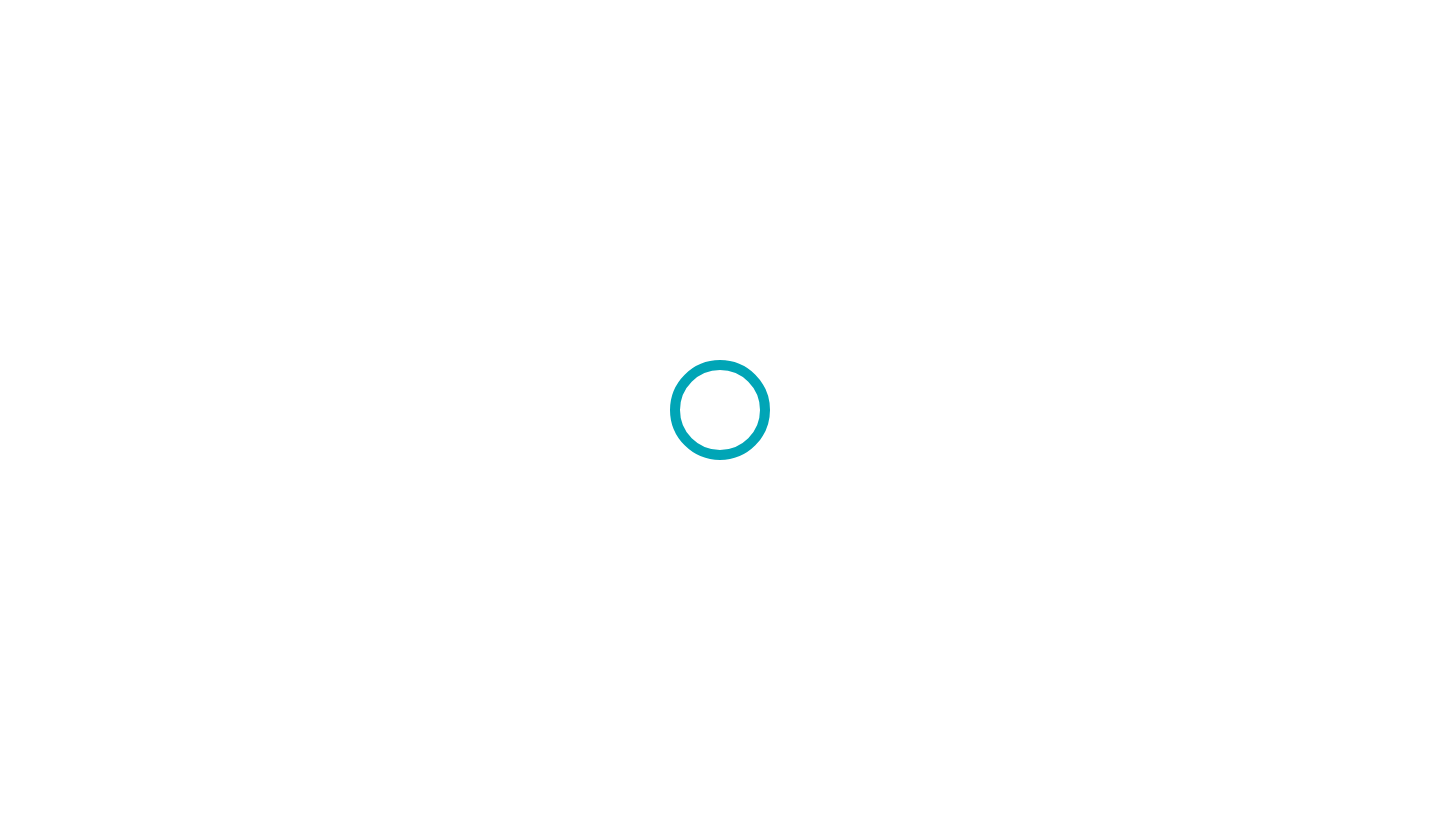 scroll, scrollTop: 0, scrollLeft: 0, axis: both 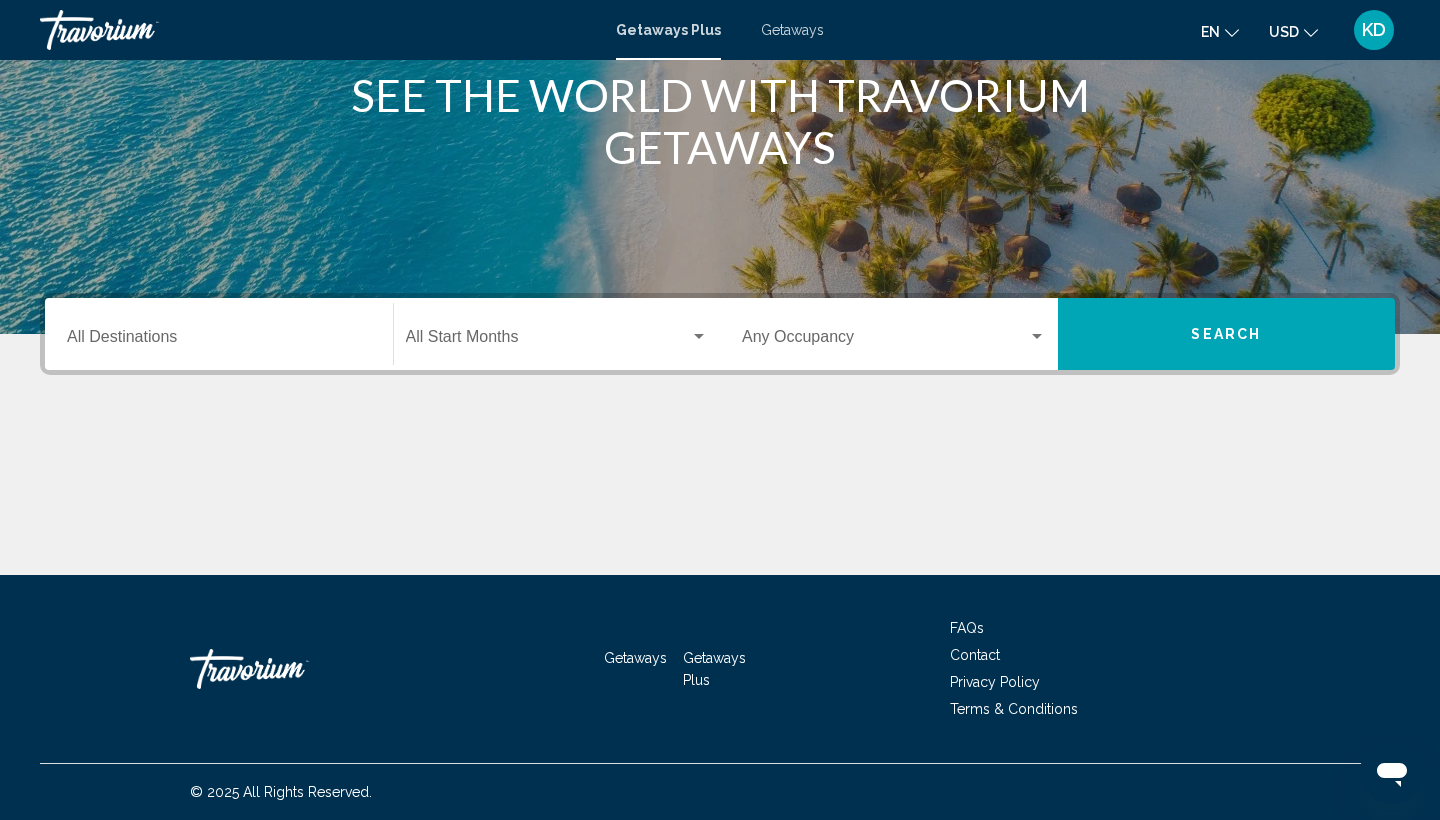 click on "Search" at bounding box center (1227, 334) 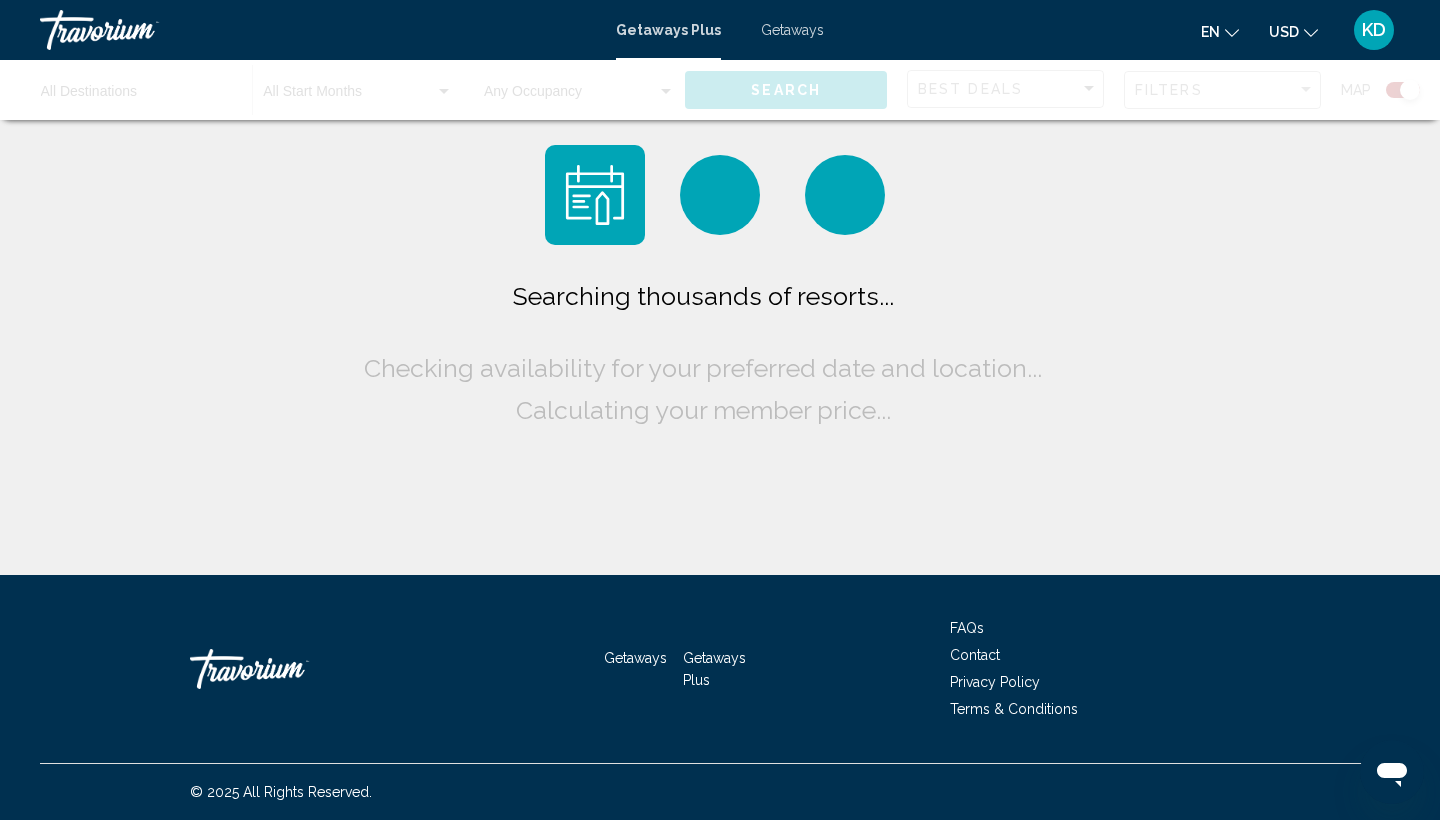 scroll, scrollTop: 0, scrollLeft: 0, axis: both 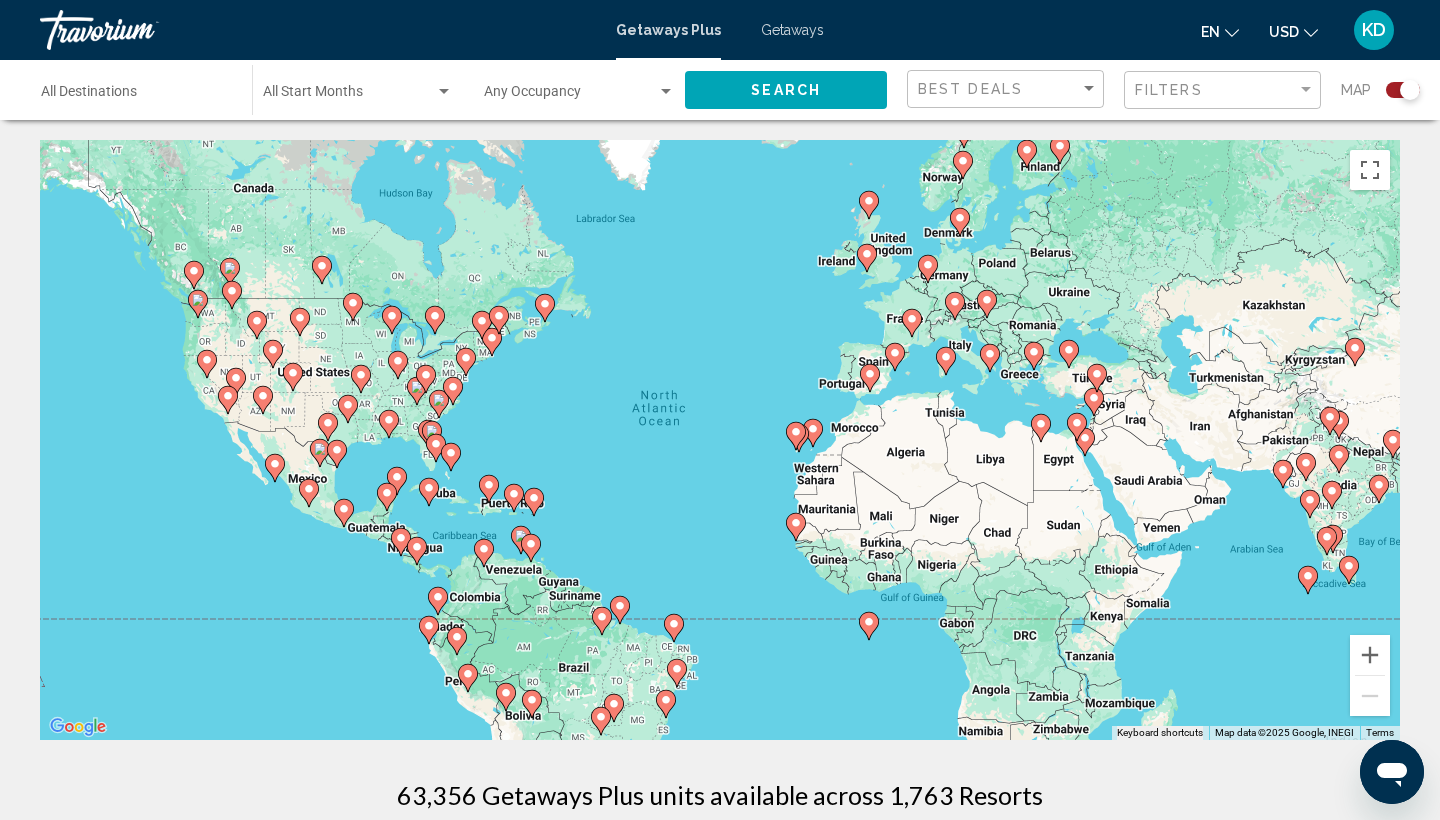 click on "Destination All Destinations" 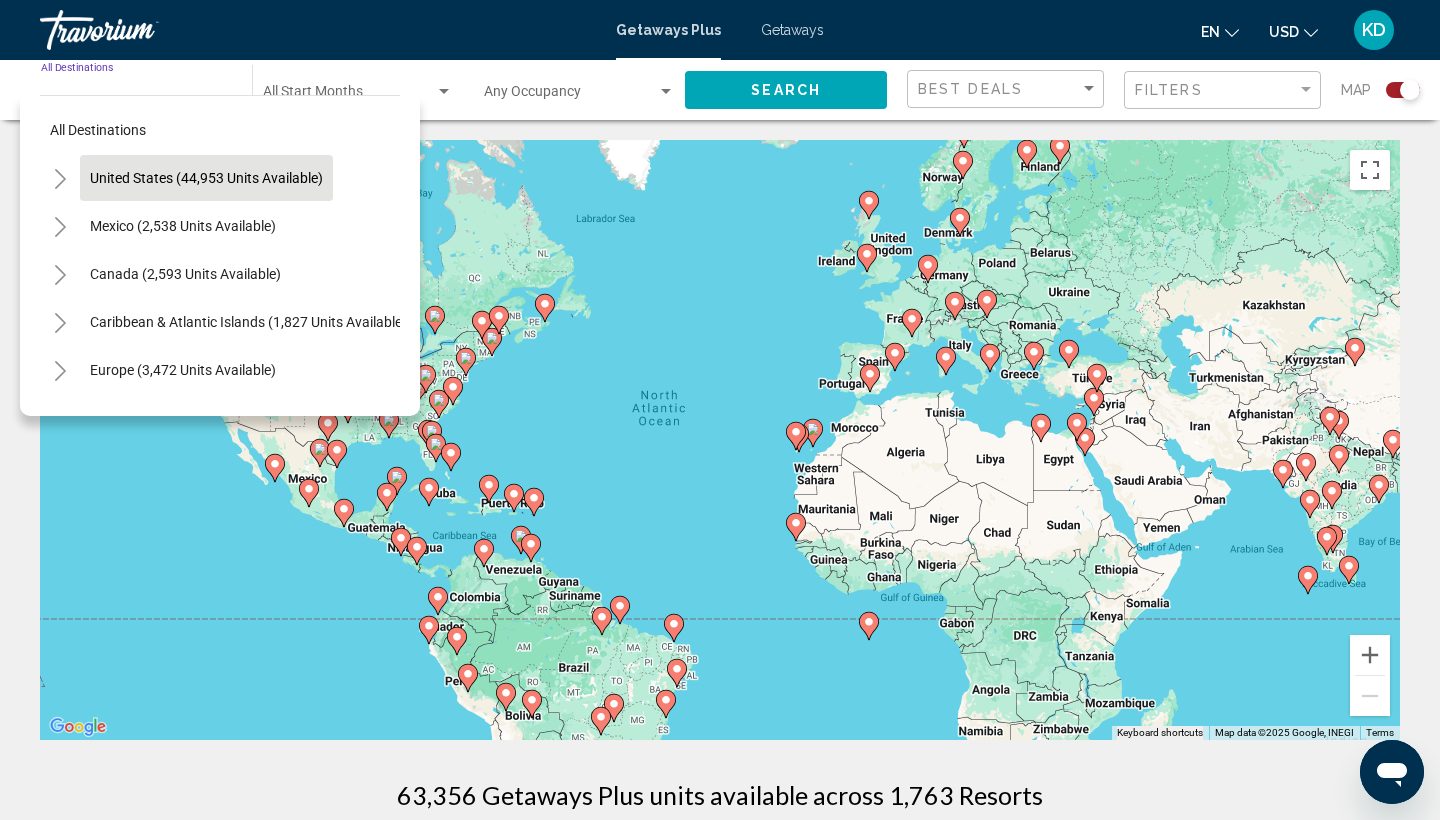click on "United States (44,953 units available)" at bounding box center (183, 226) 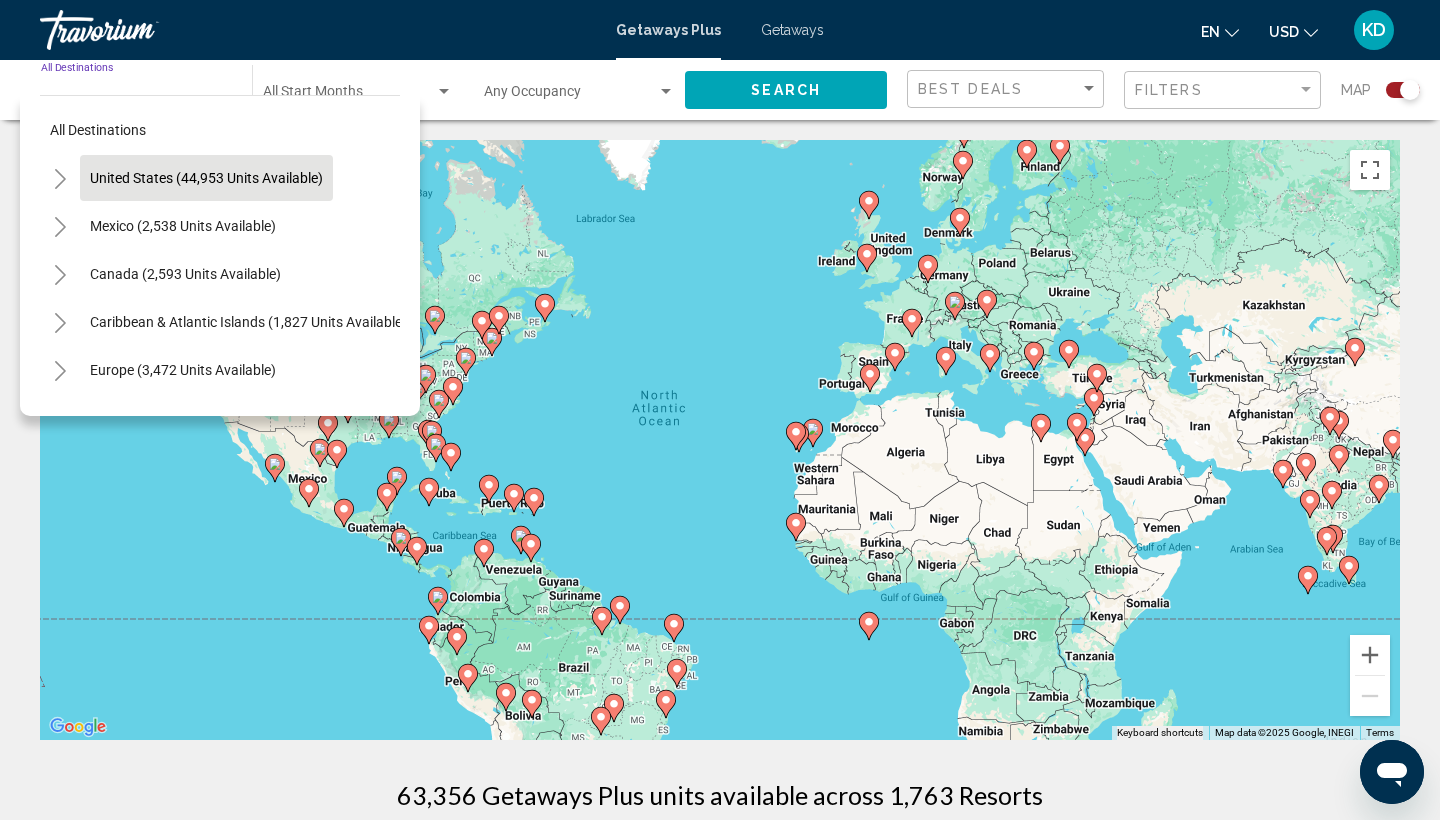 type on "**********" 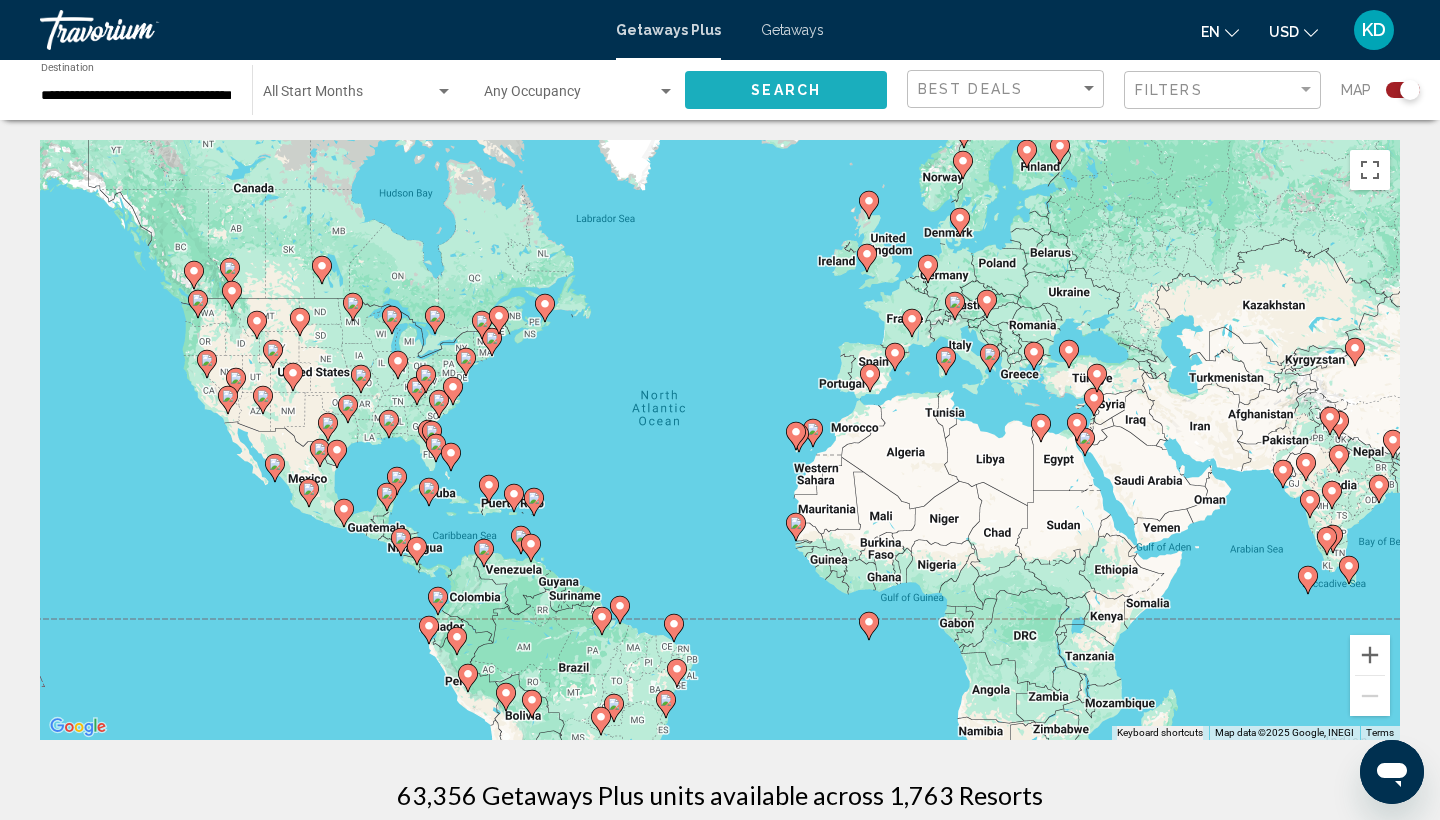 click on "Search" 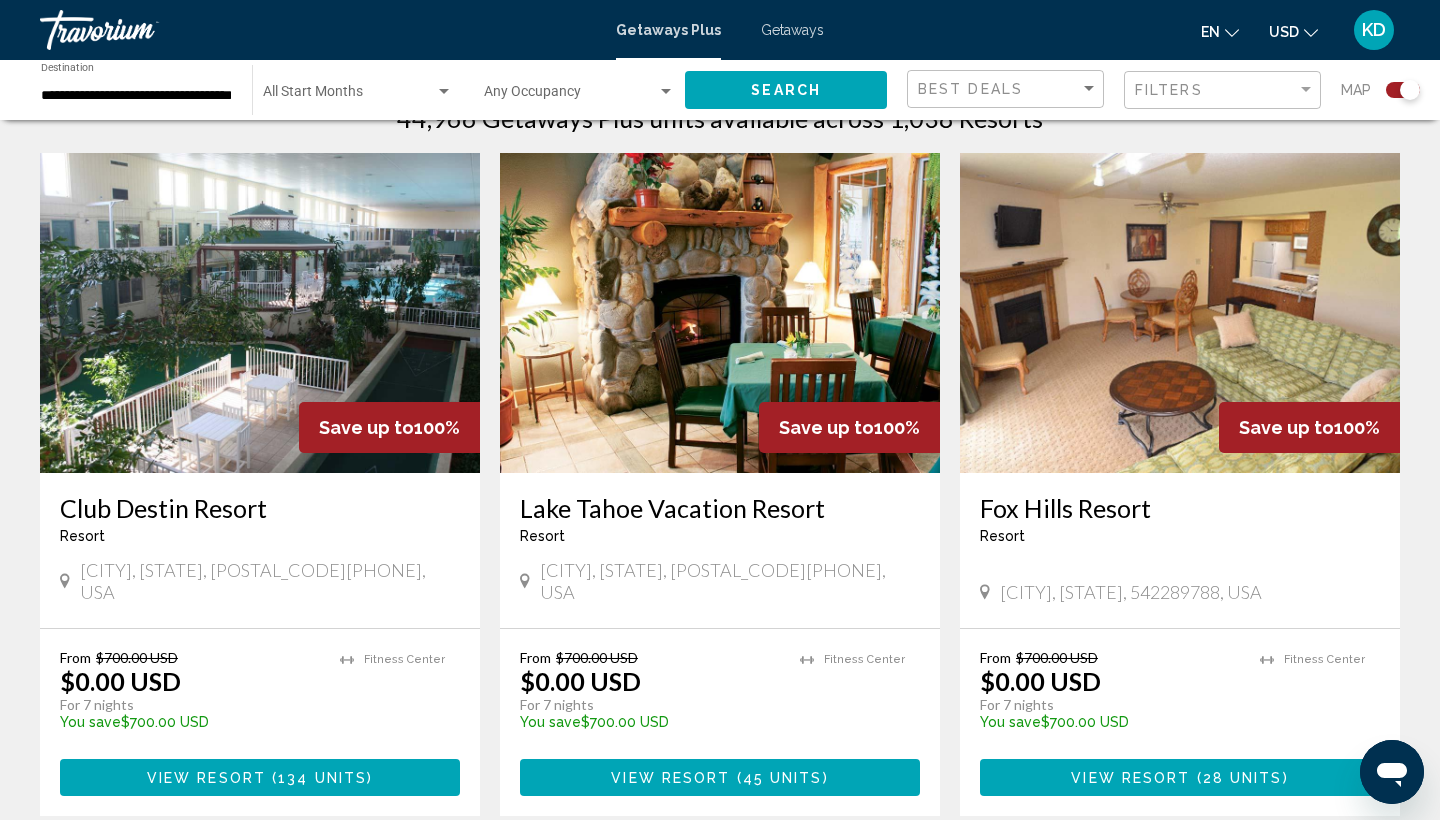 scroll, scrollTop: 649, scrollLeft: 0, axis: vertical 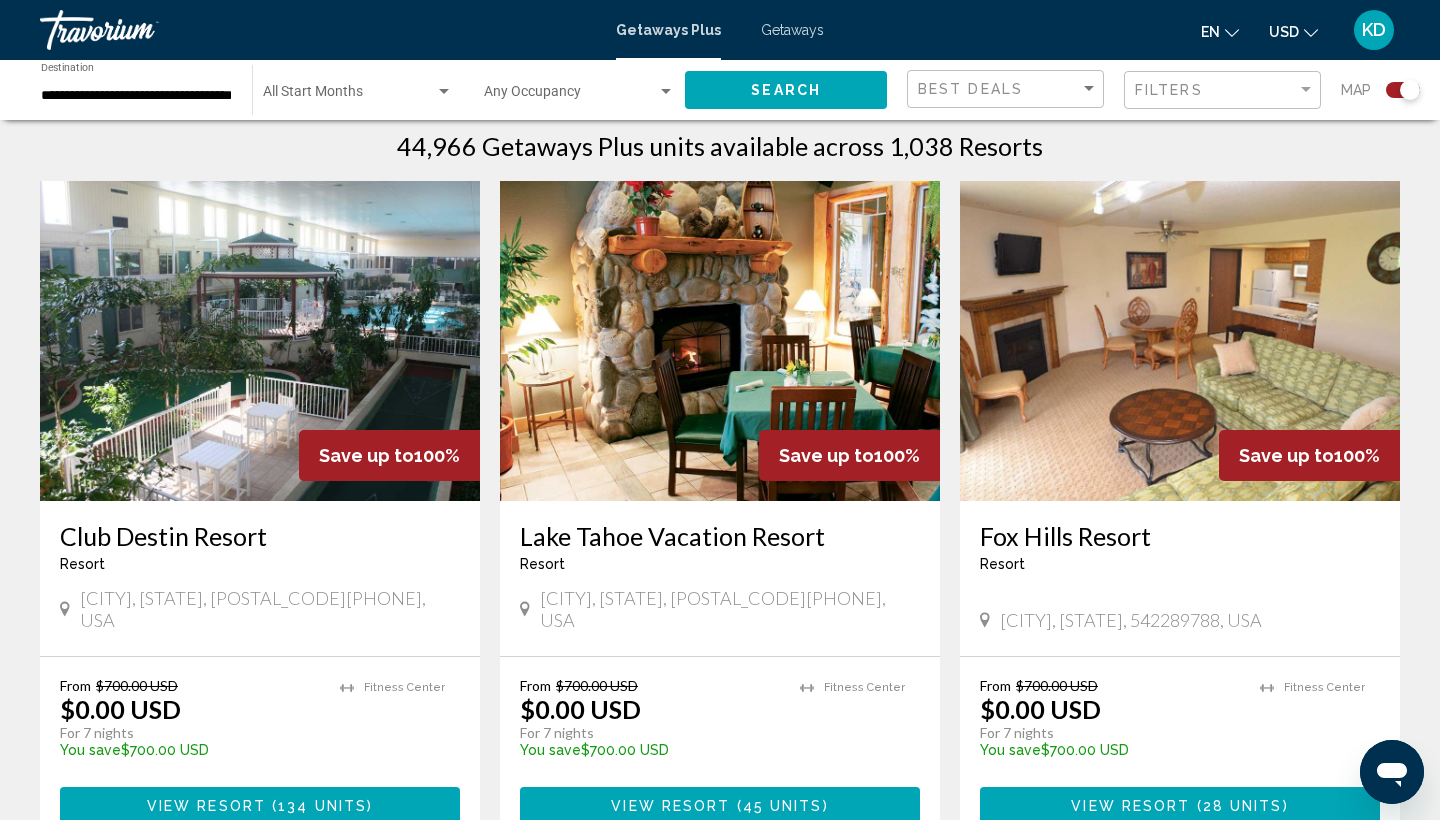 click on "Club Destin Resort" at bounding box center [260, 536] 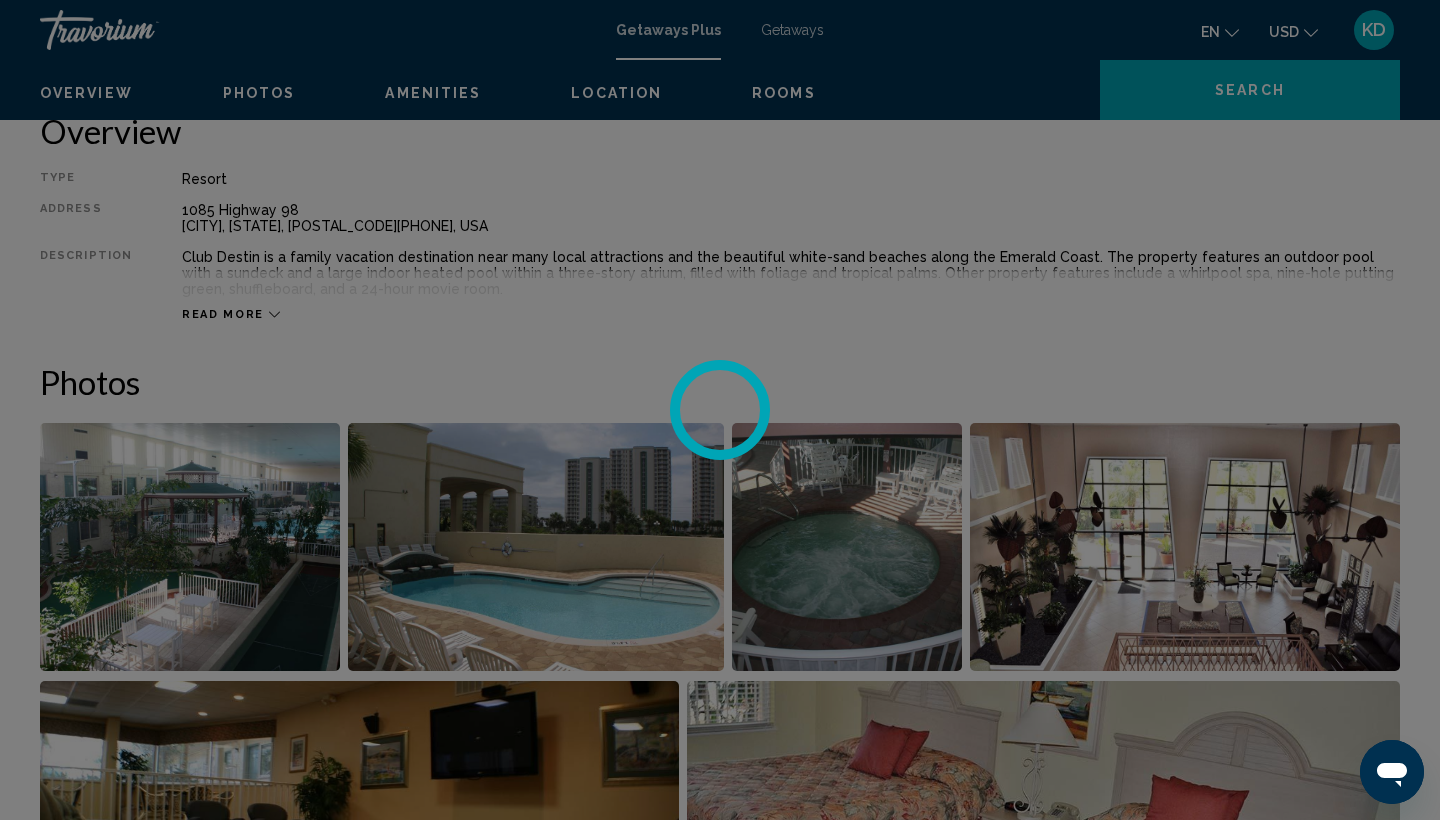 scroll, scrollTop: 0, scrollLeft: 0, axis: both 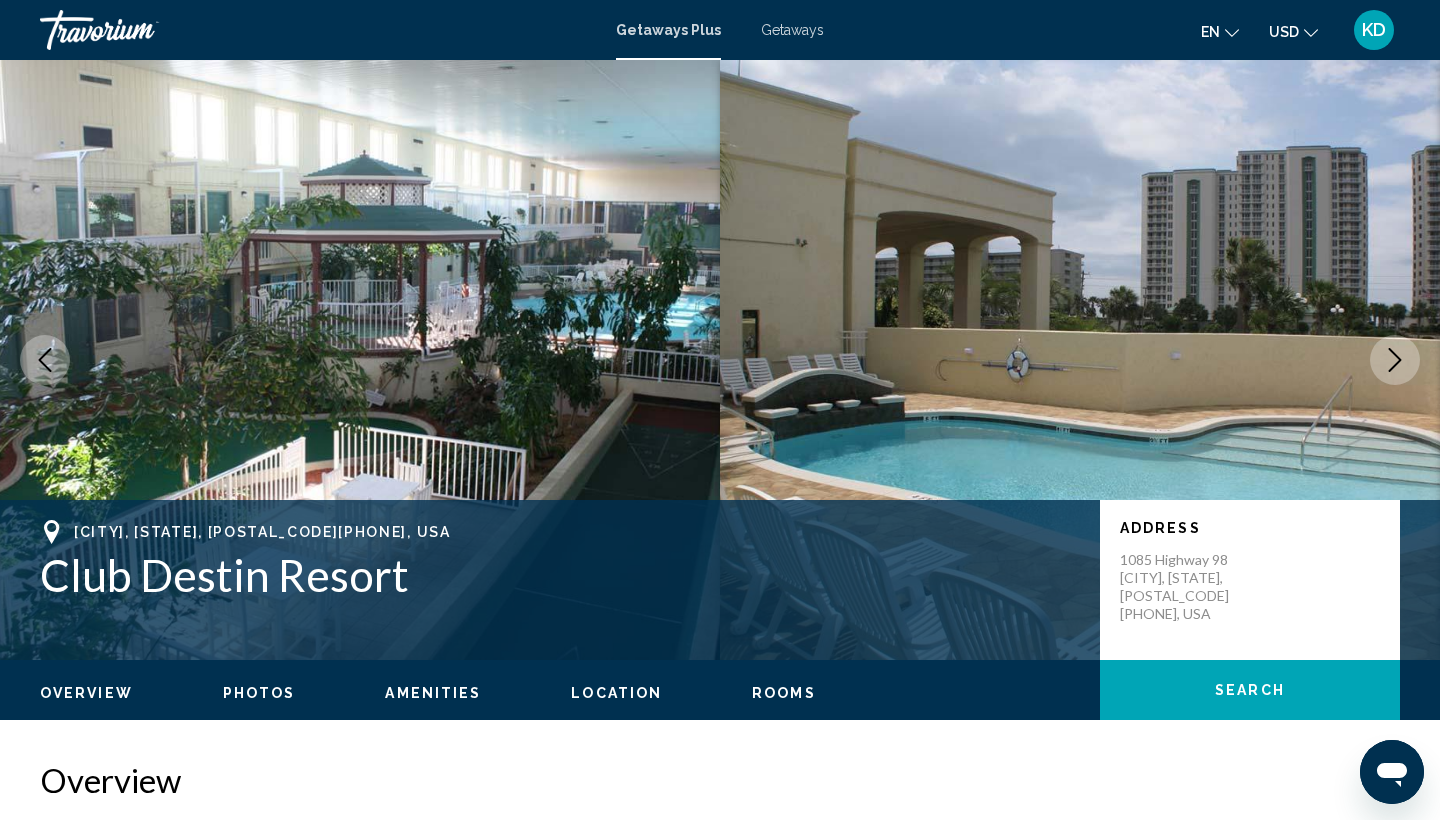 click 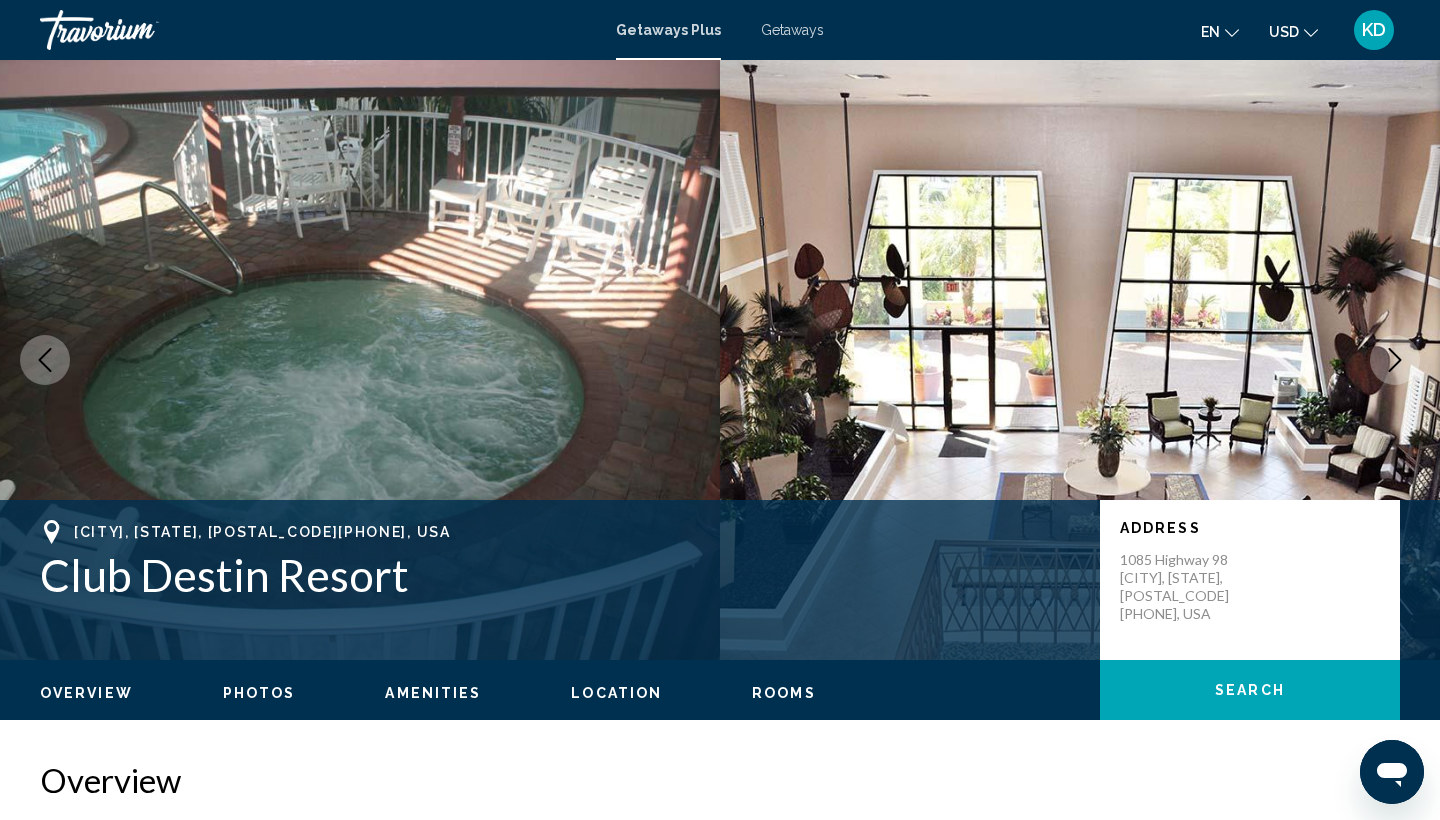click 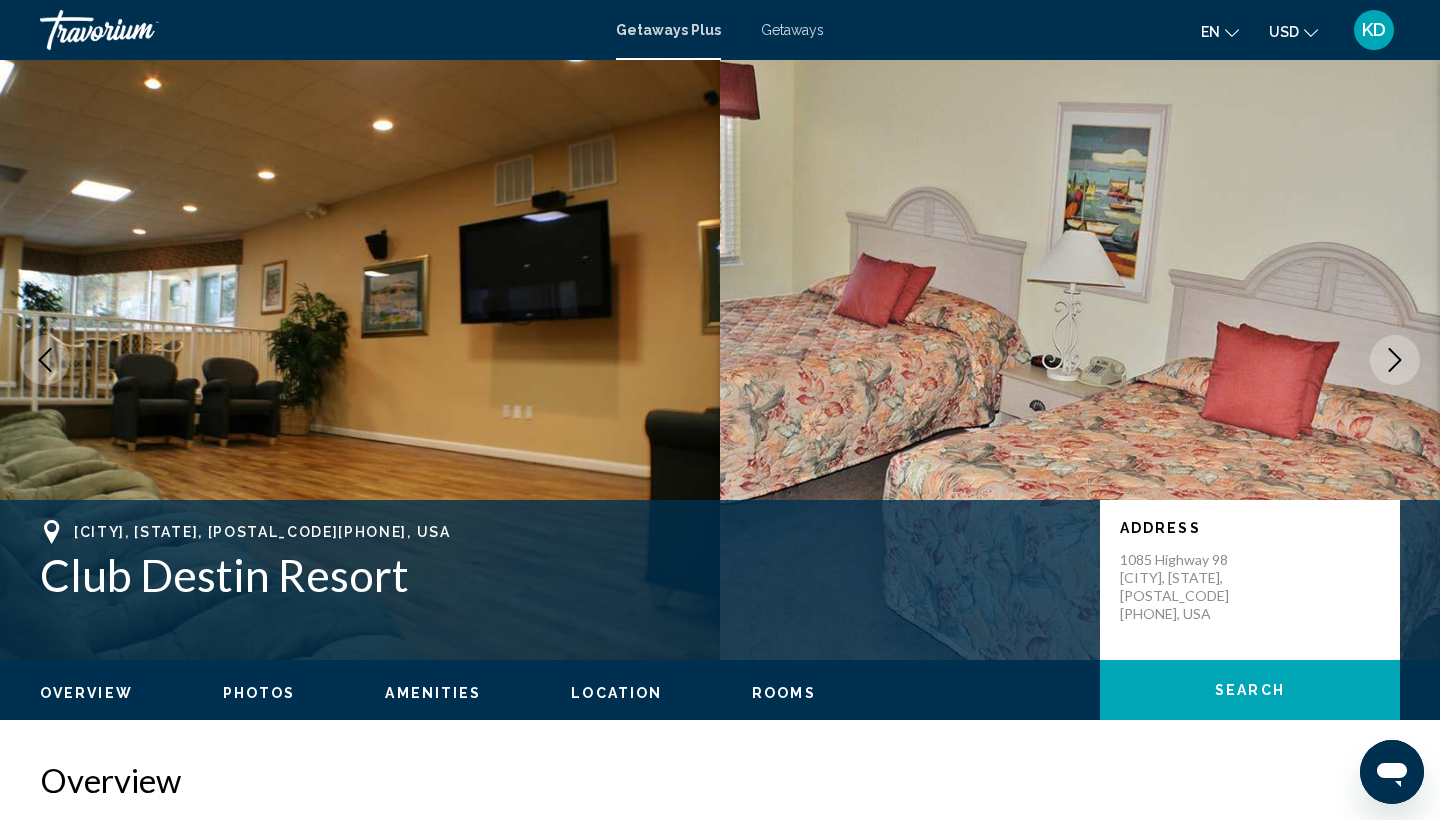 click 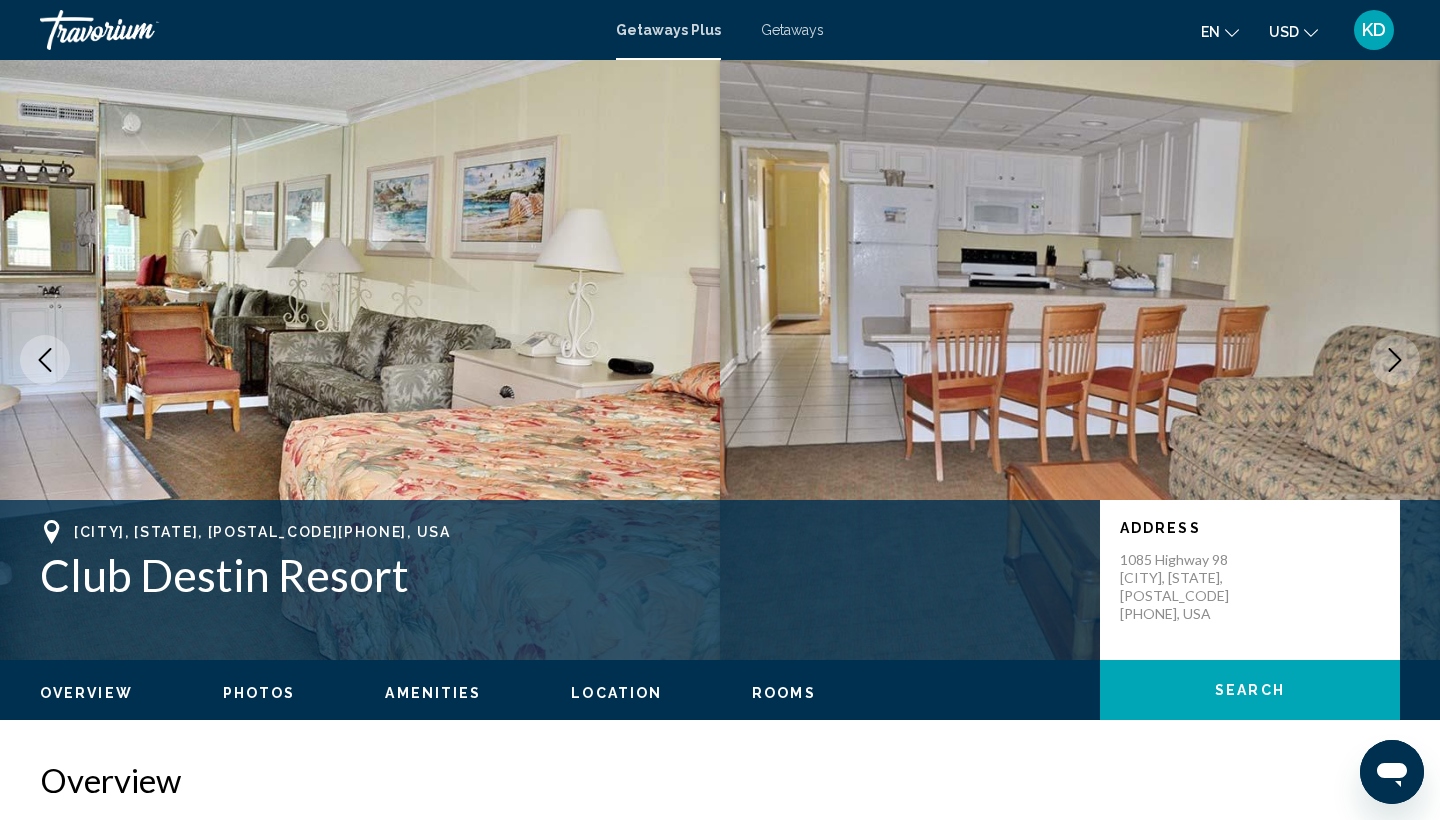 click 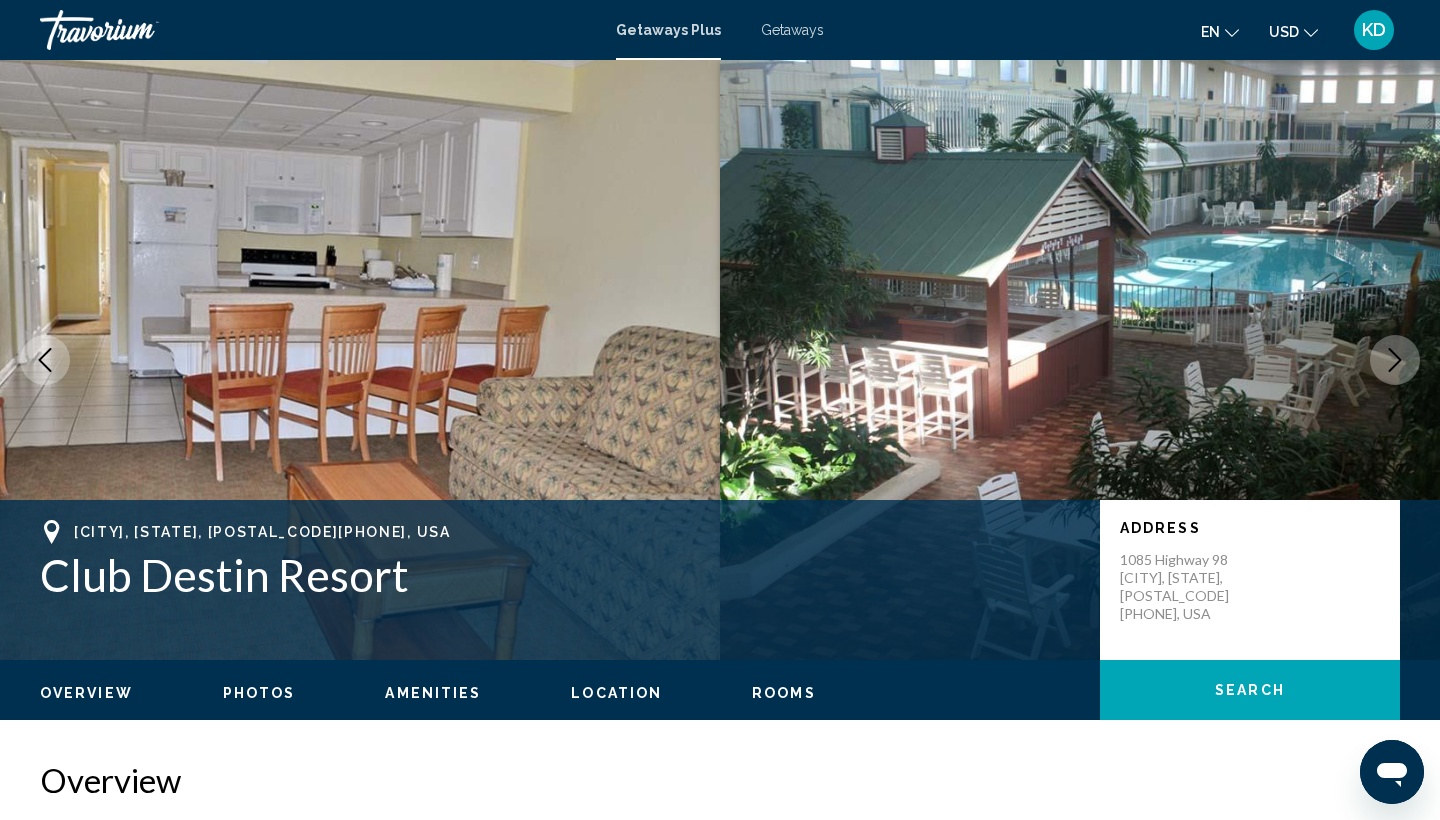 click 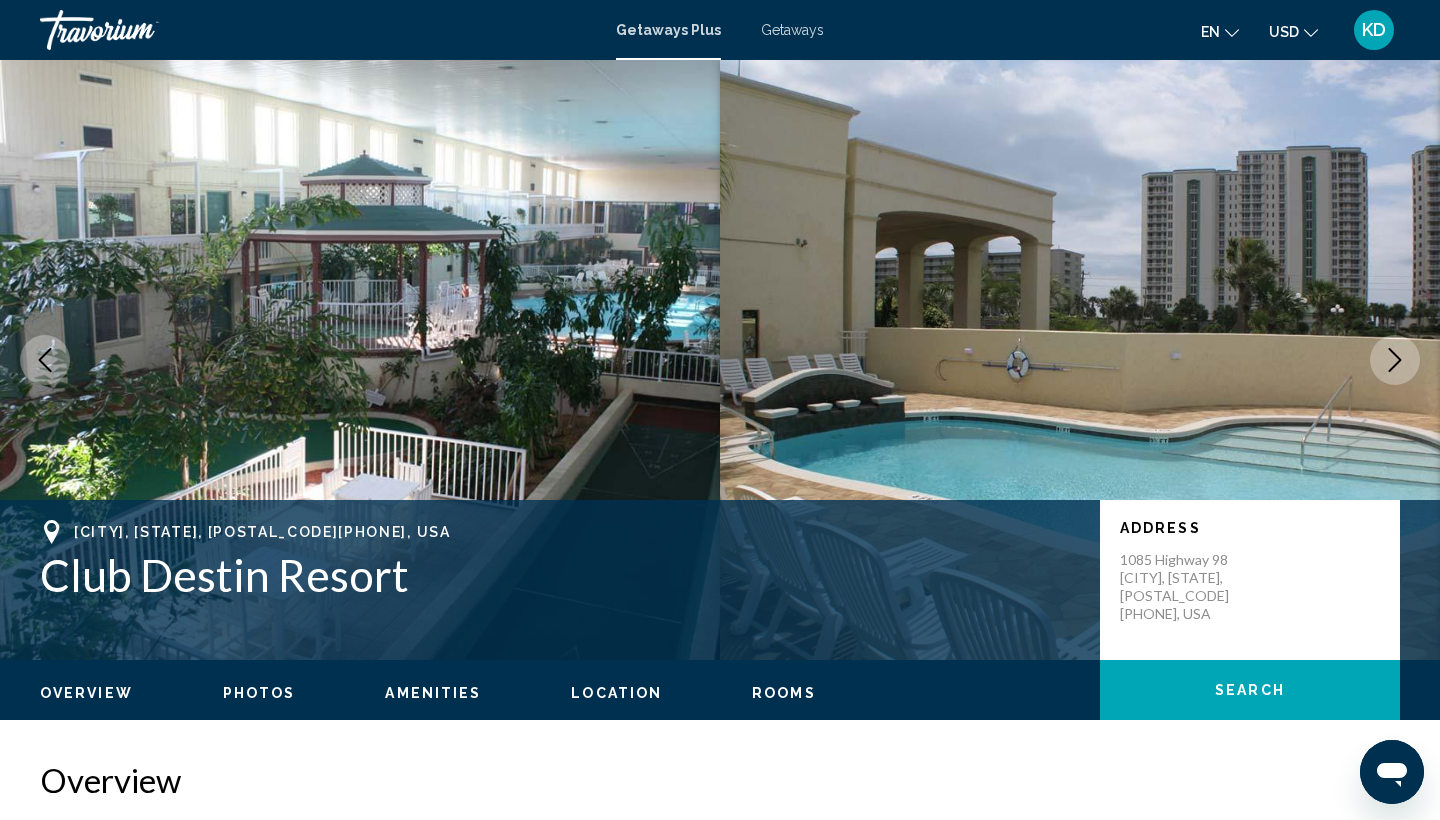 scroll, scrollTop: 0, scrollLeft: 0, axis: both 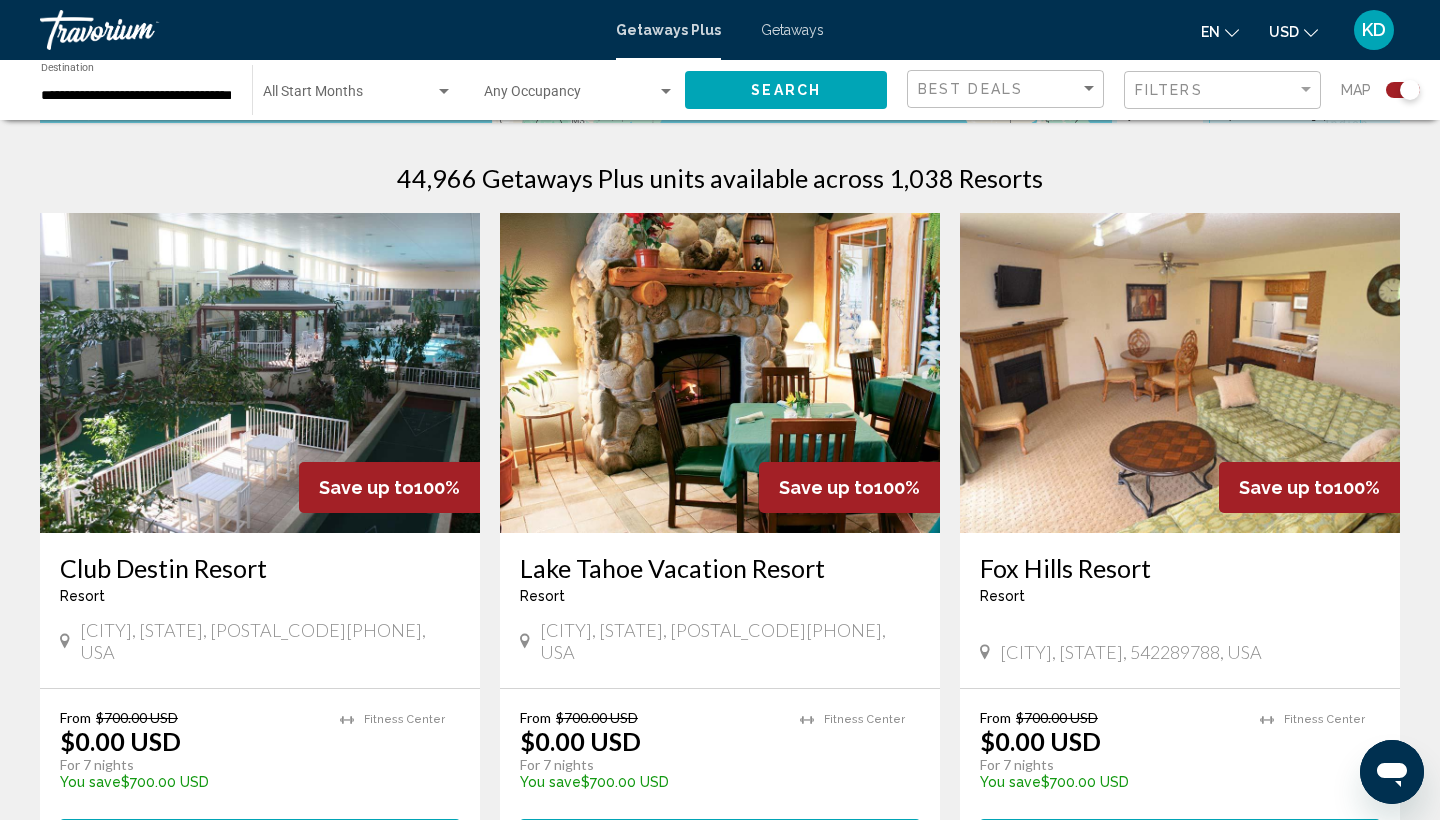 click at bounding box center (720, 373) 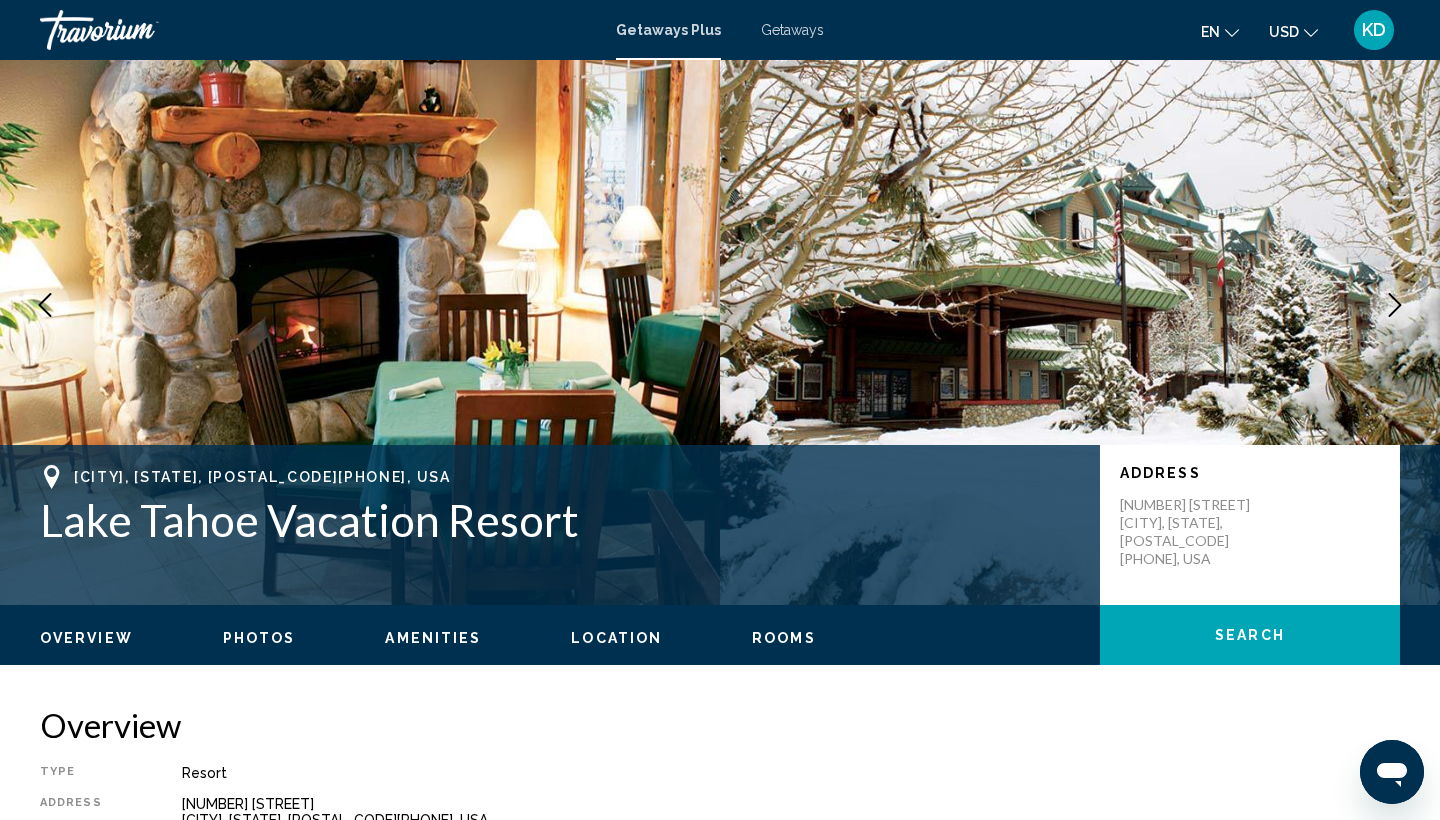 scroll, scrollTop: 57, scrollLeft: 0, axis: vertical 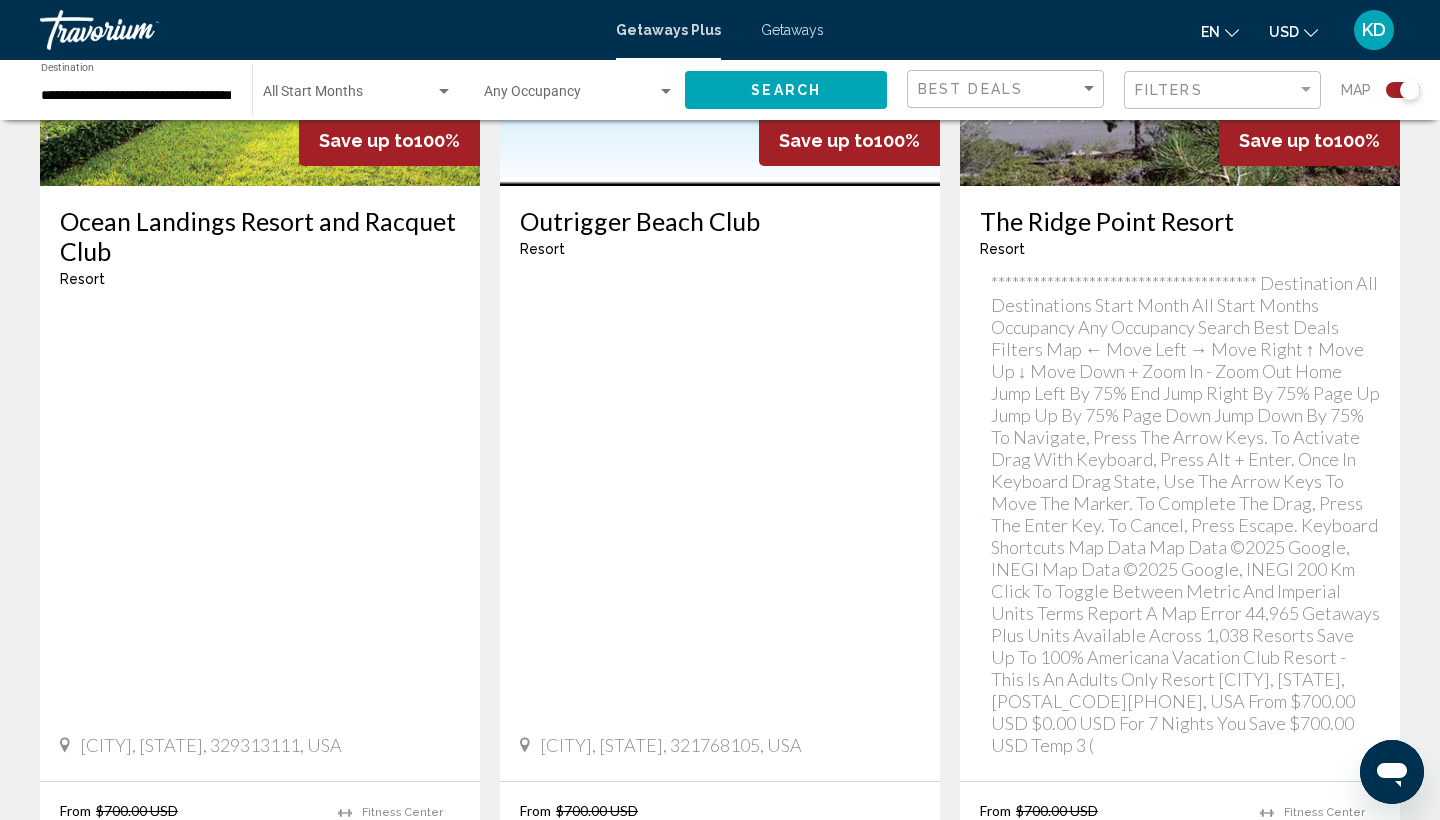 click on "2" at bounding box center (580, 1029) 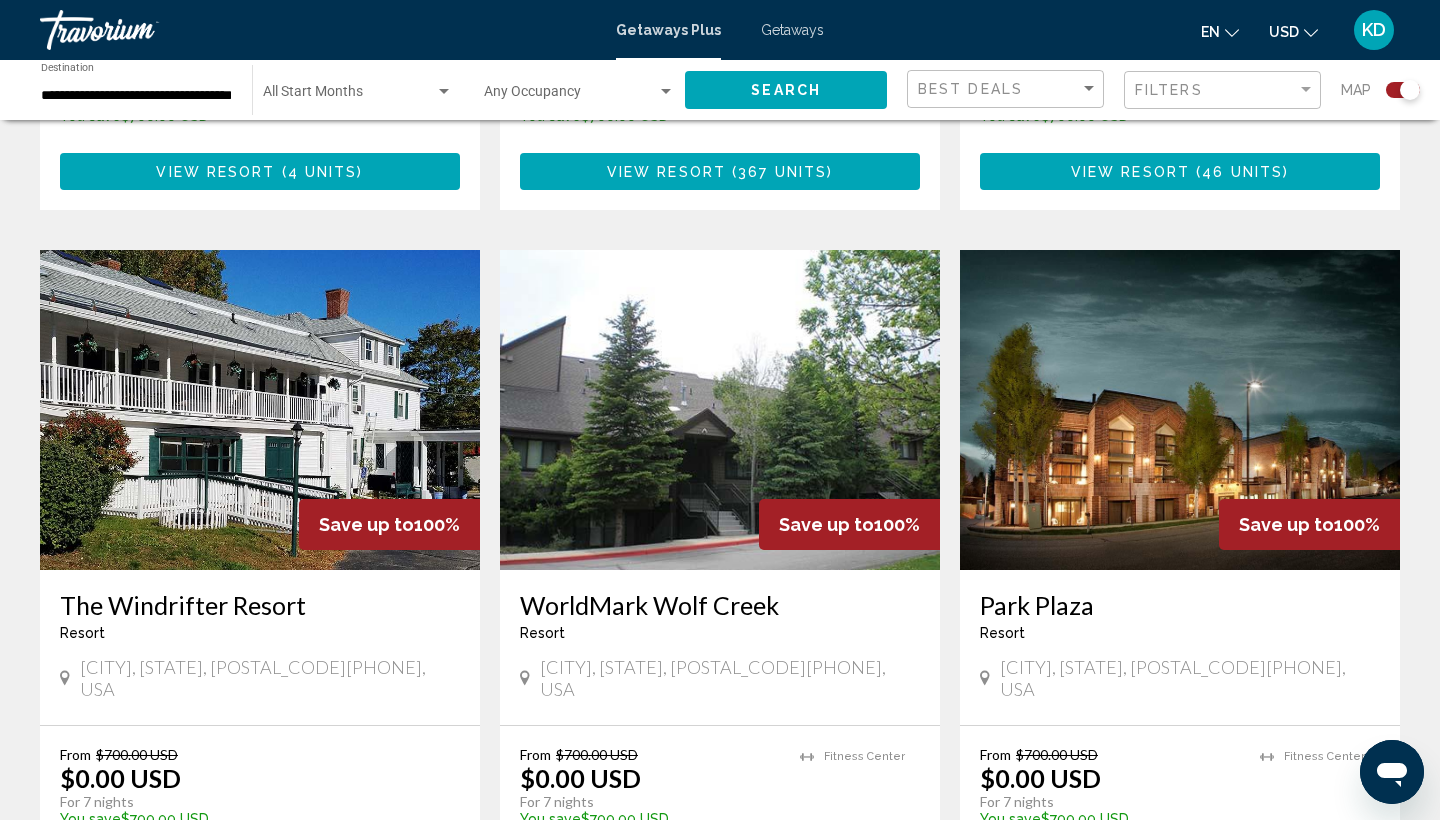 scroll, scrollTop: 2692, scrollLeft: 0, axis: vertical 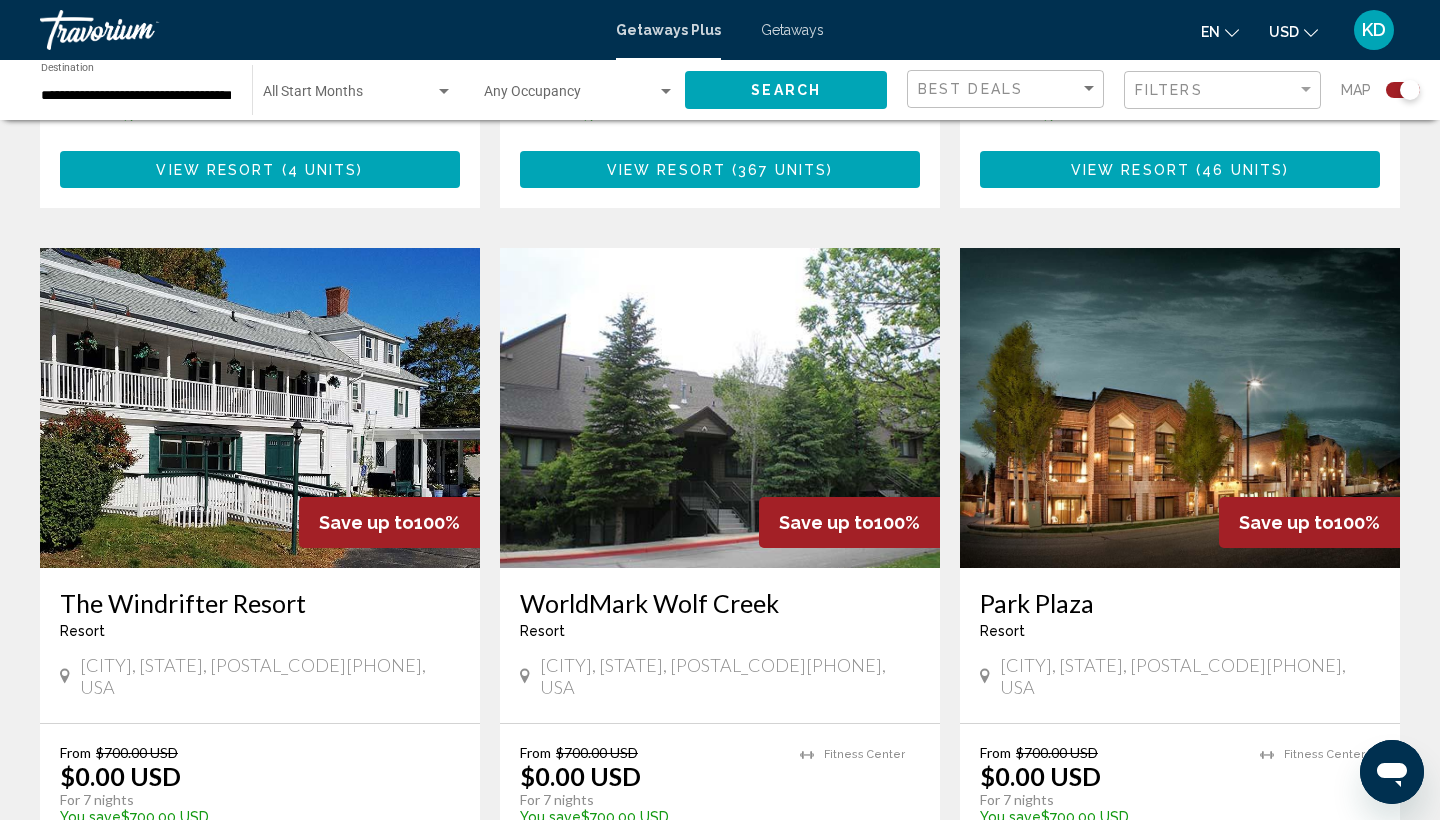 click at bounding box center [1180, 408] 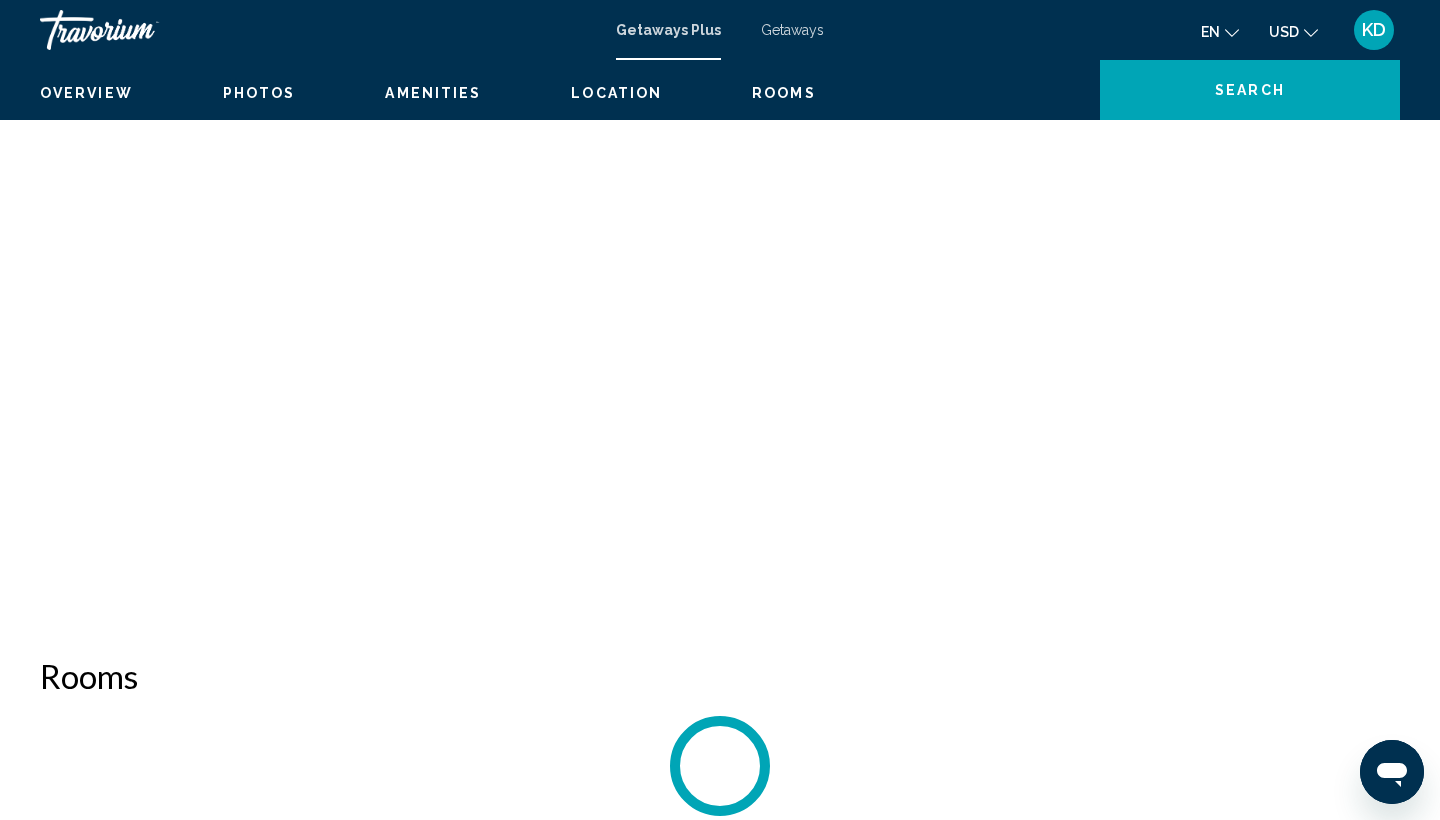 scroll, scrollTop: 0, scrollLeft: 0, axis: both 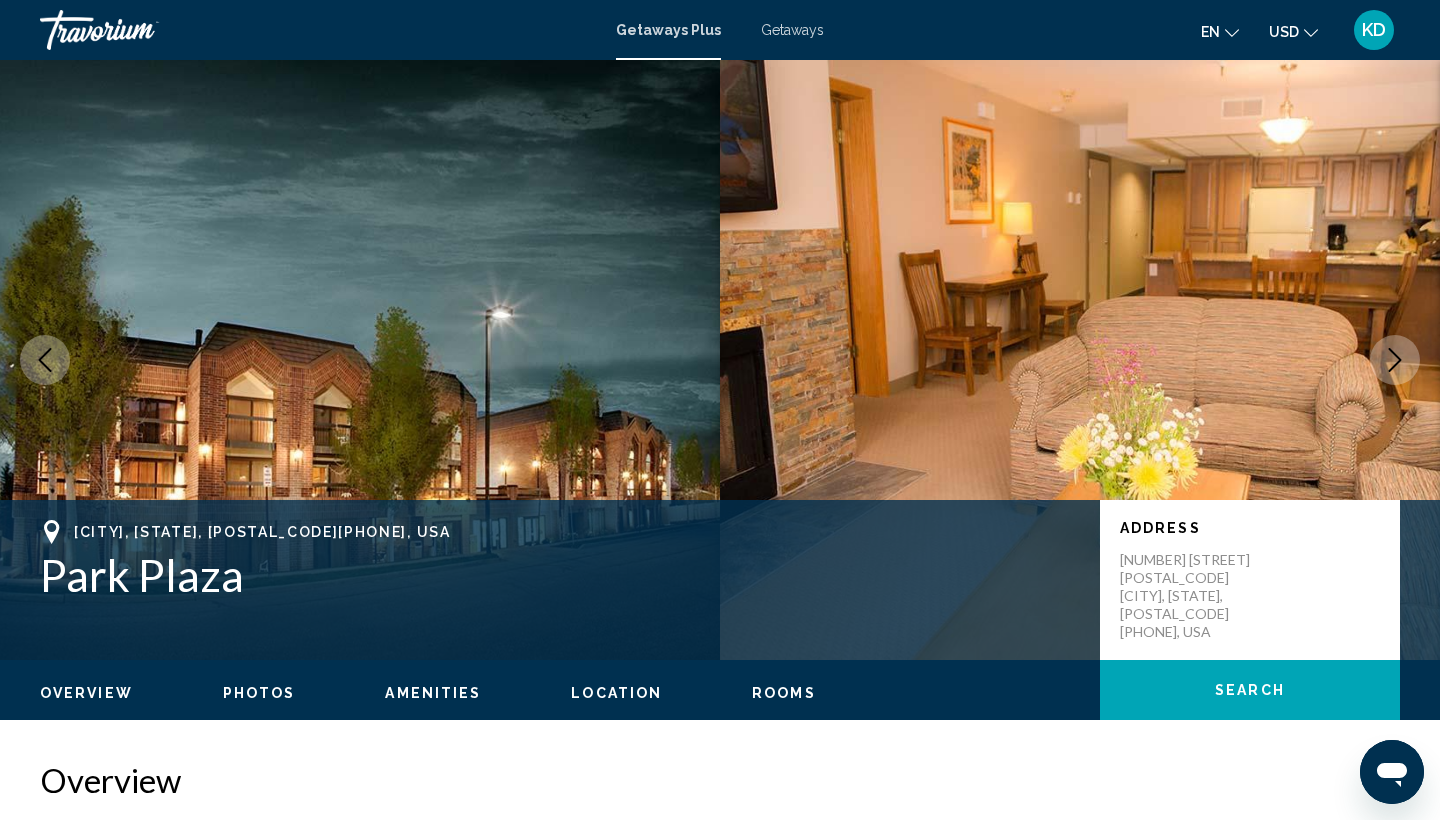 click at bounding box center [1395, 360] 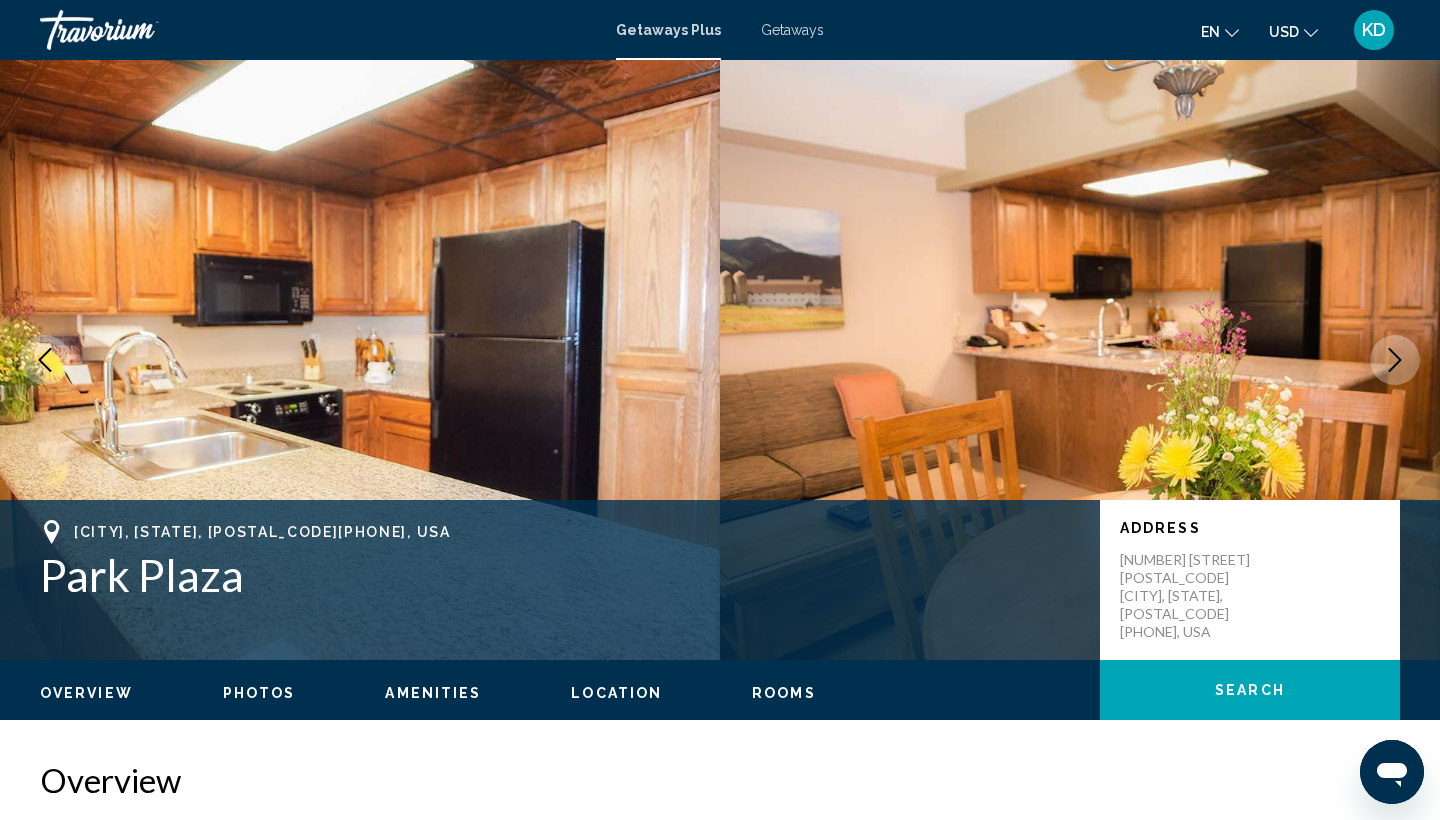 click at bounding box center [1395, 360] 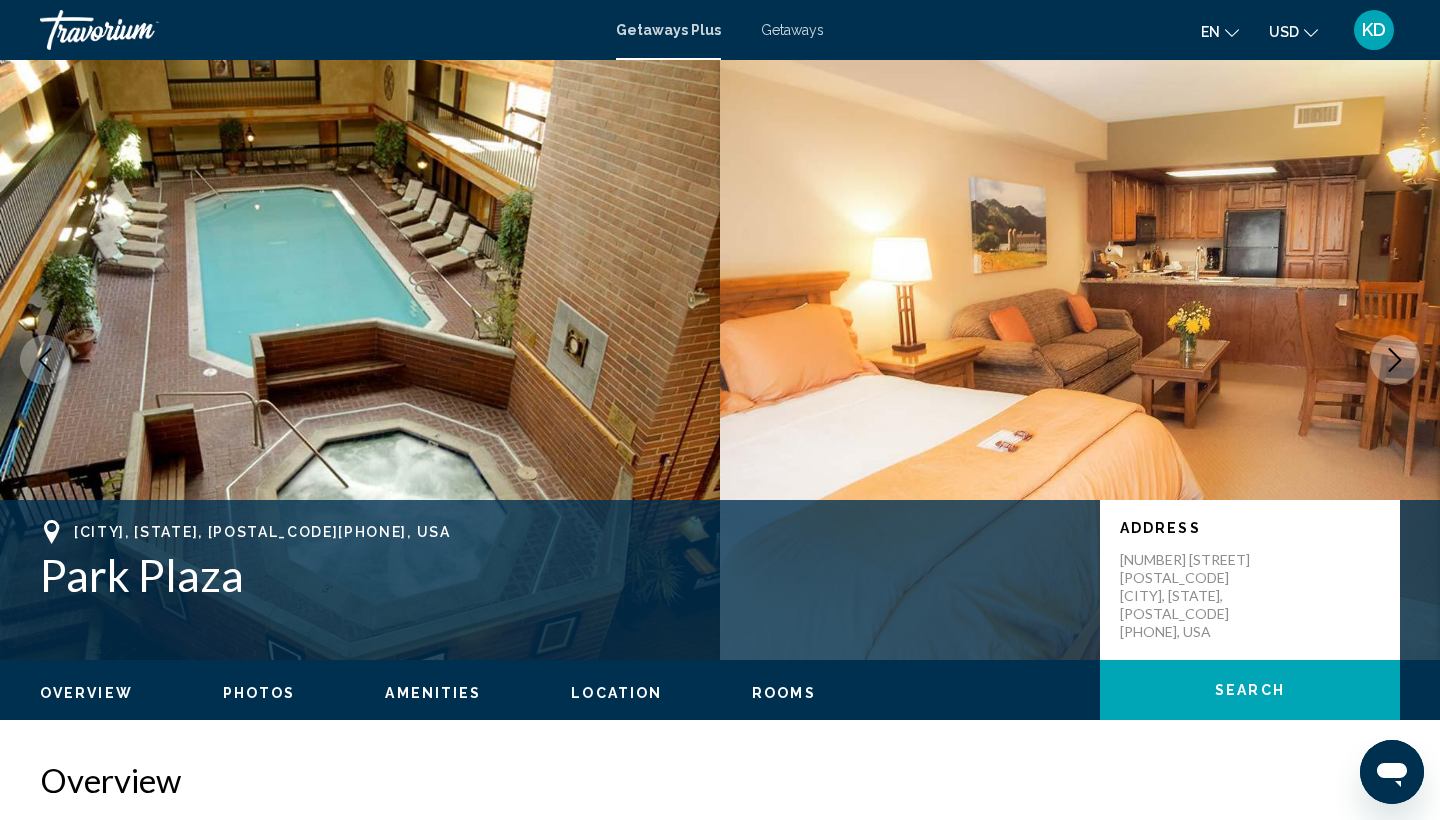 click at bounding box center [1395, 360] 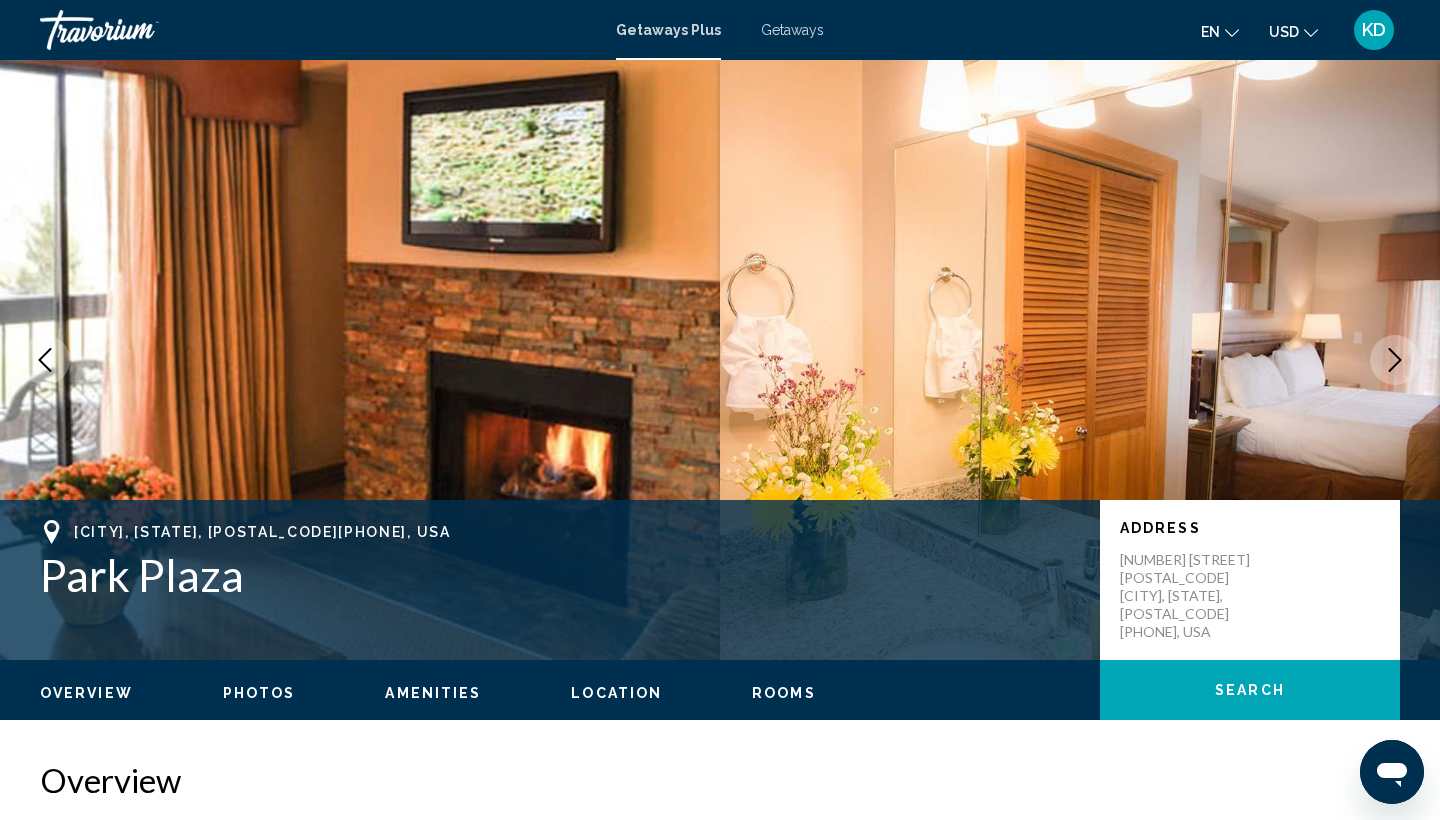 click at bounding box center (1395, 360) 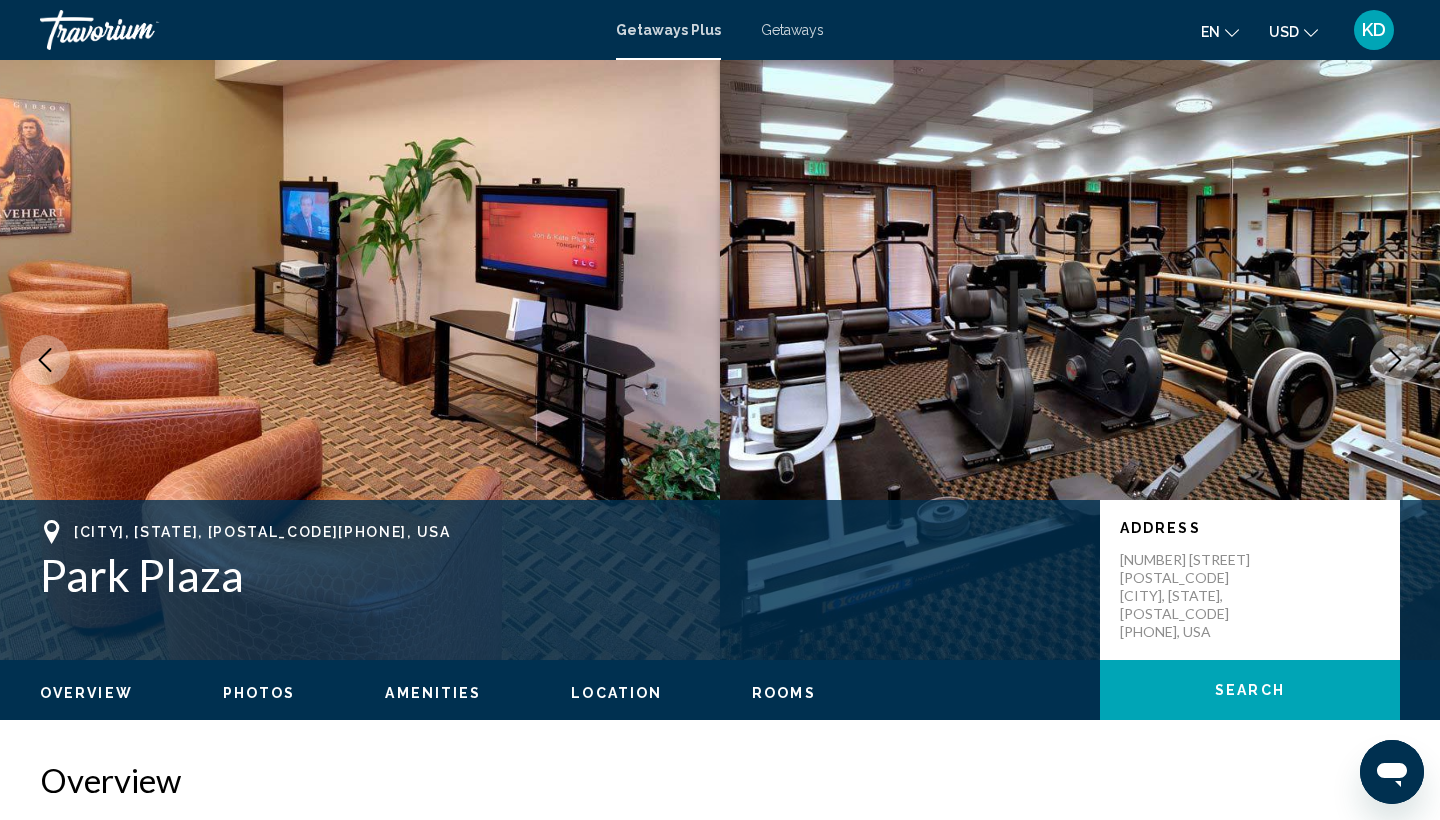 click at bounding box center (1395, 360) 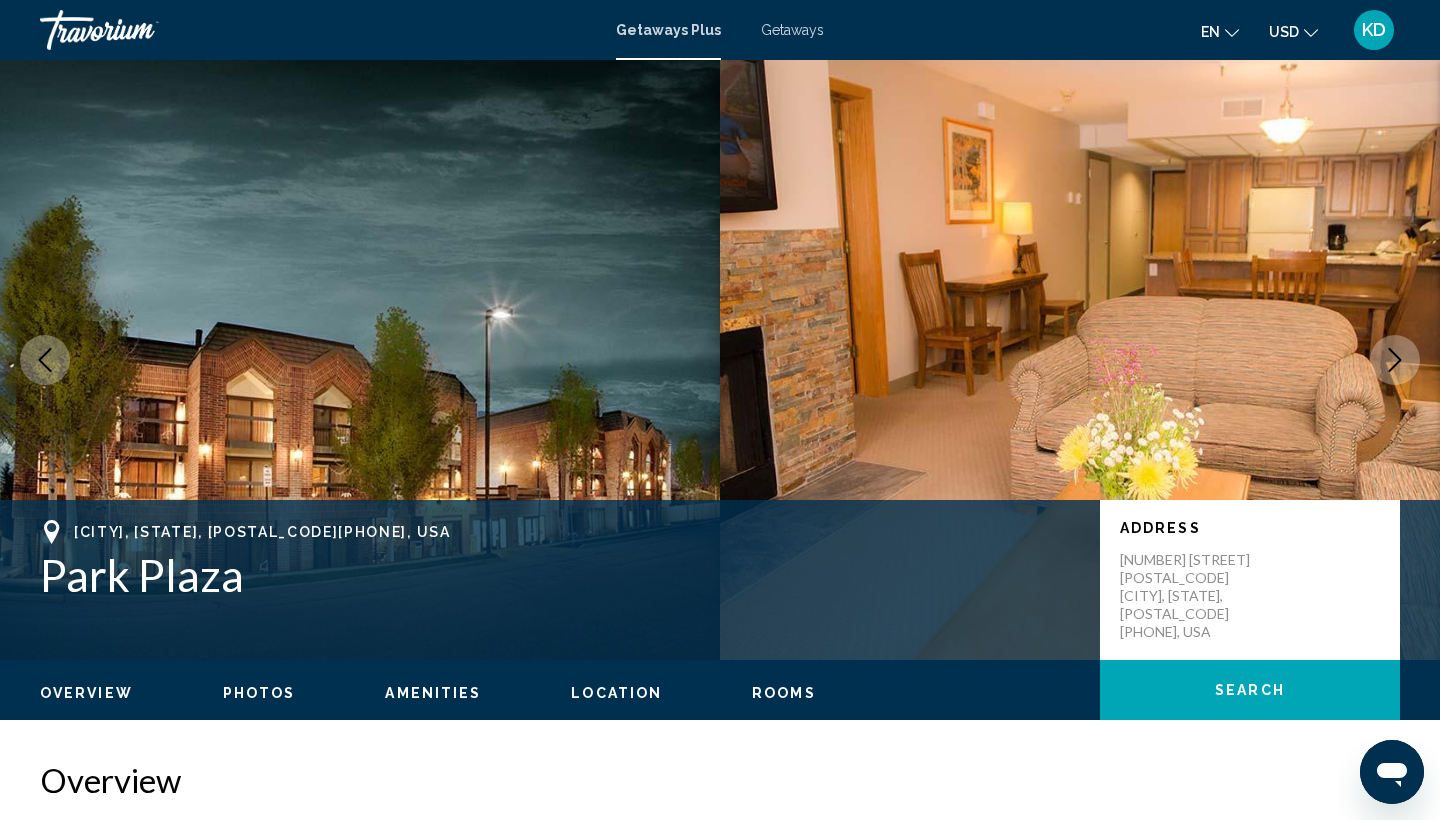 scroll, scrollTop: 0, scrollLeft: 0, axis: both 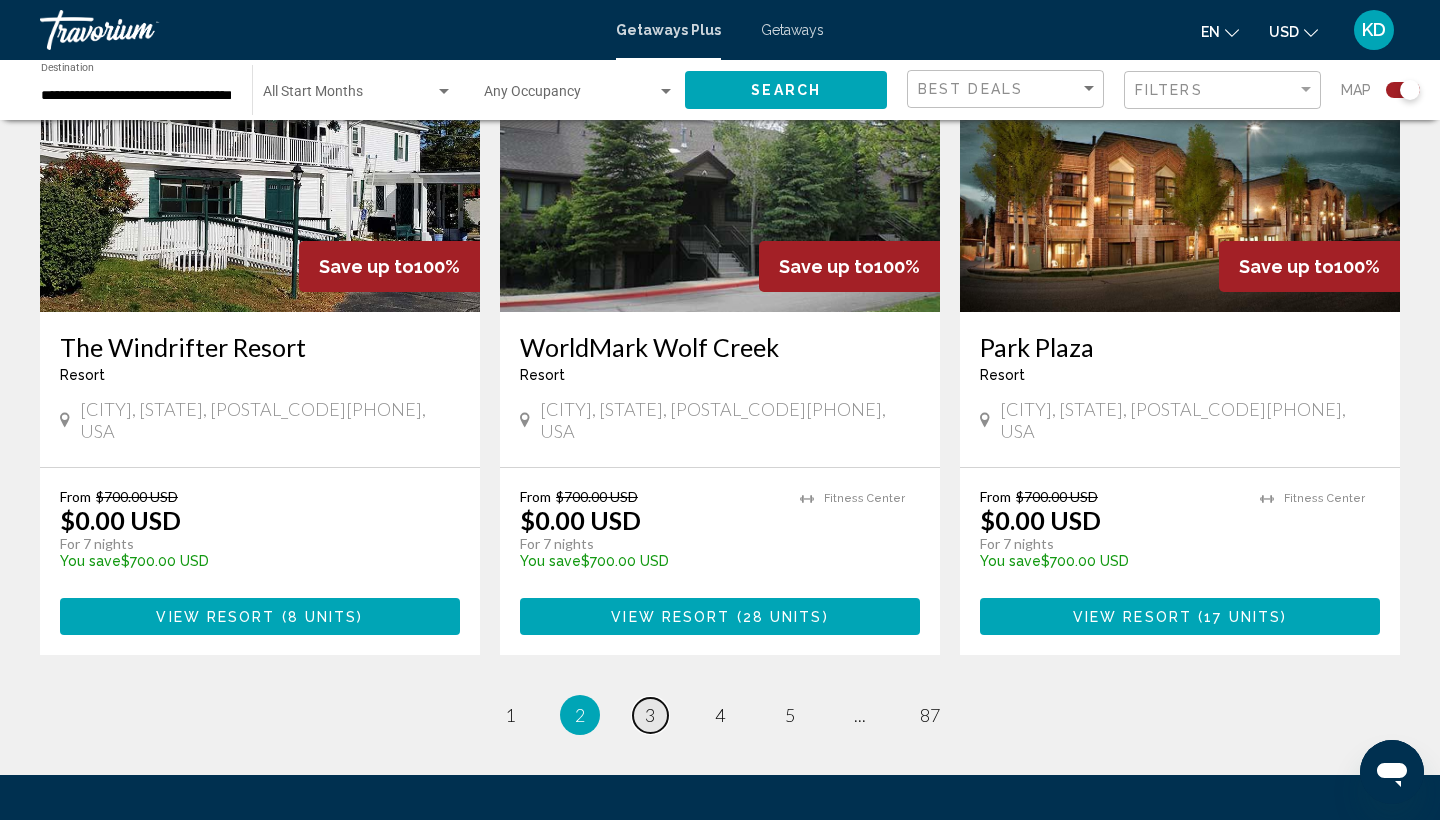 click on "page  3" at bounding box center (650, 715) 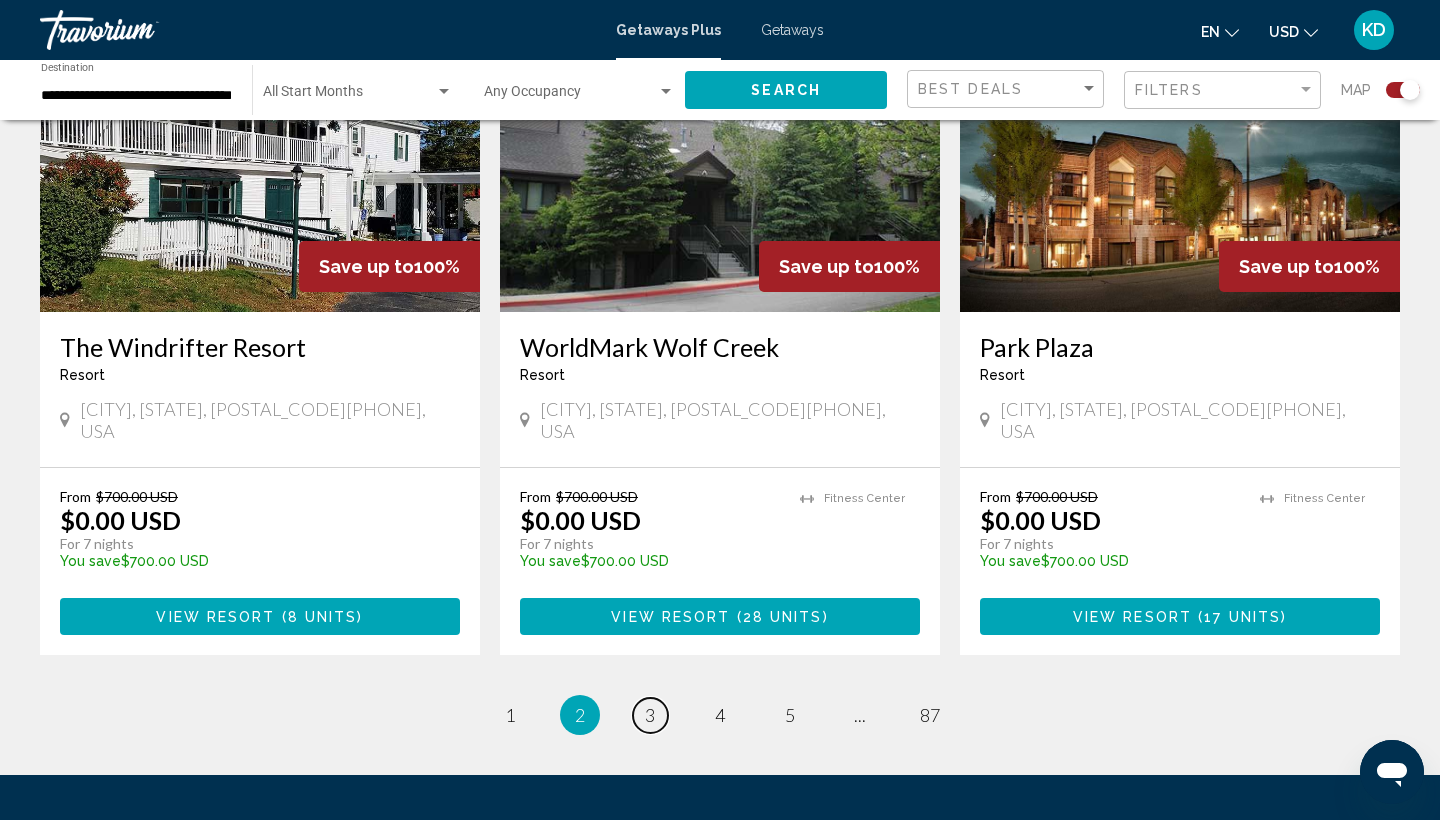scroll, scrollTop: 0, scrollLeft: 0, axis: both 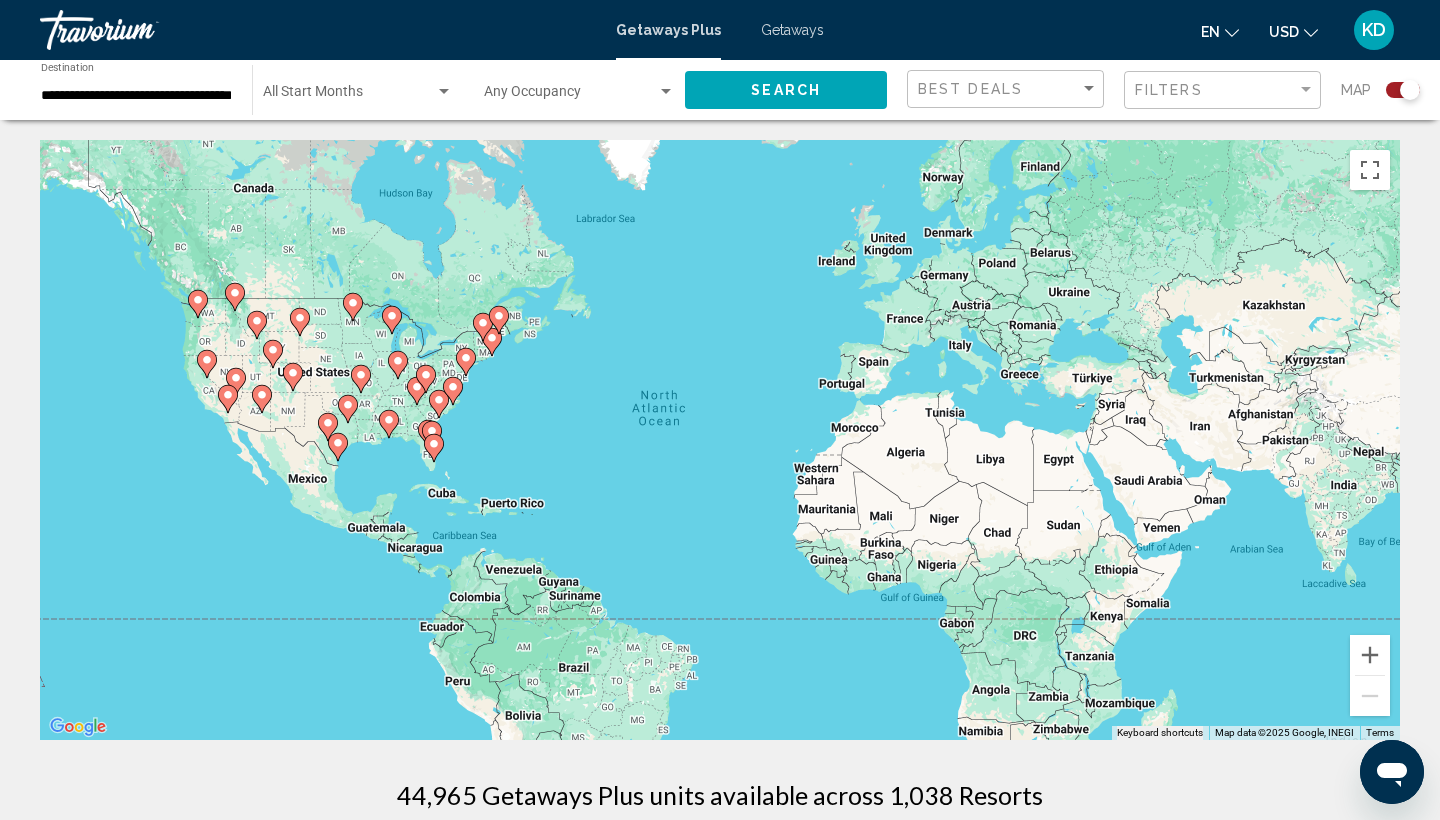 click on "To activate drag with keyboard, press Alt + Enter. Once in keyboard drag state, use the arrow keys to move the marker. To complete the drag, press the Enter key. To cancel, press Escape." at bounding box center [720, 440] 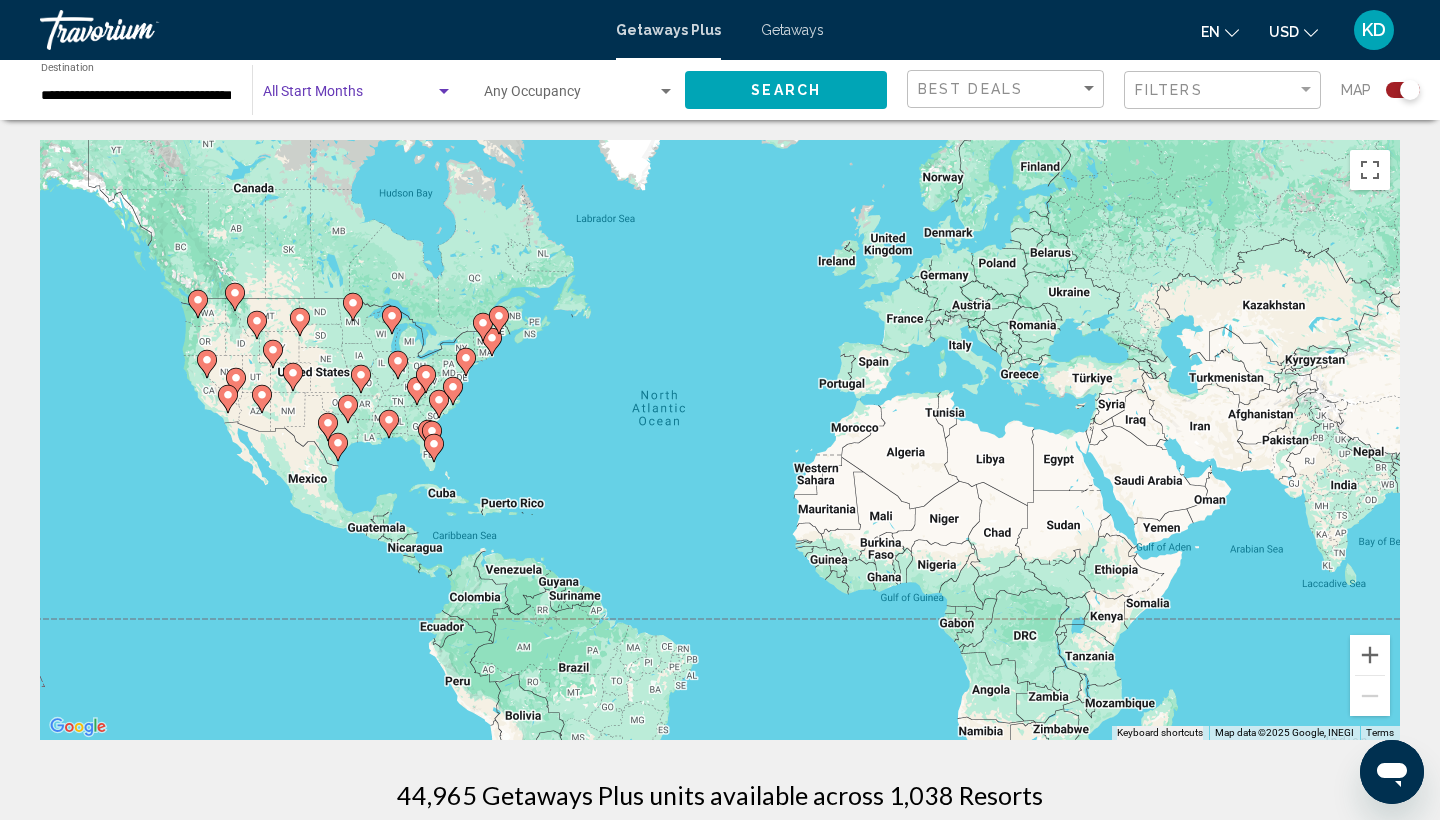 click at bounding box center [349, 96] 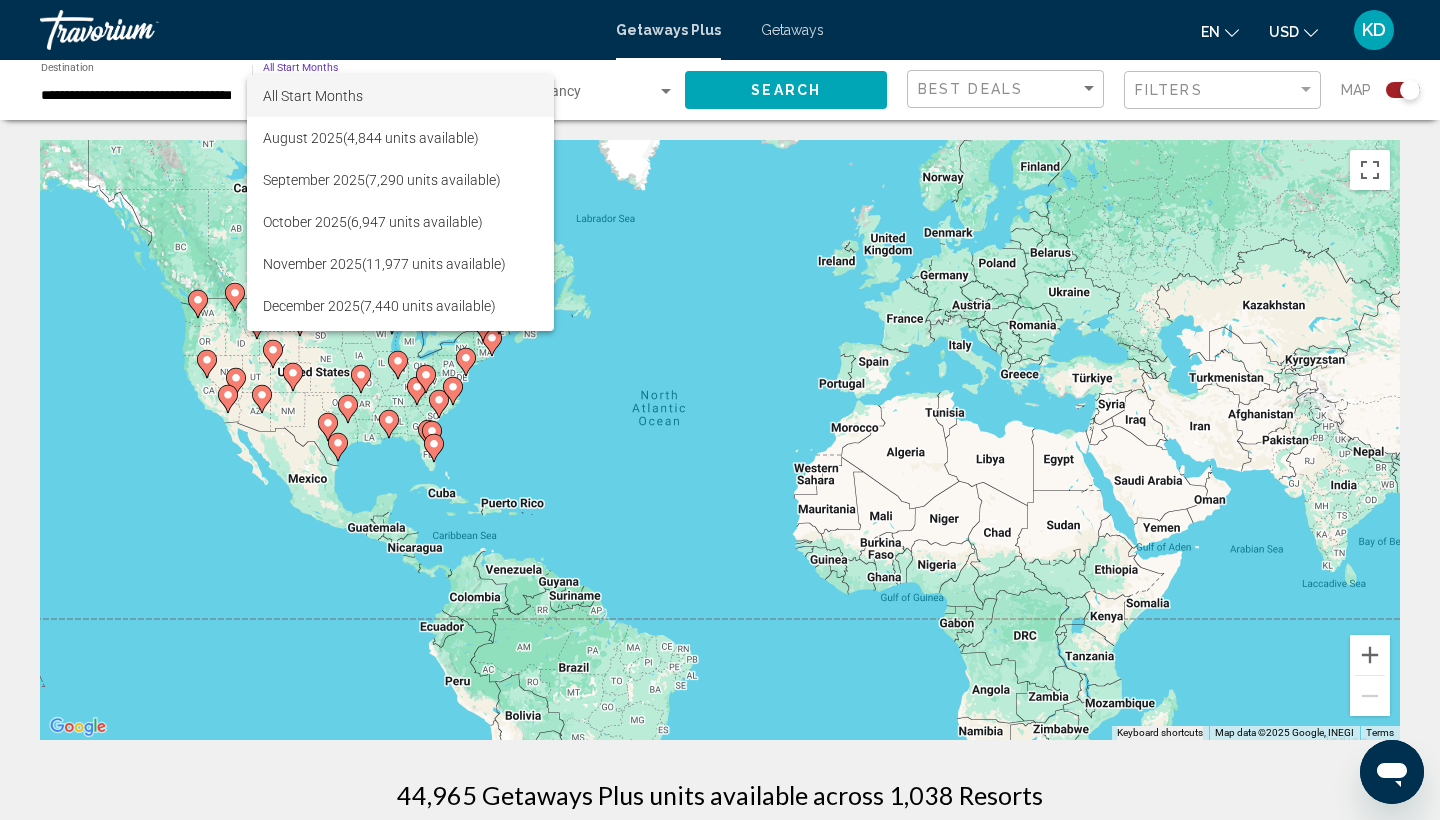 click at bounding box center (720, 410) 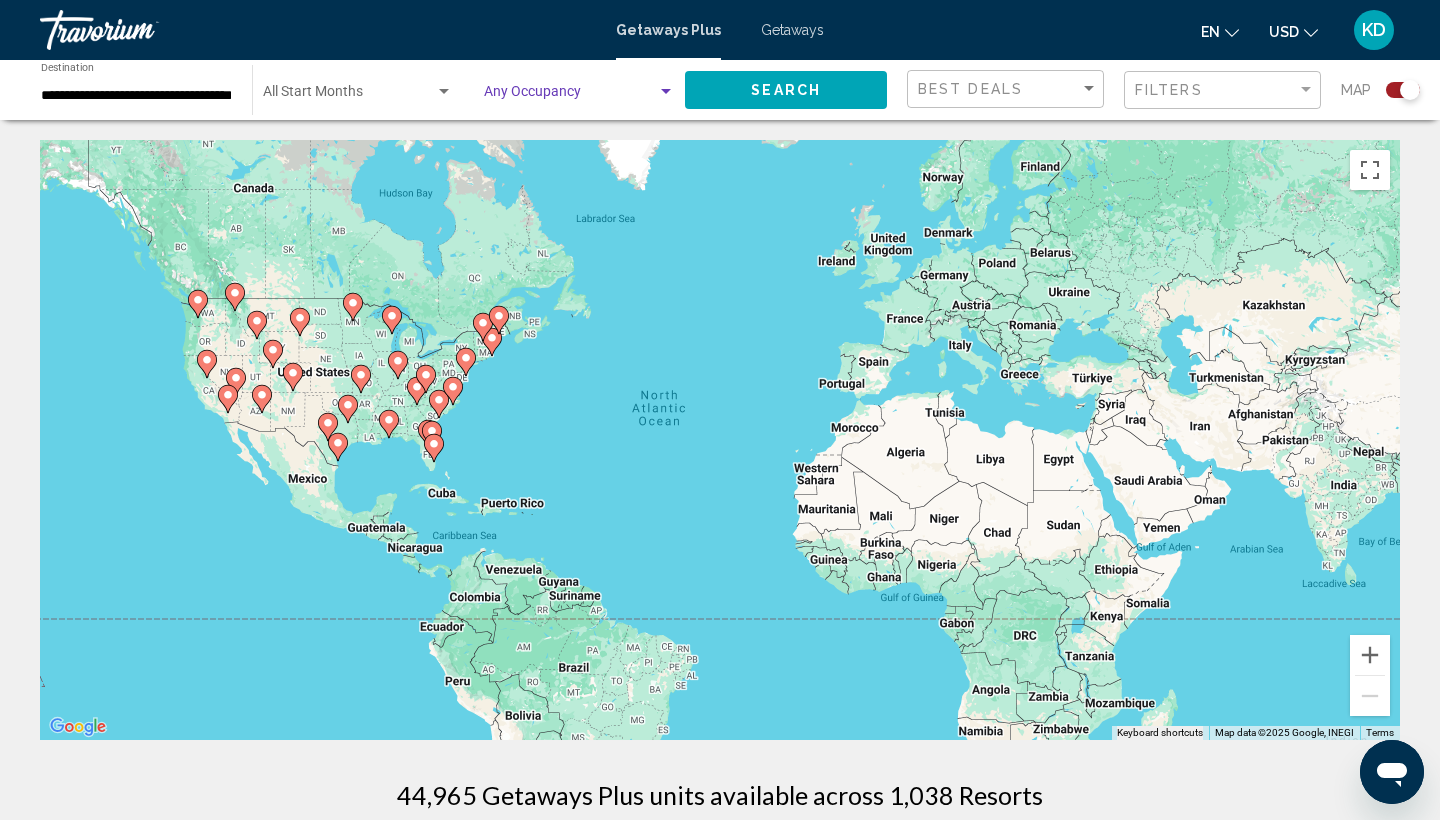 click at bounding box center [570, 96] 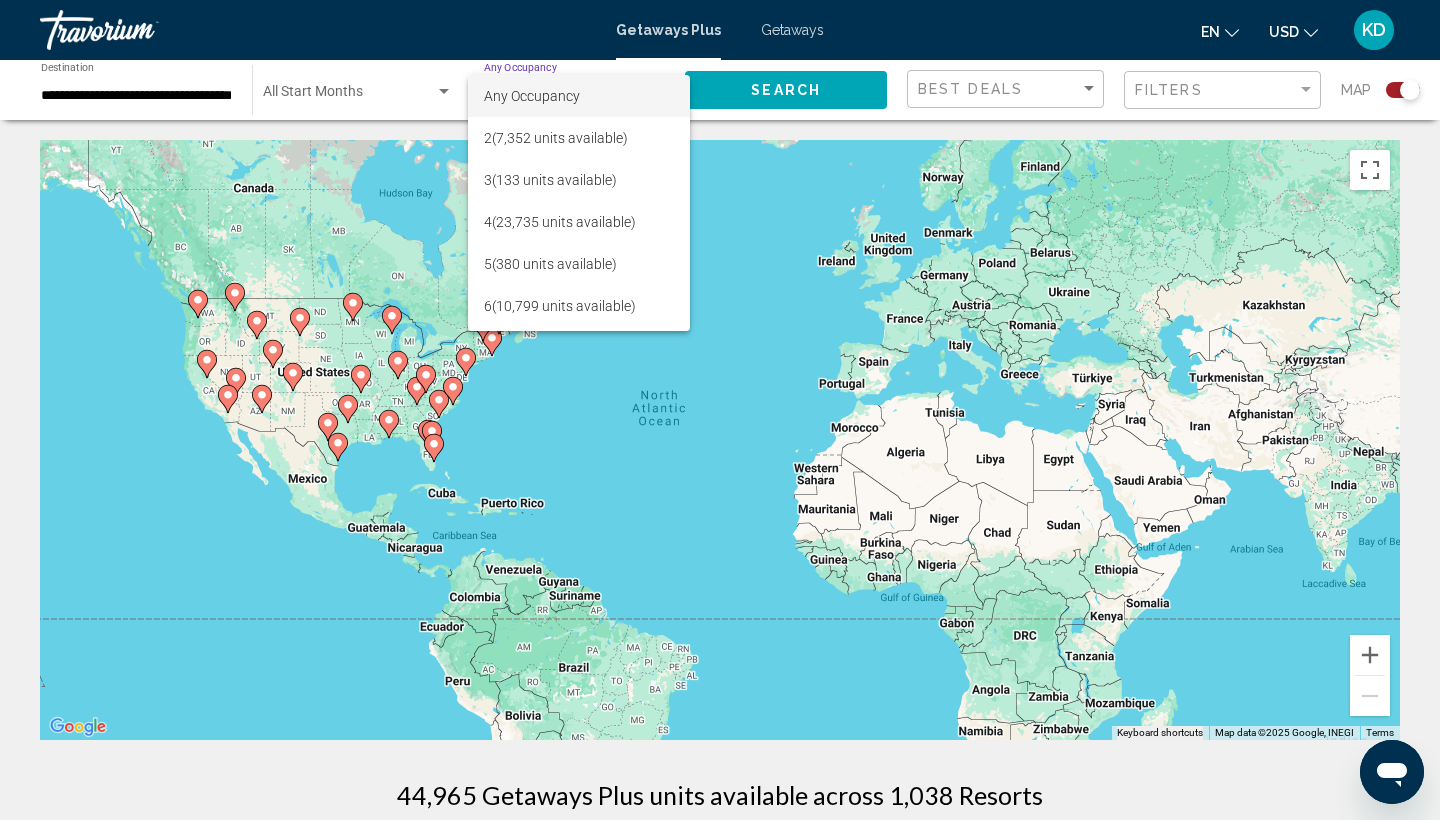 click at bounding box center [720, 410] 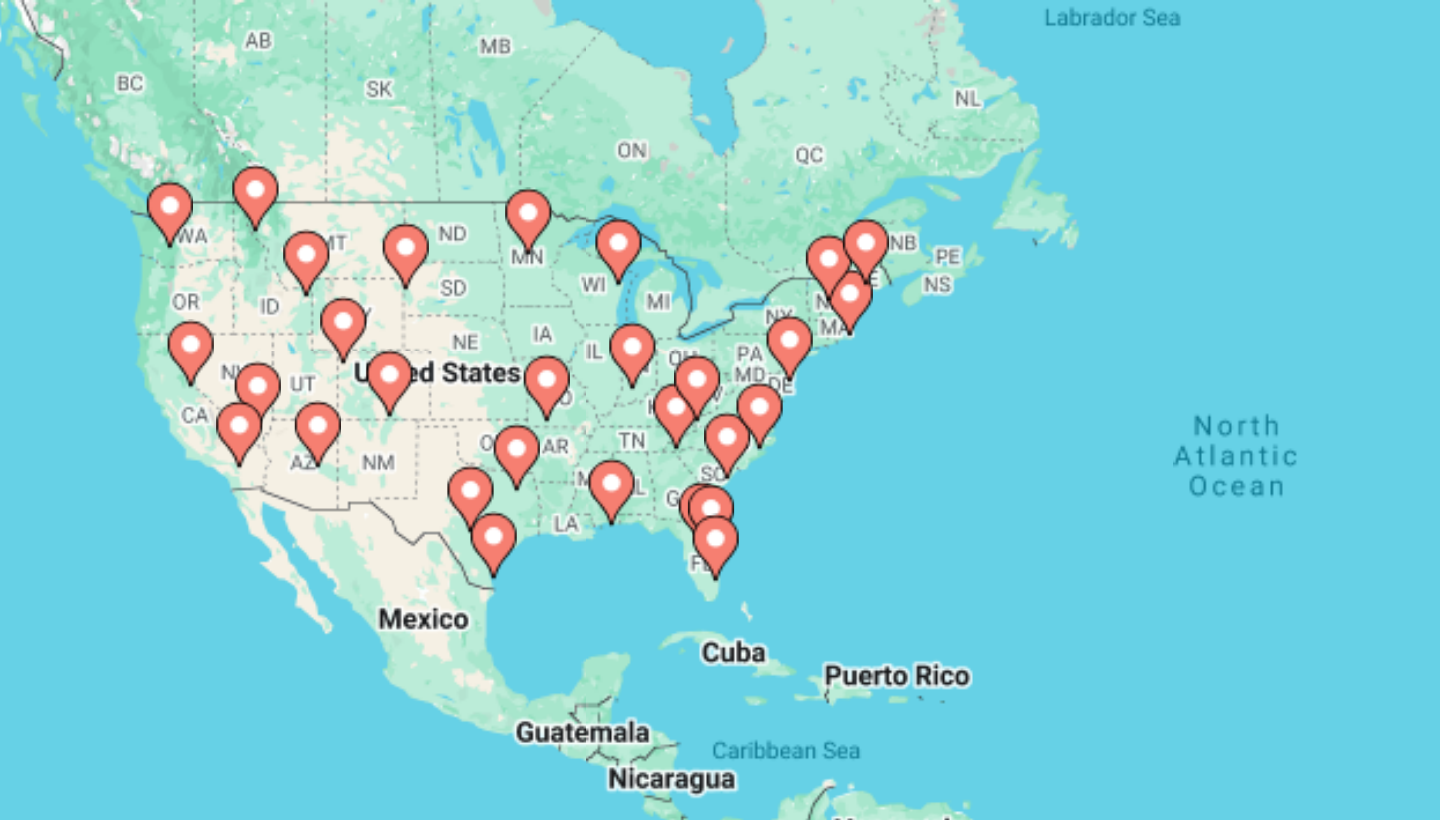 click 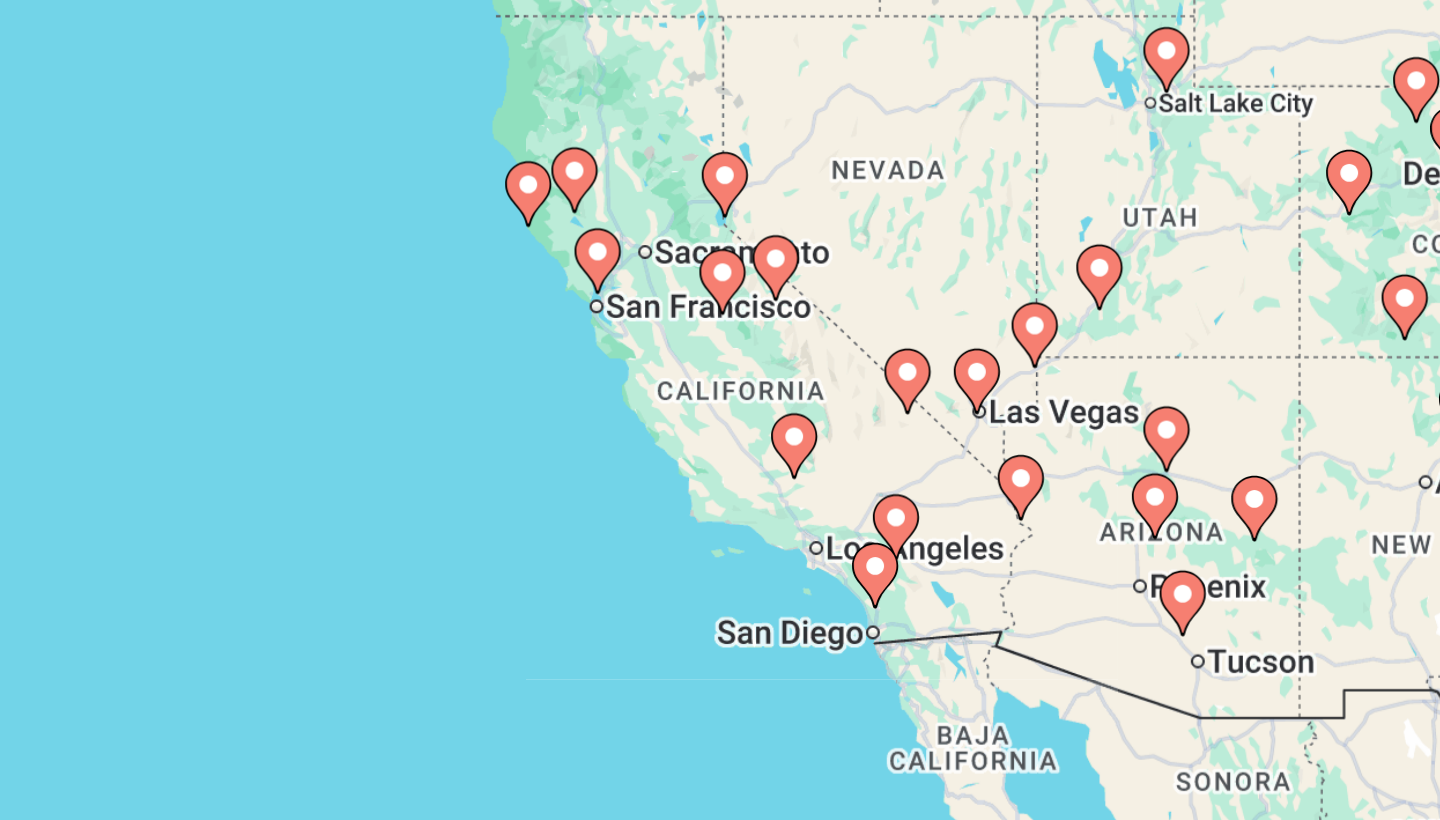 drag, startPoint x: 420, startPoint y: 203, endPoint x: 183, endPoint y: 241, distance: 240.02708 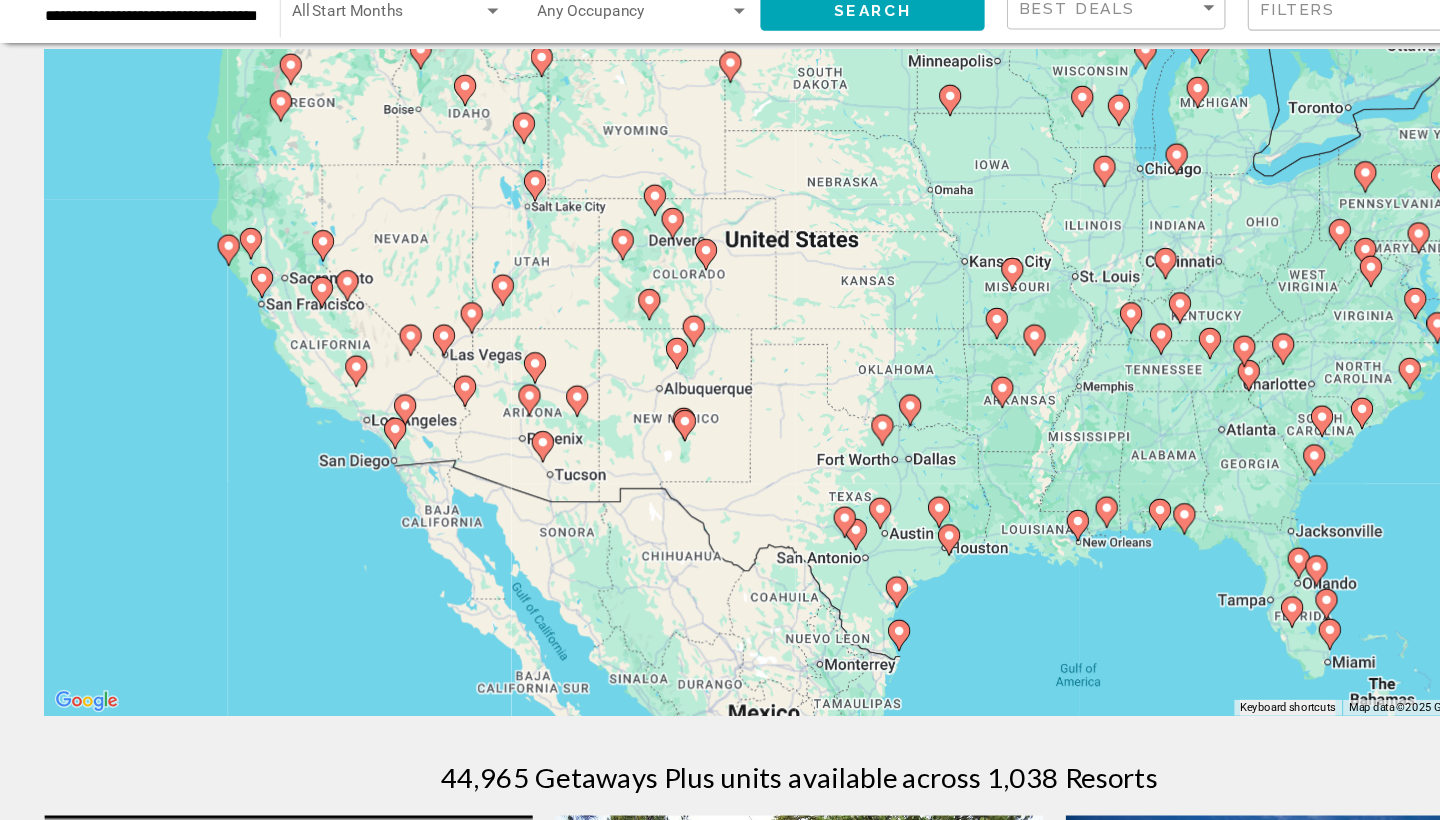scroll, scrollTop: 22, scrollLeft: 0, axis: vertical 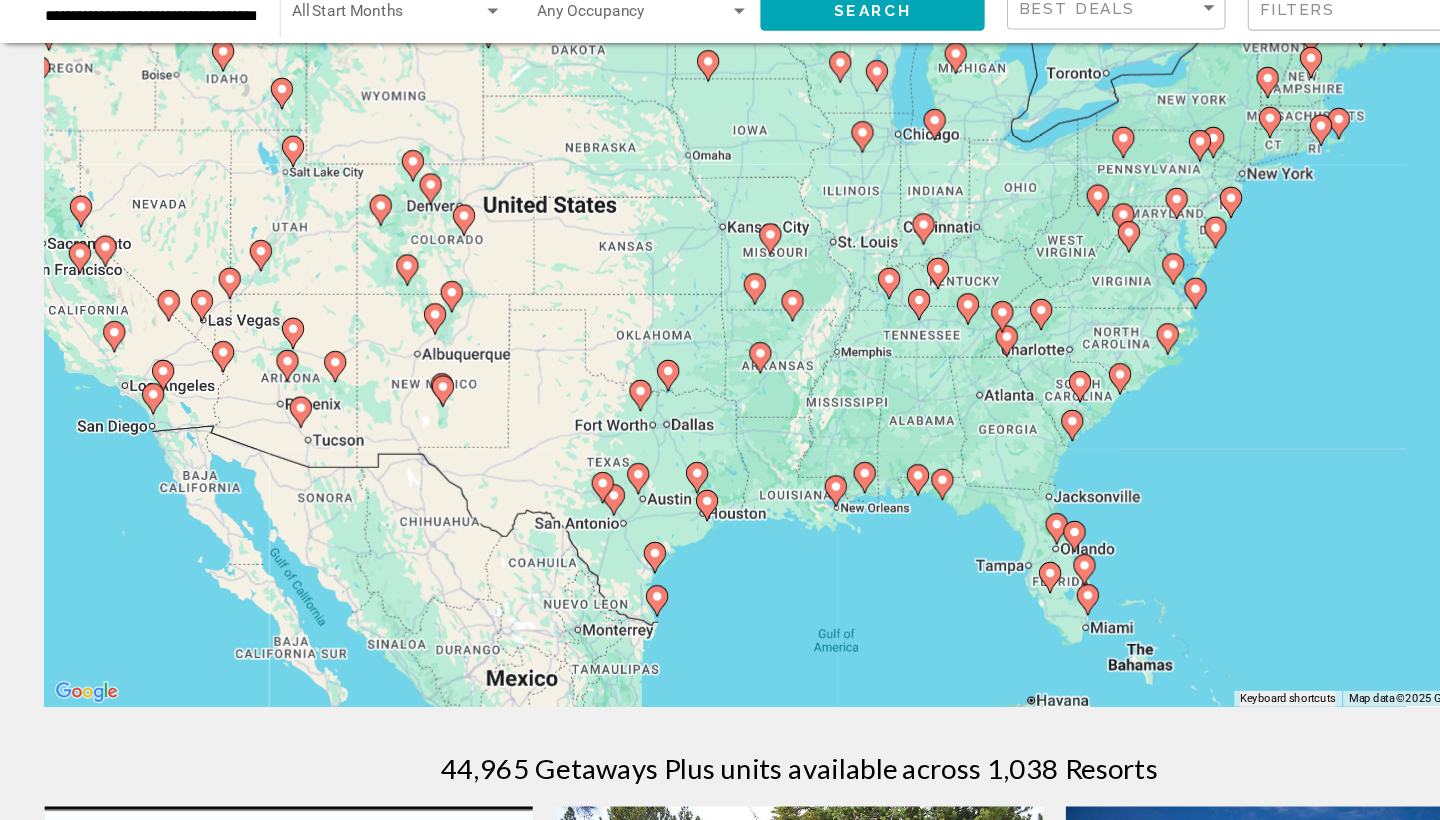 drag, startPoint x: 764, startPoint y: 536, endPoint x: 535, endPoint y: 505, distance: 231.08873 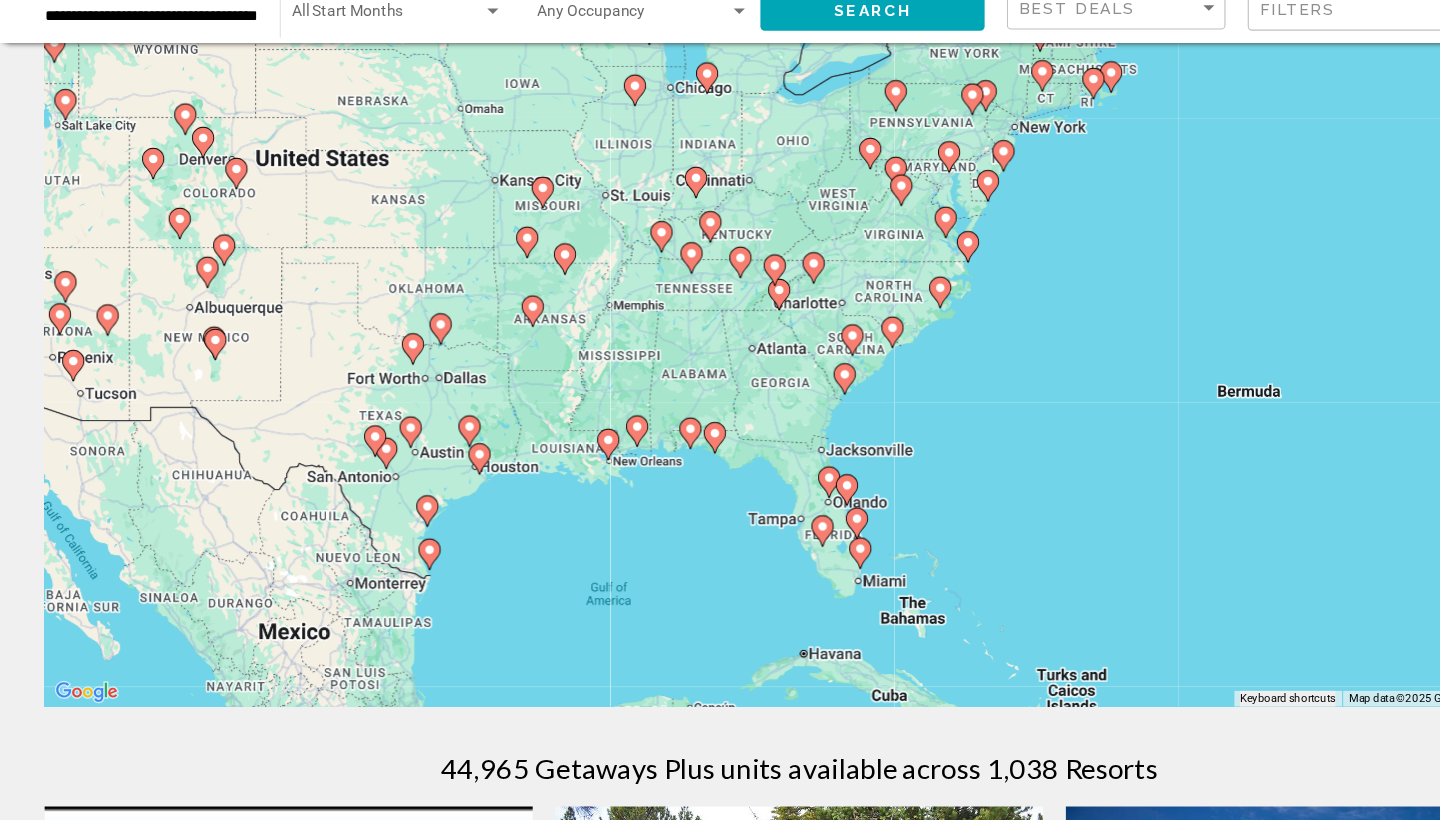 drag, startPoint x: 902, startPoint y: 372, endPoint x: 695, endPoint y: 452, distance: 221.92116 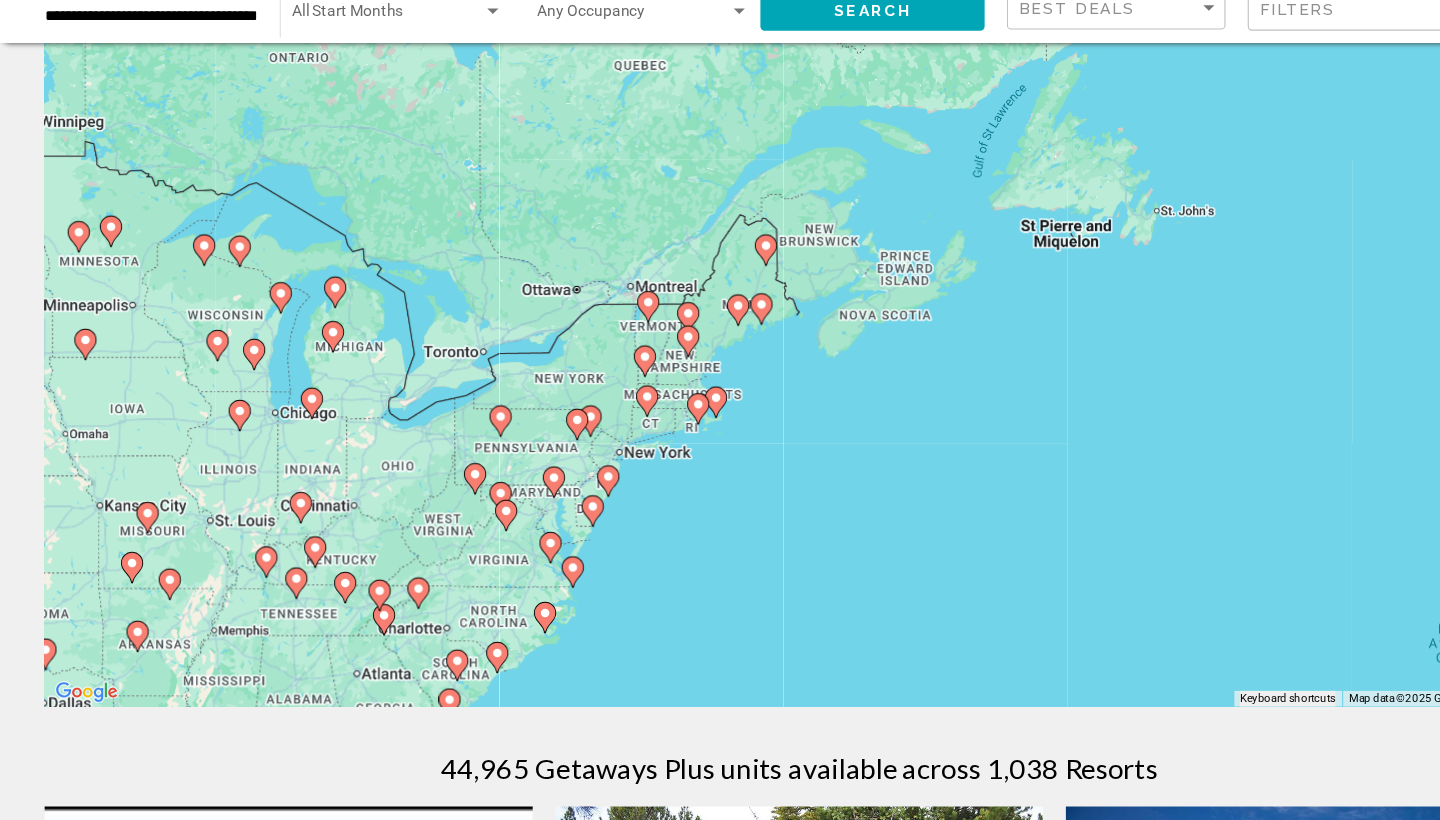 drag, startPoint x: 682, startPoint y: 287, endPoint x: 537, endPoint y: 434, distance: 206.48003 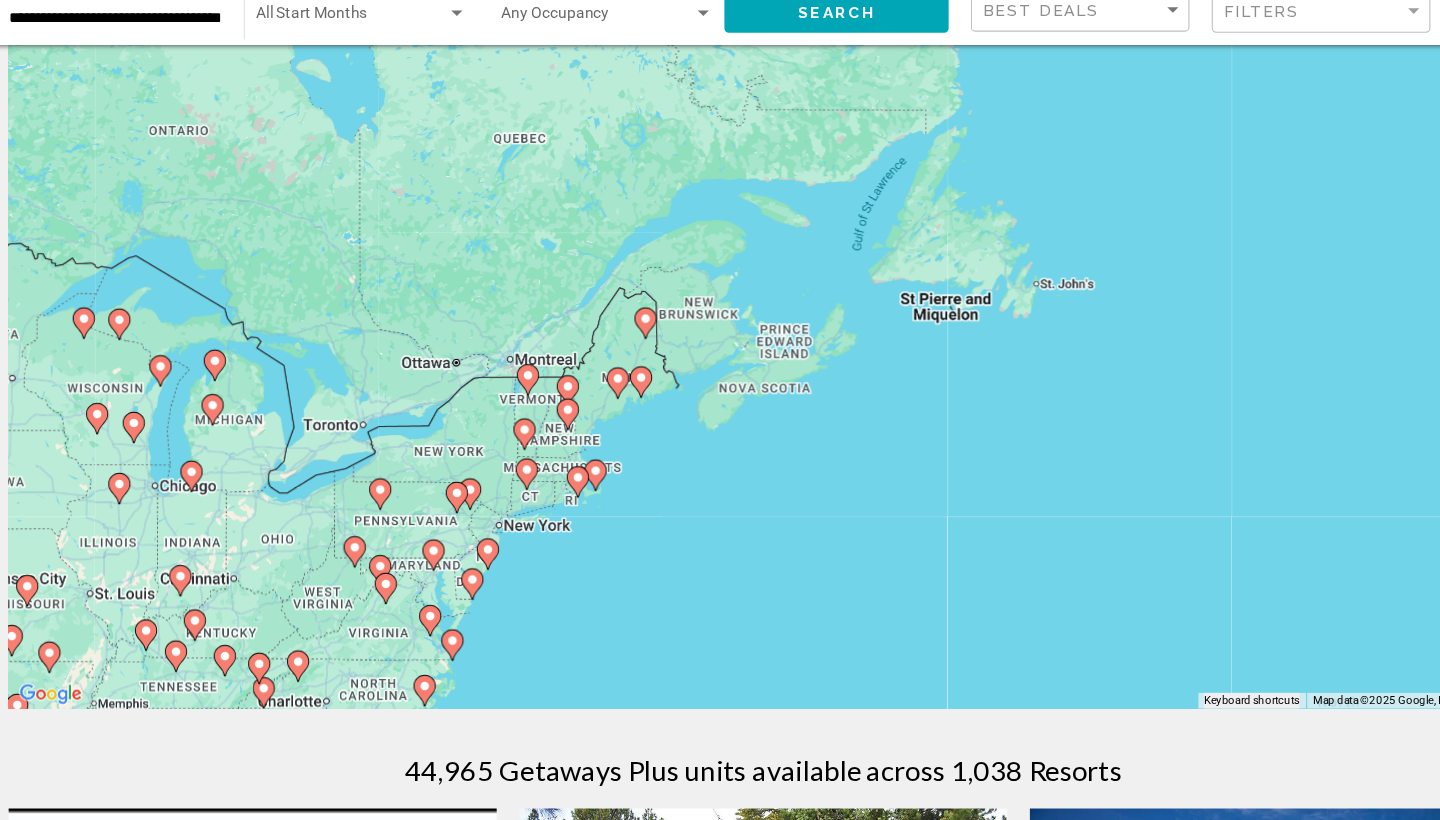 scroll, scrollTop: 24, scrollLeft: 0, axis: vertical 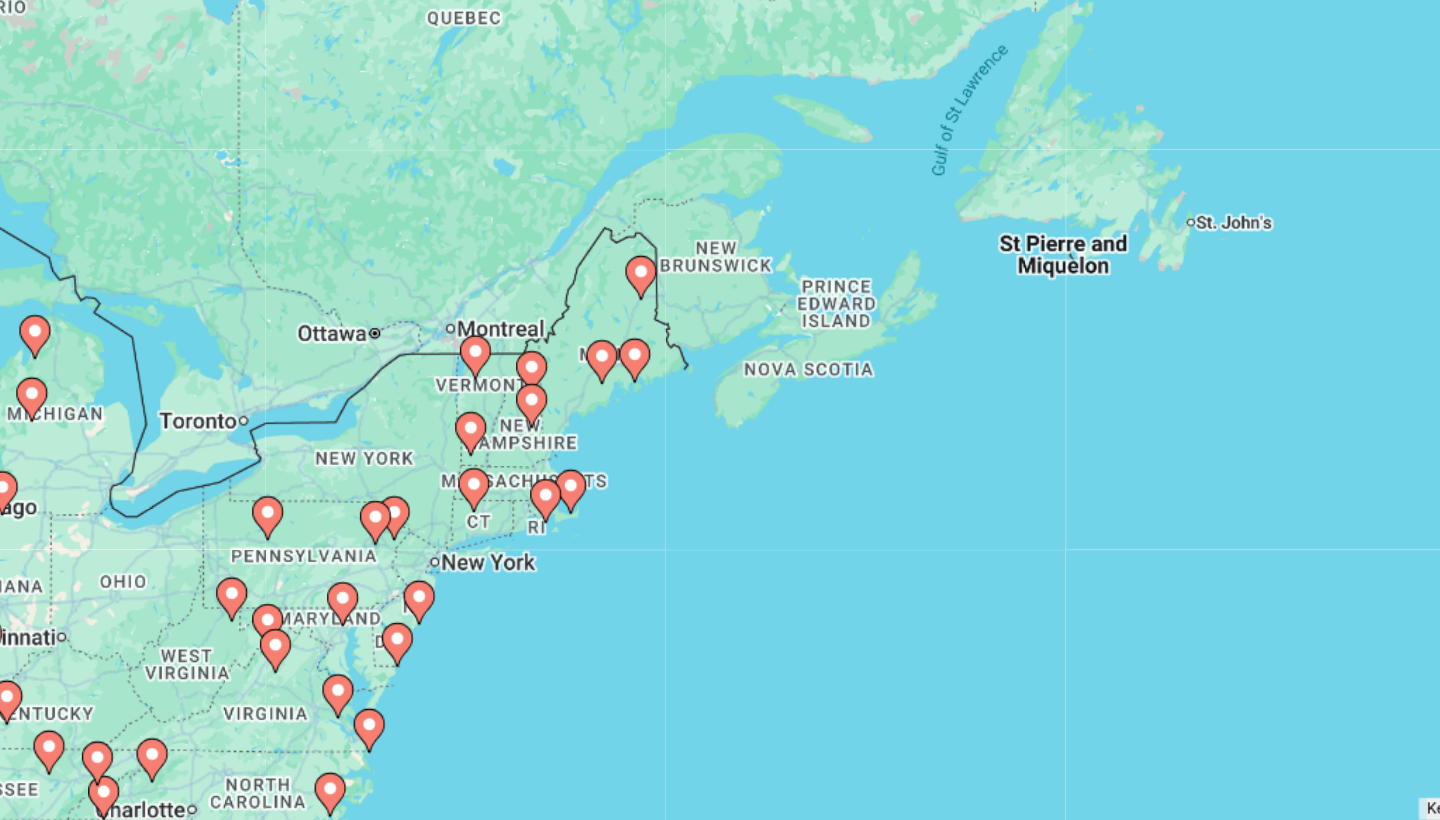 click 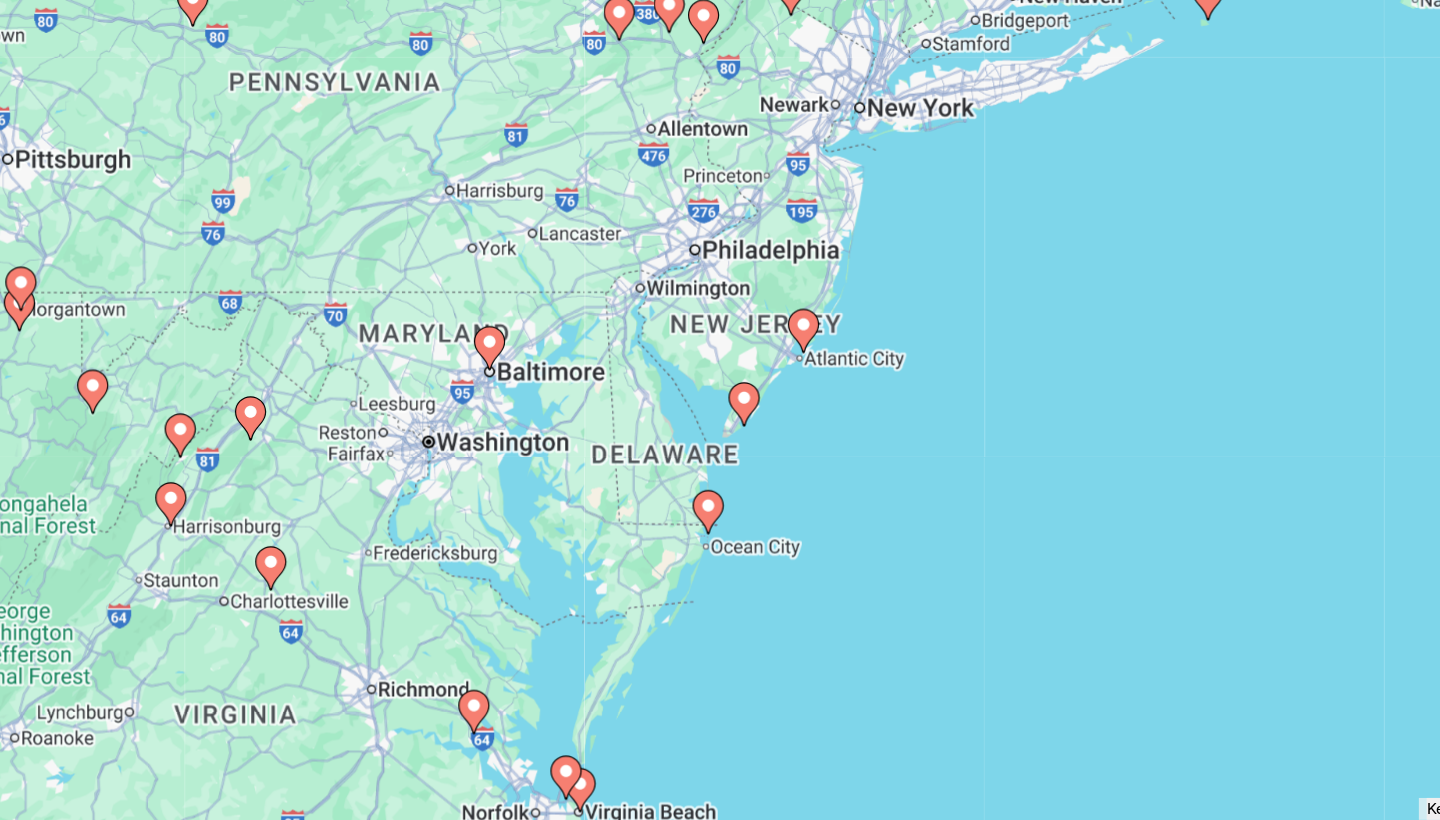 click 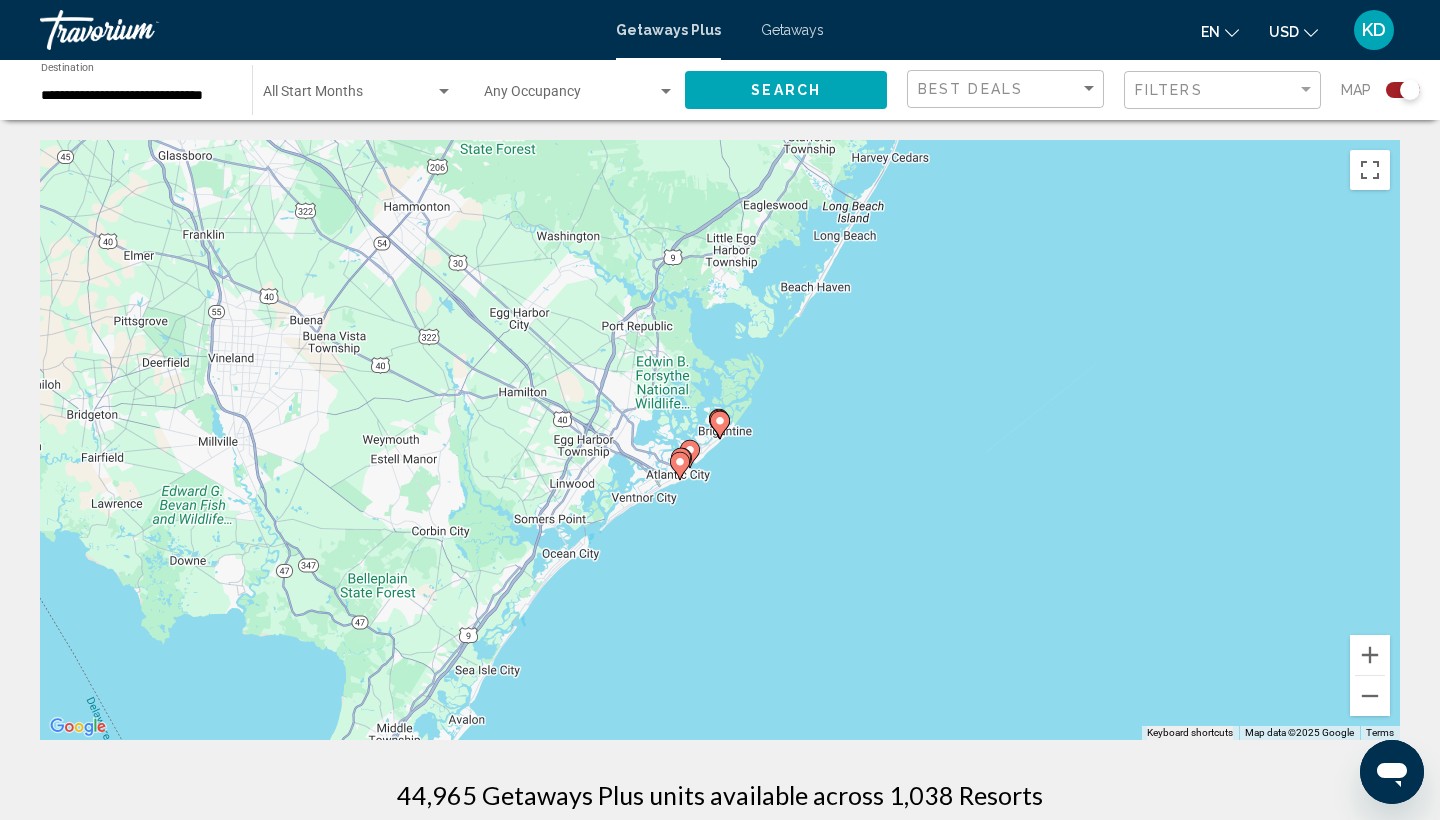 scroll, scrollTop: -1, scrollLeft: 0, axis: vertical 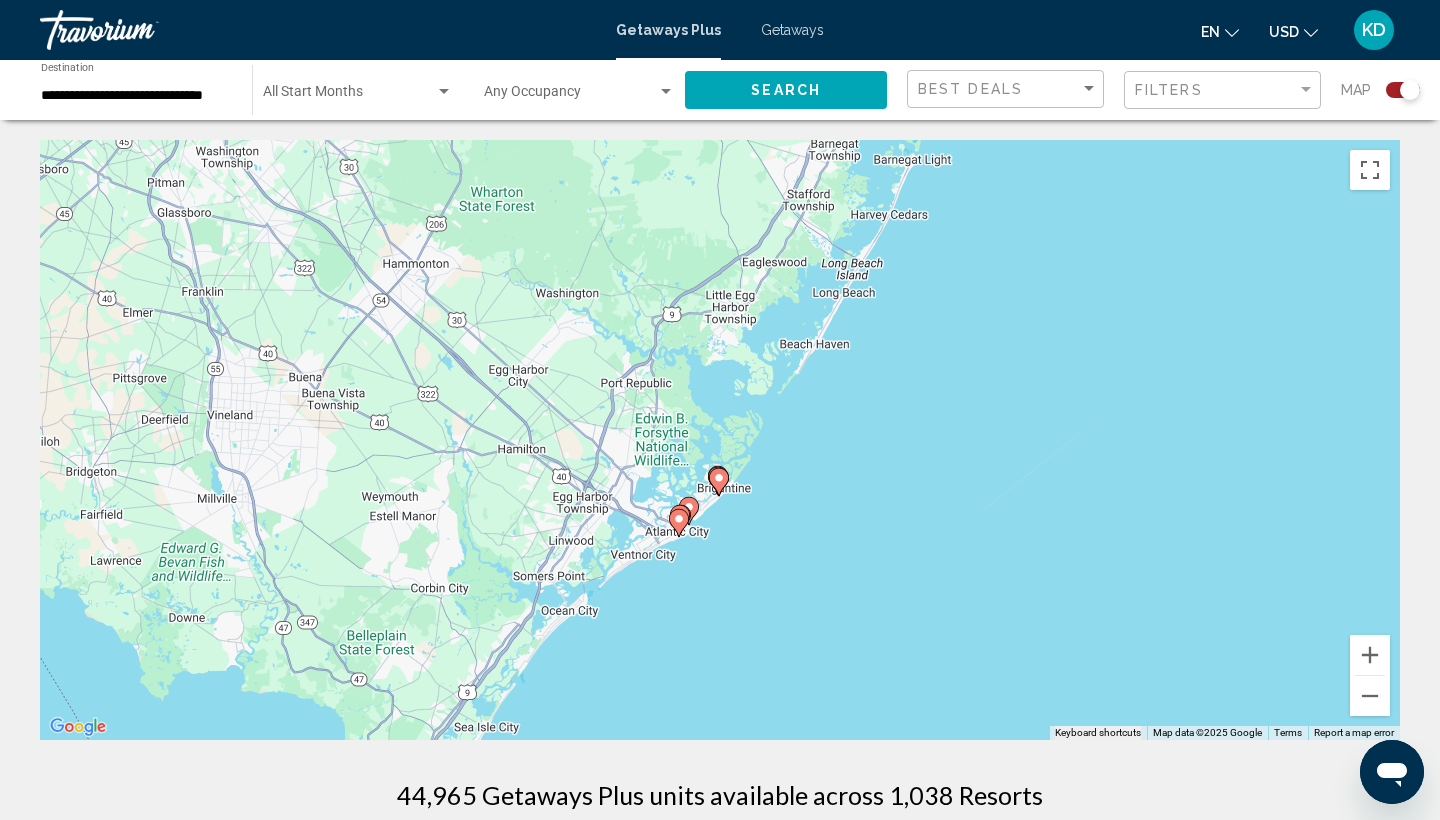 drag, startPoint x: 761, startPoint y: 374, endPoint x: 739, endPoint y: 619, distance: 245.98578 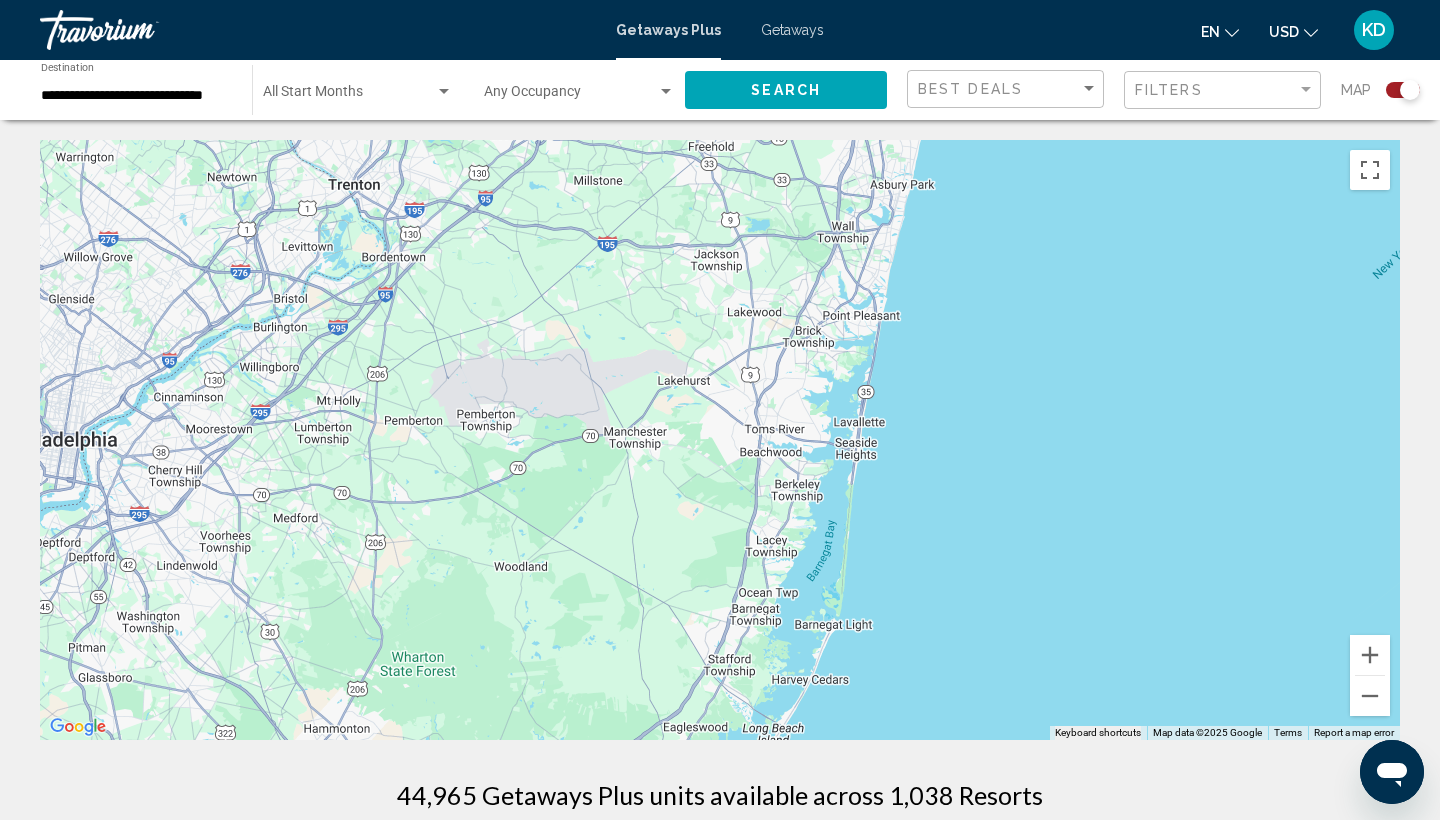 drag, startPoint x: 829, startPoint y: 487, endPoint x: 694, endPoint y: 765, distance: 309.04532 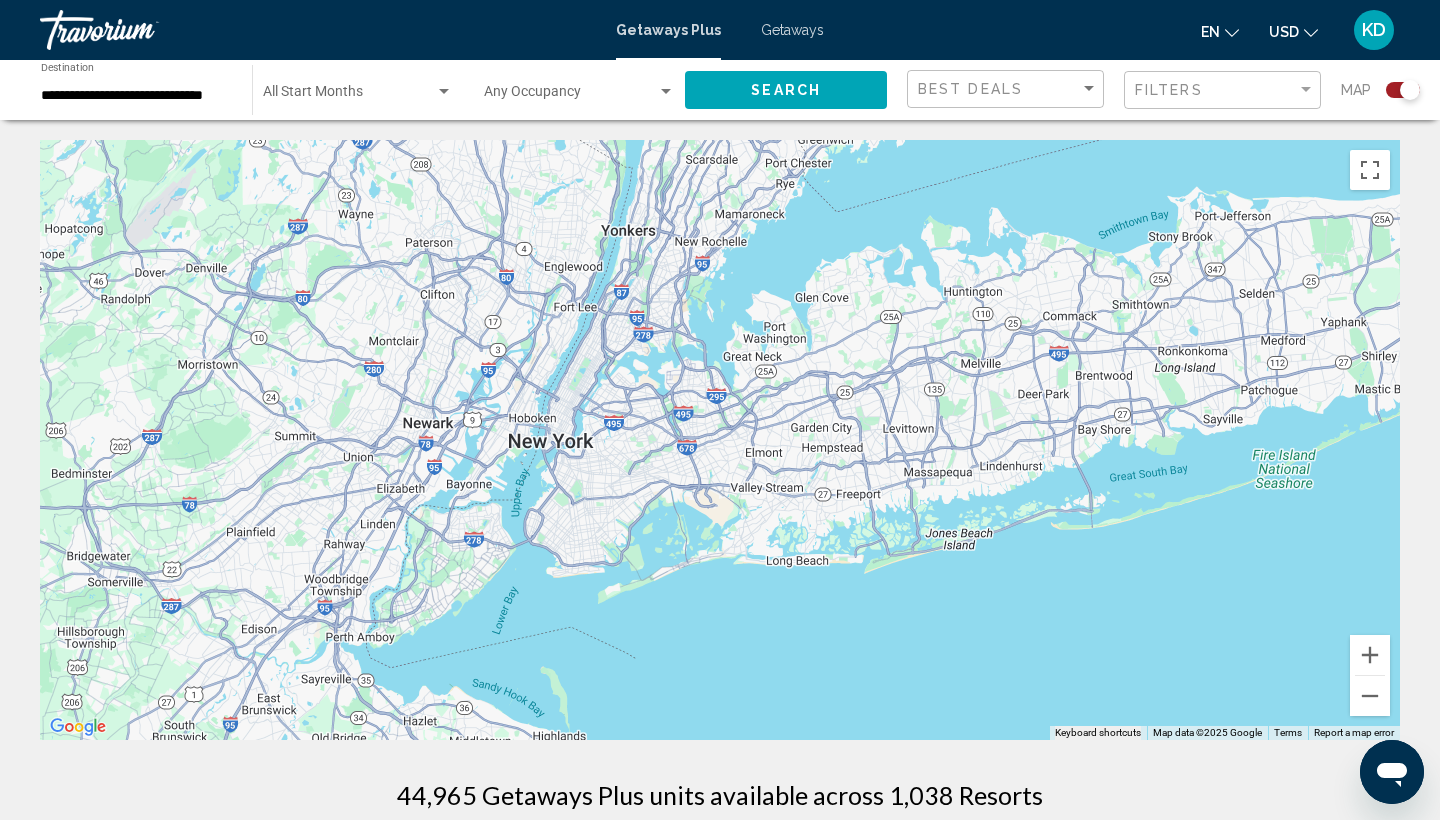 click on "To navigate, press the arrow keys. To activate drag with keyboard, press Alt + Enter. Once in keyboard drag state, use the arrow keys to move the marker. To complete the drag, press the Enter key. To cancel, press Escape." at bounding box center [720, 440] 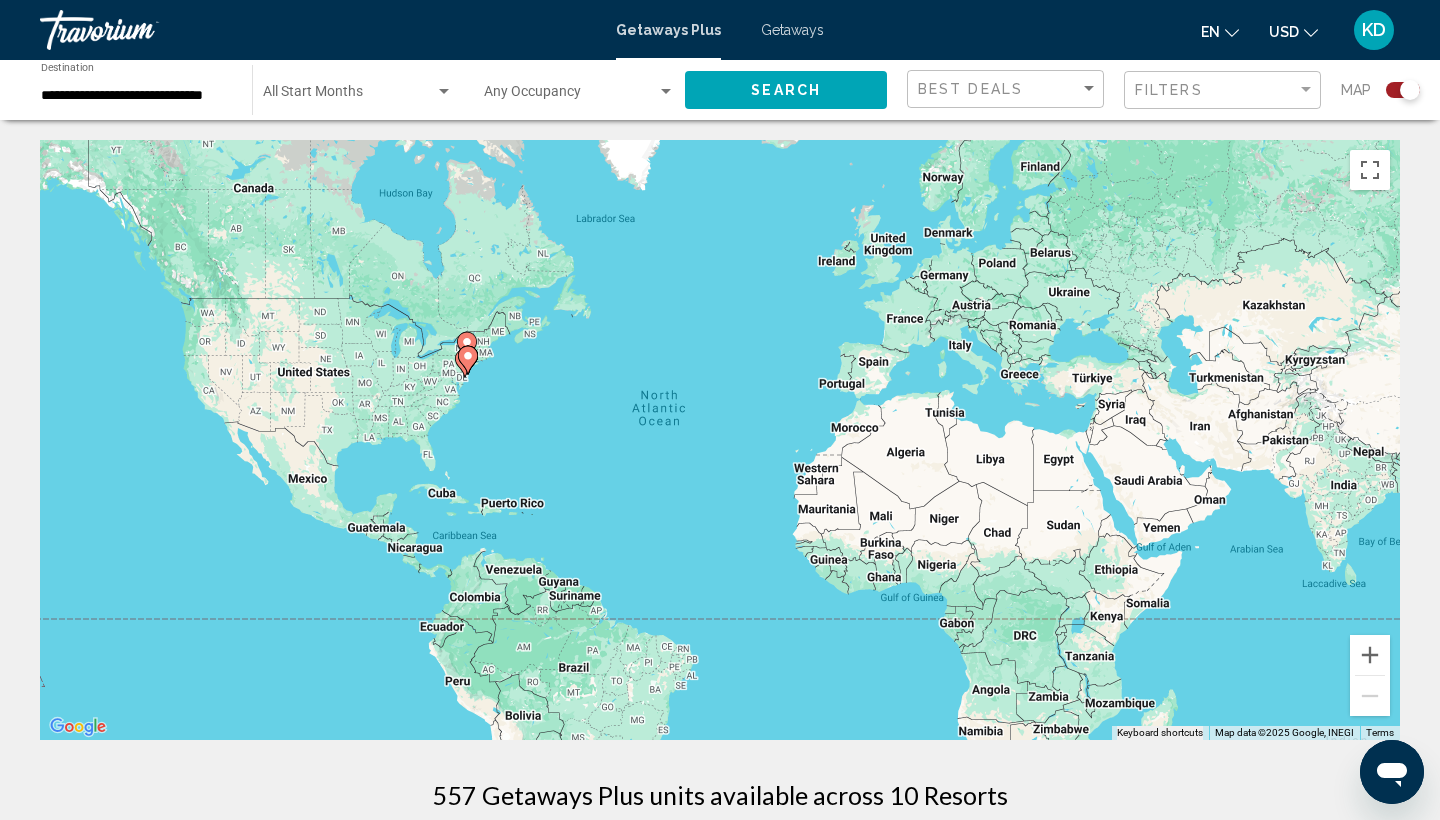 click on "**********" at bounding box center [136, 96] 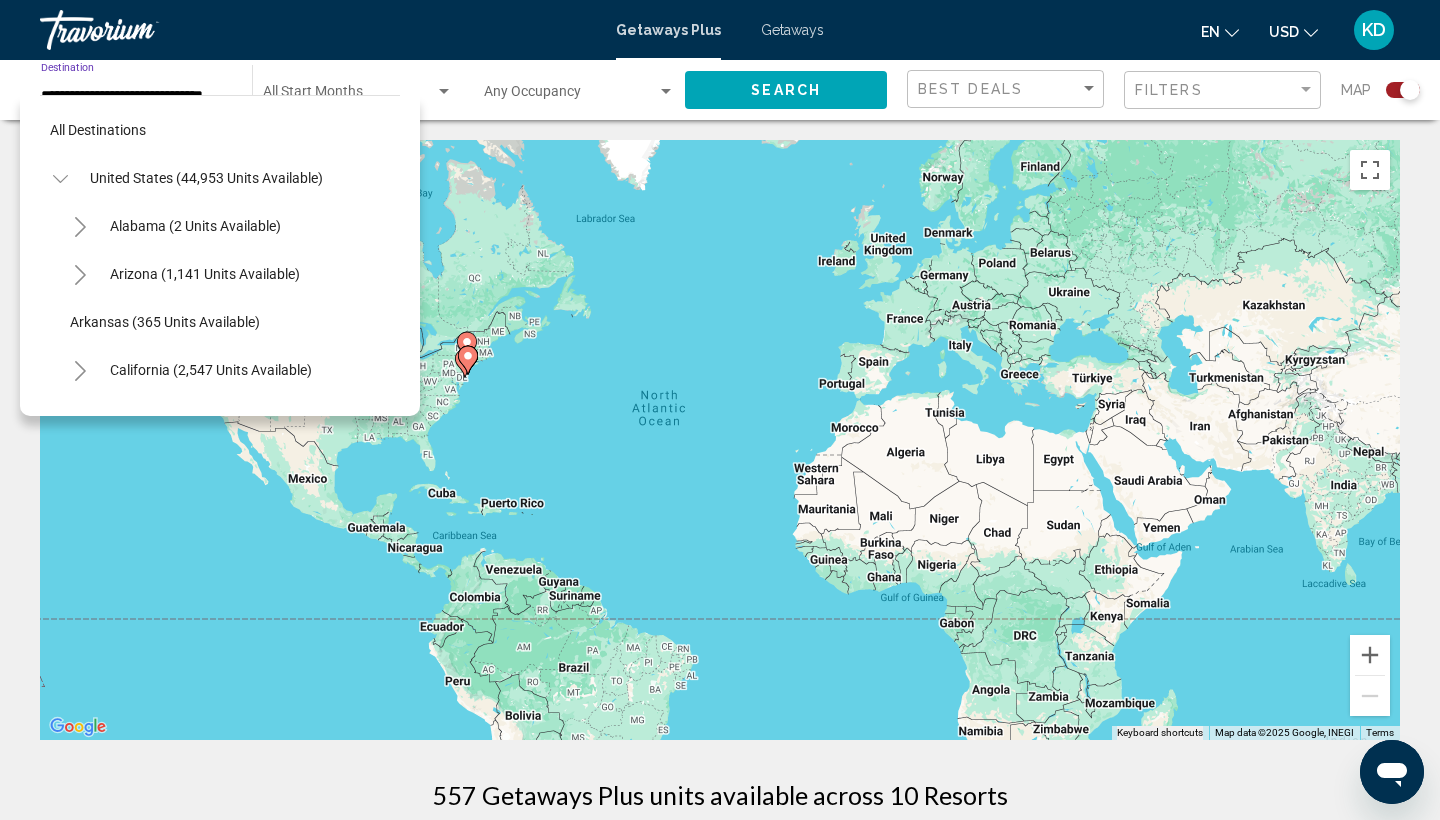 scroll, scrollTop: 1175, scrollLeft: 0, axis: vertical 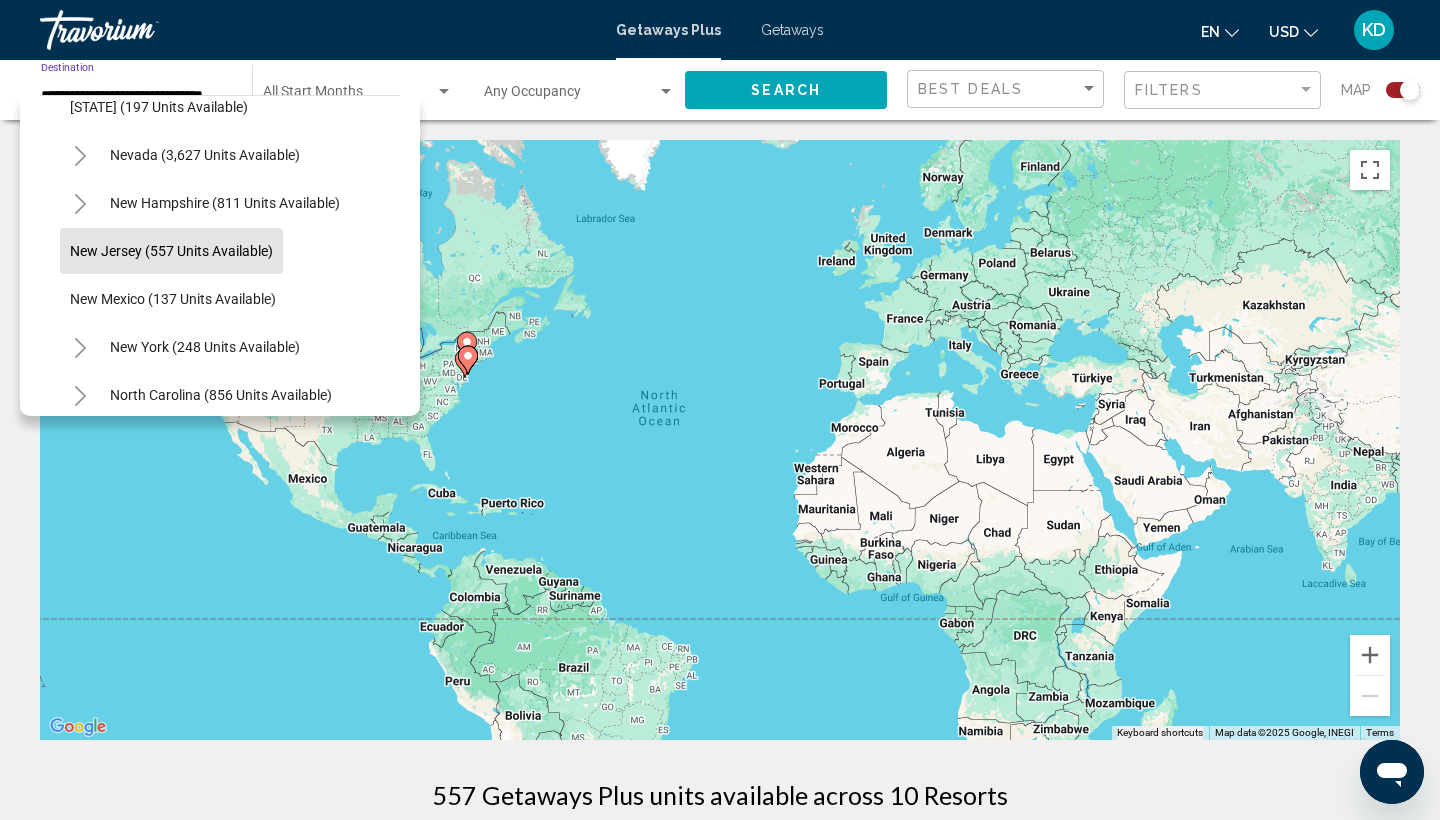 click on "Search" 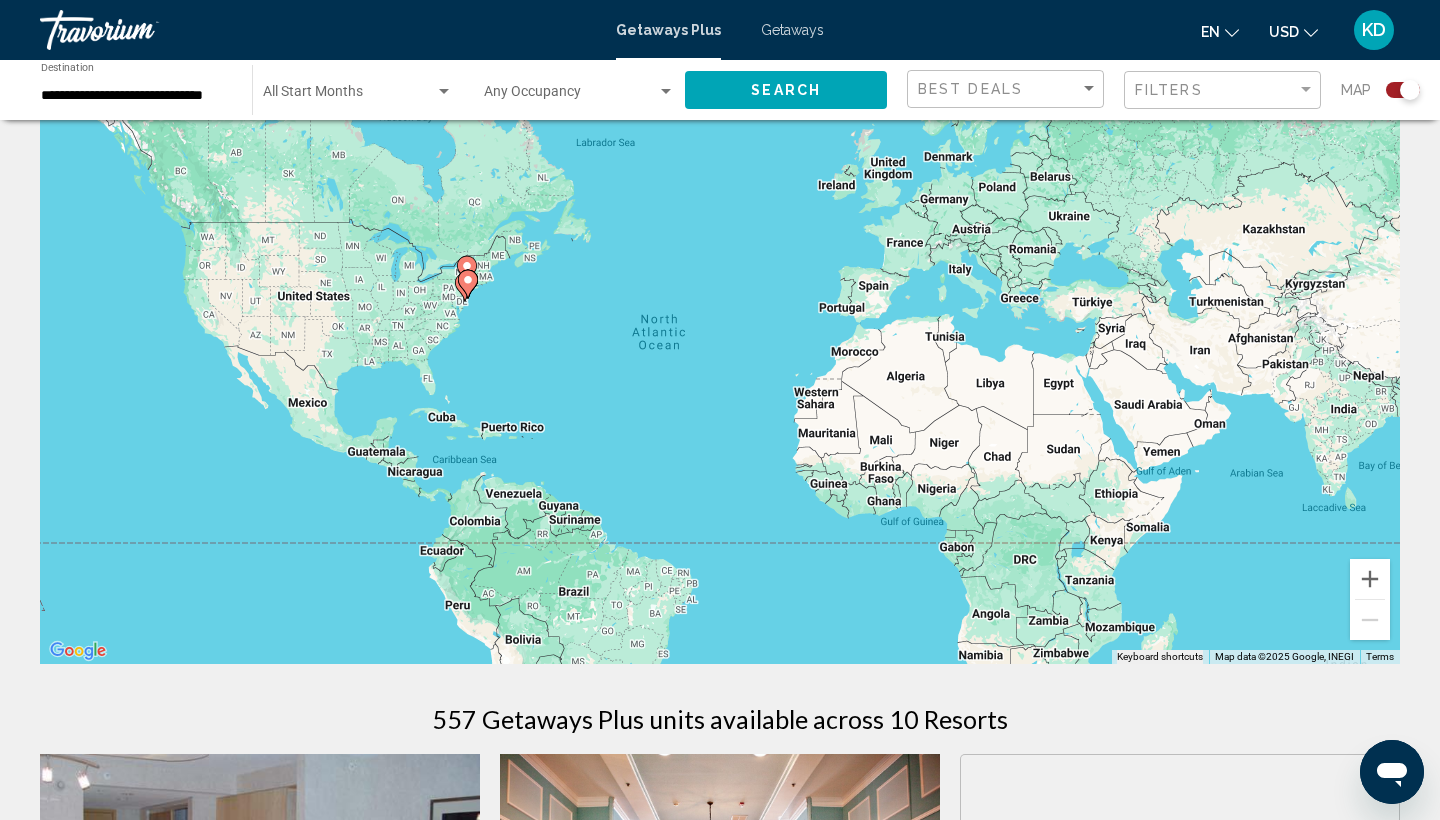 scroll, scrollTop: 74, scrollLeft: 0, axis: vertical 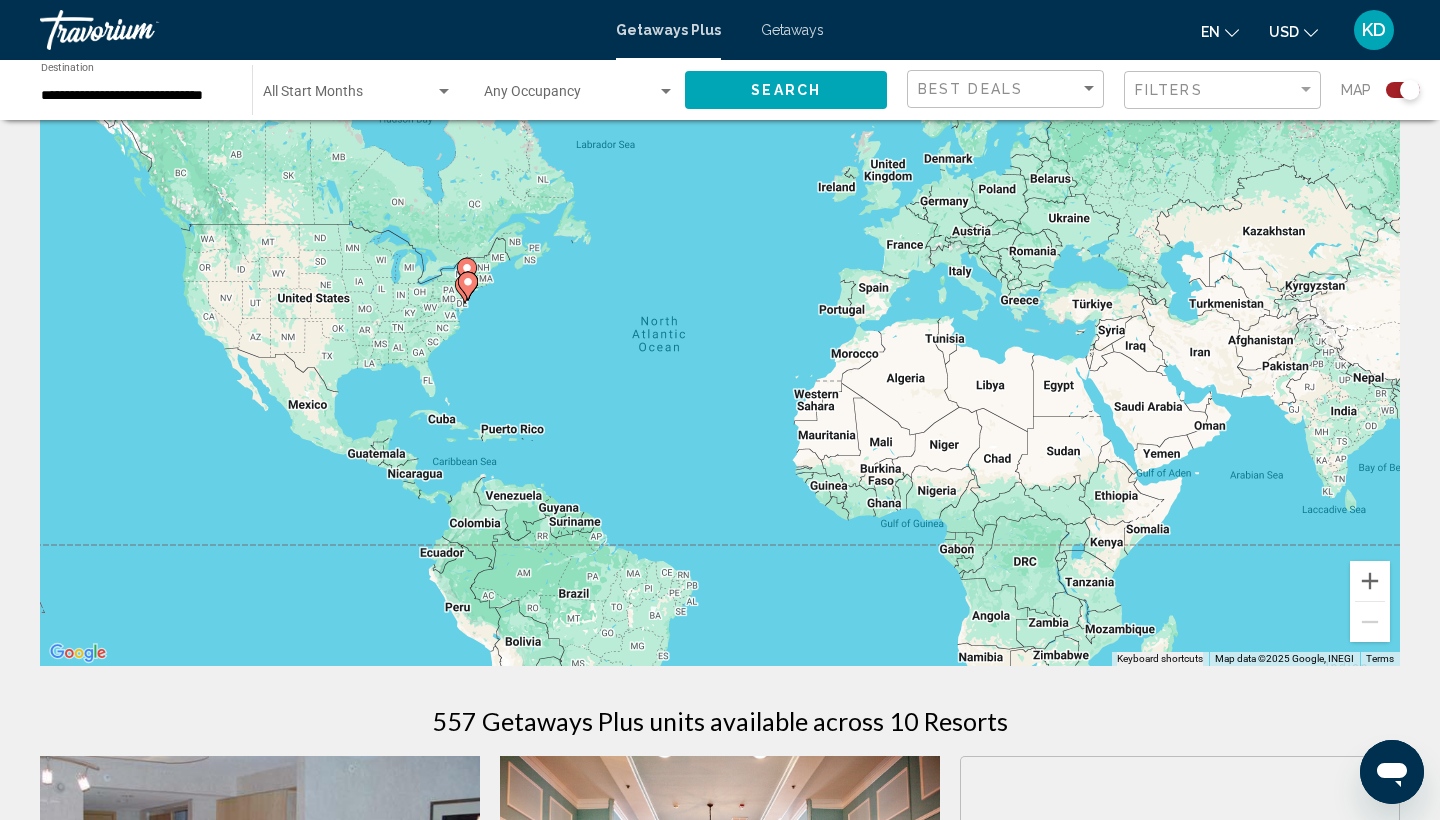 click on "To navigate, press the arrow keys. To activate drag with keyboard, press Alt + Enter. Once in keyboard drag state, use the arrow keys to move the marker. To complete the drag, press the Enter key. To cancel, press Escape." at bounding box center [720, 366] 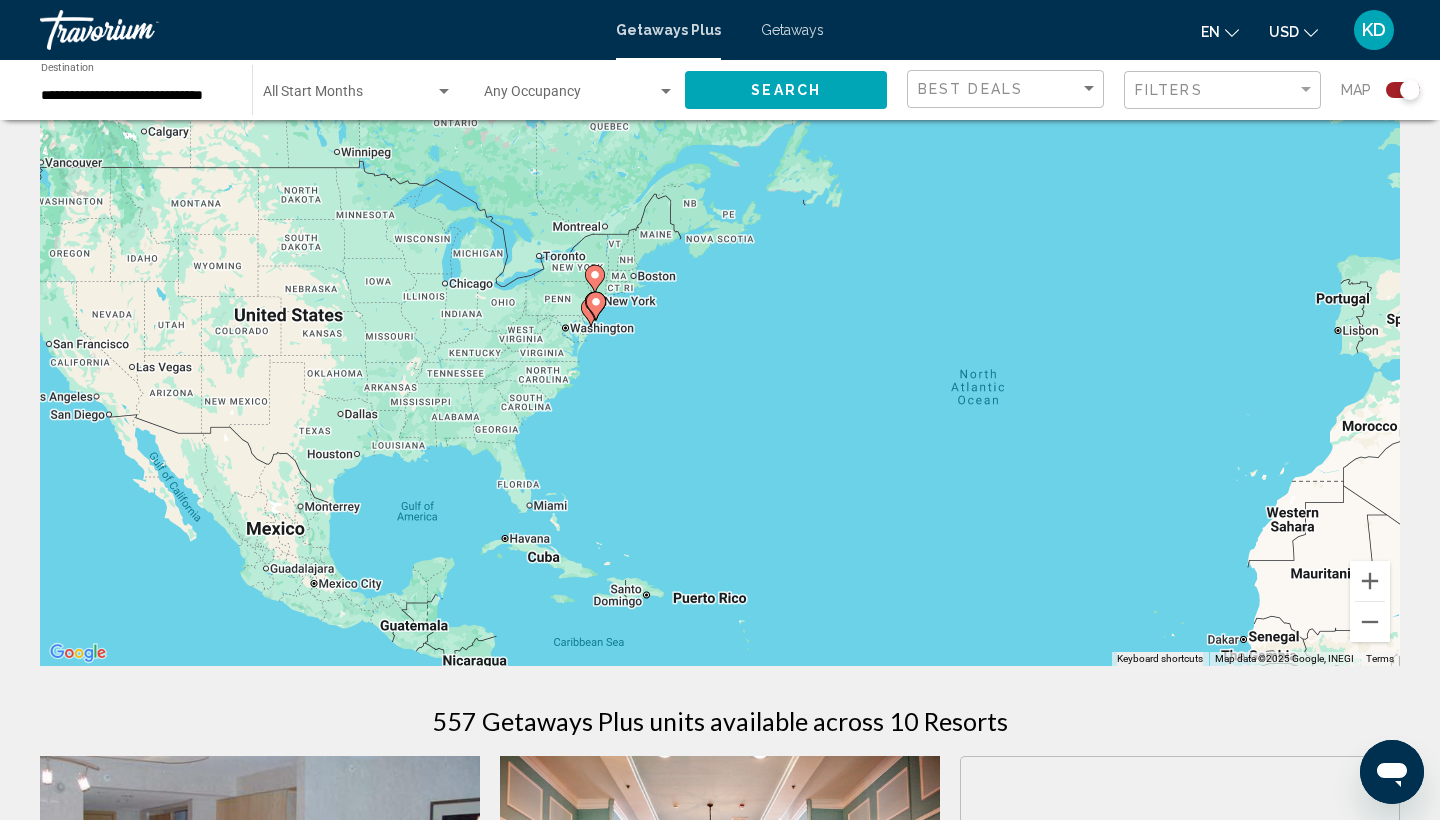 drag, startPoint x: 477, startPoint y: 270, endPoint x: 468, endPoint y: 375, distance: 105.38501 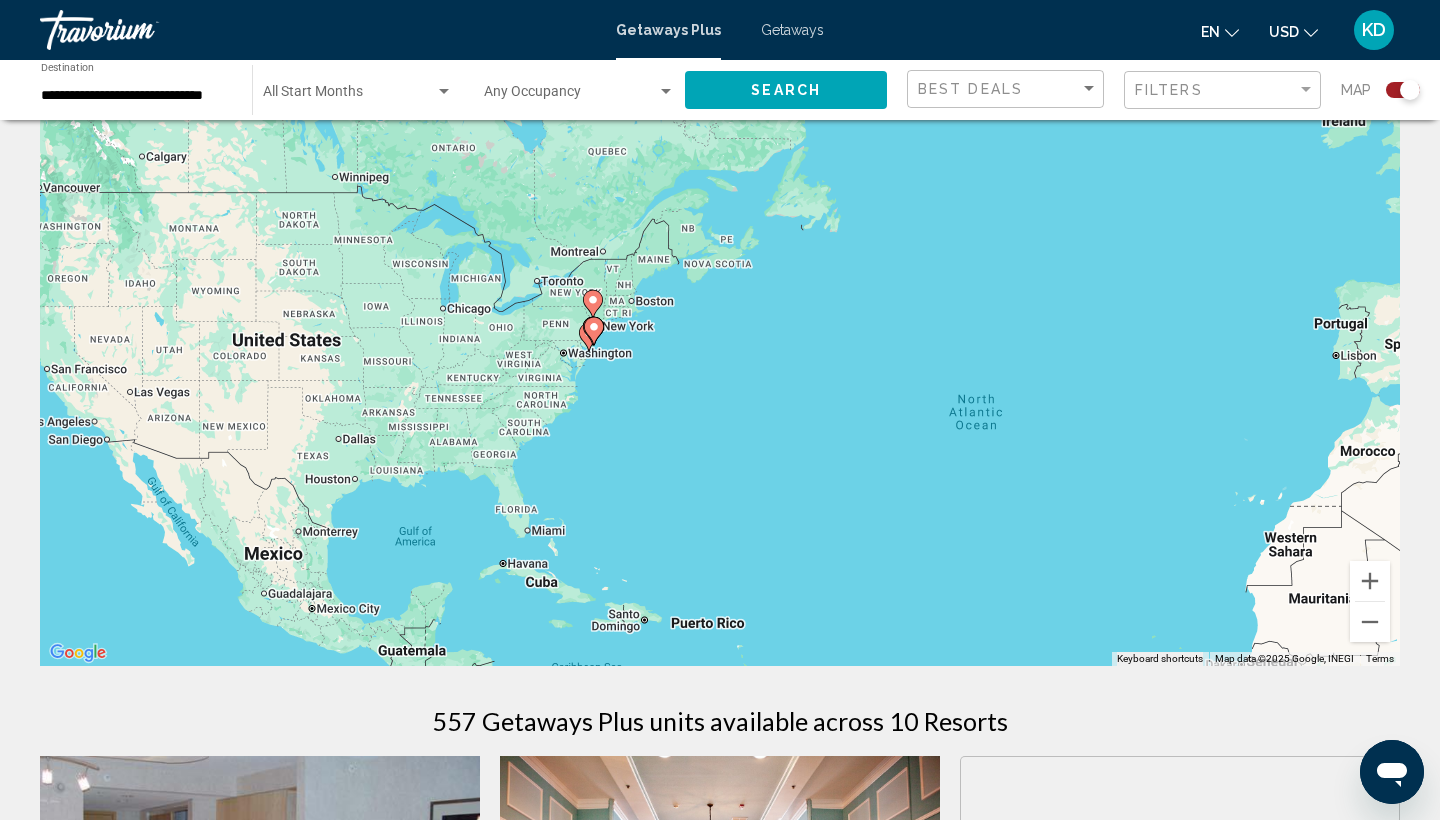 click on "To navigate, press the arrow keys. To activate drag with keyboard, press Alt + Enter. Once in keyboard drag state, use the arrow keys to move the marker. To complete the drag, press the Enter key. To cancel, press Escape." at bounding box center [720, 366] 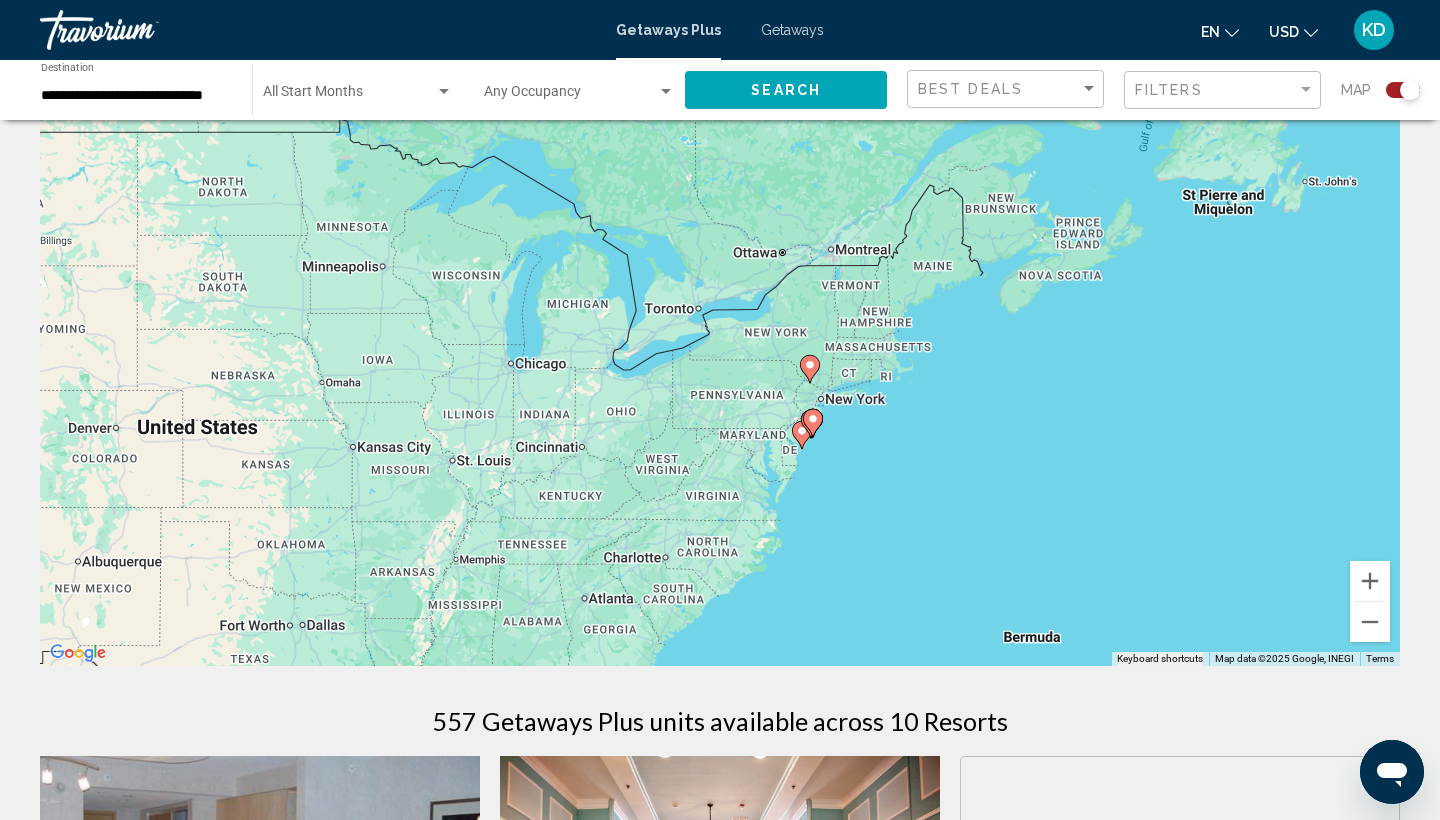 click on "To navigate, press the arrow keys. To activate drag with keyboard, press Alt + Enter. Once in keyboard drag state, use the arrow keys to move the marker. To complete the drag, press the Enter key. To cancel, press Escape." at bounding box center (720, 366) 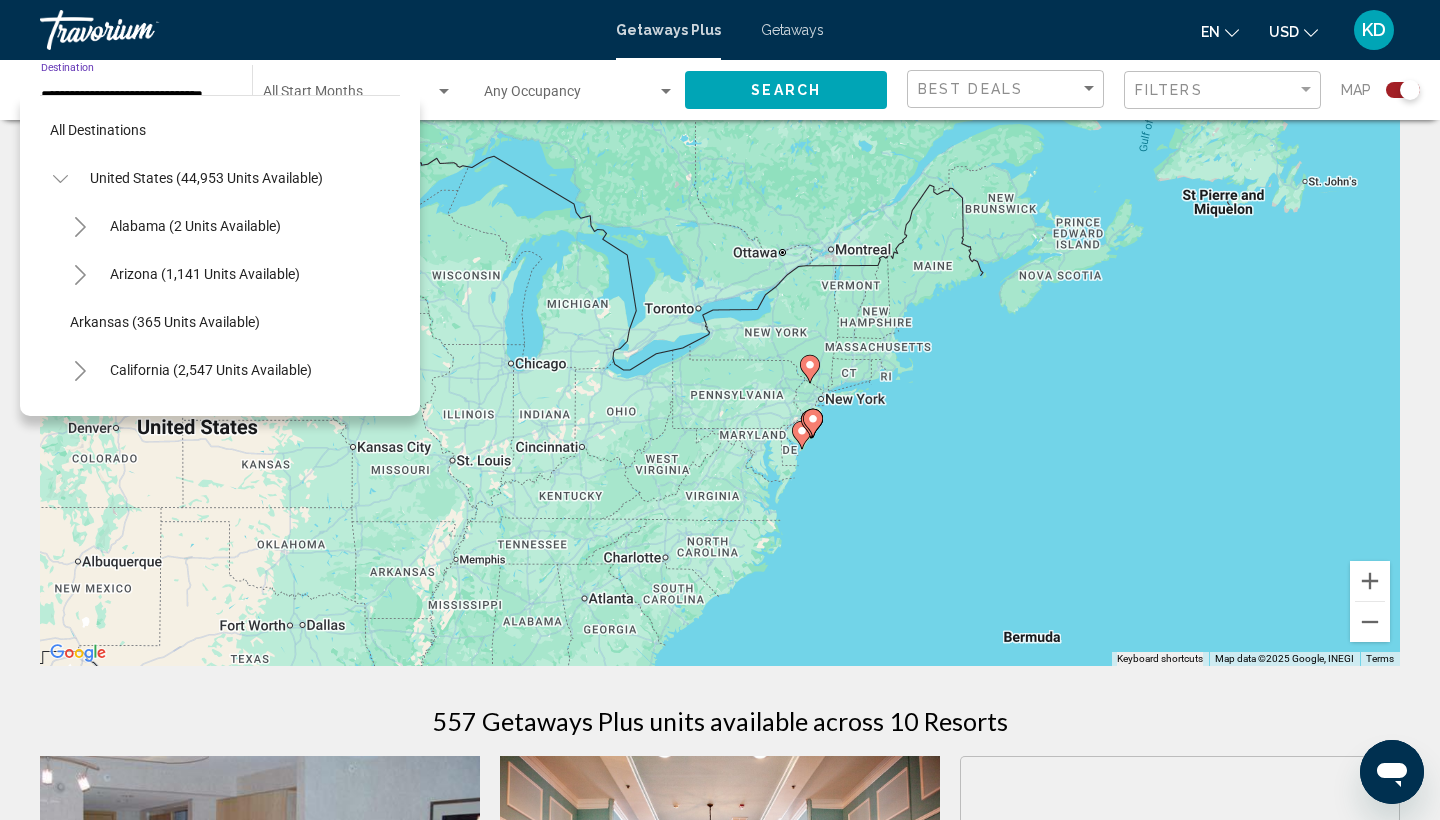 scroll, scrollTop: 1175, scrollLeft: 0, axis: vertical 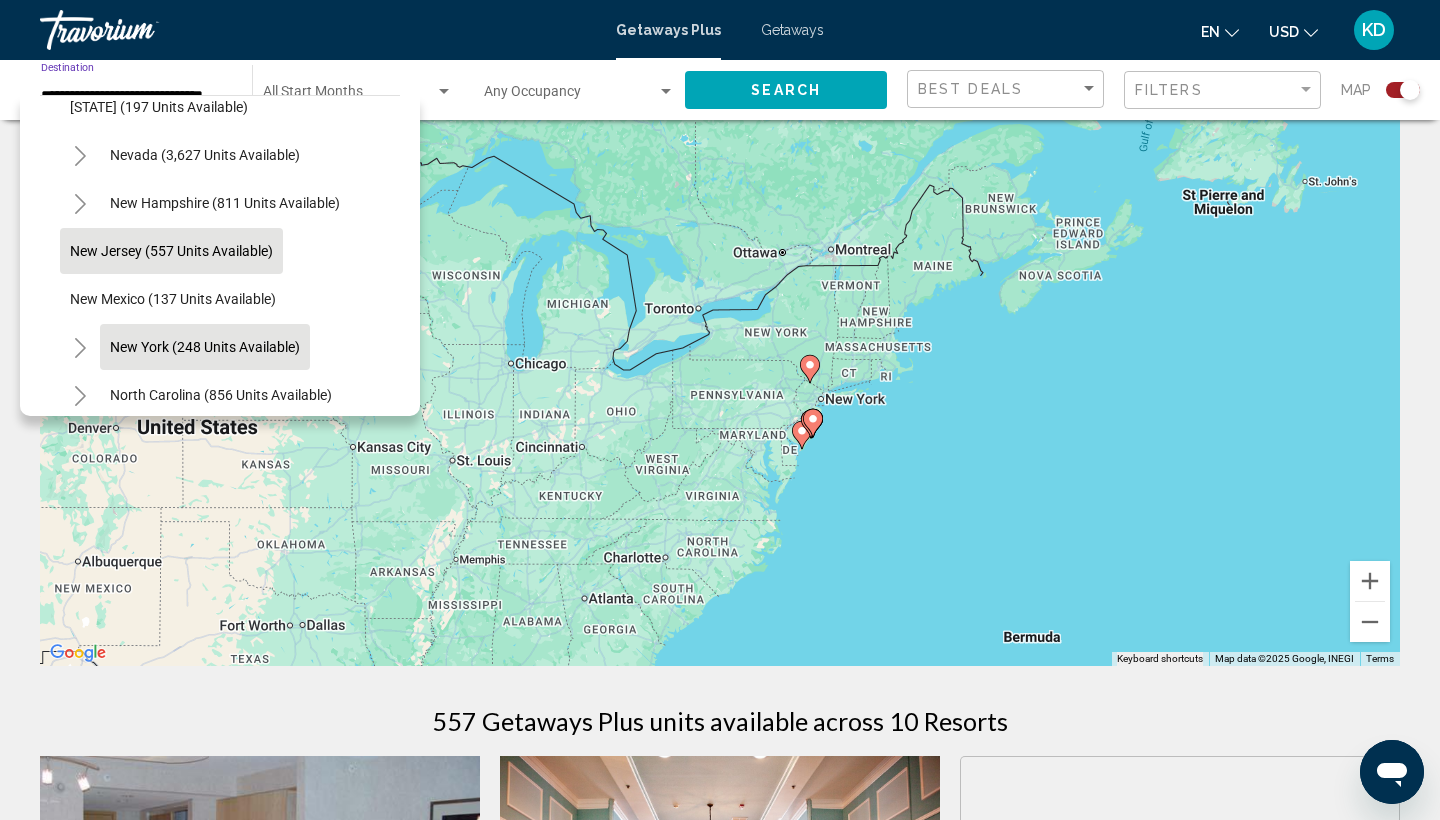 click on "New York (248 units available)" 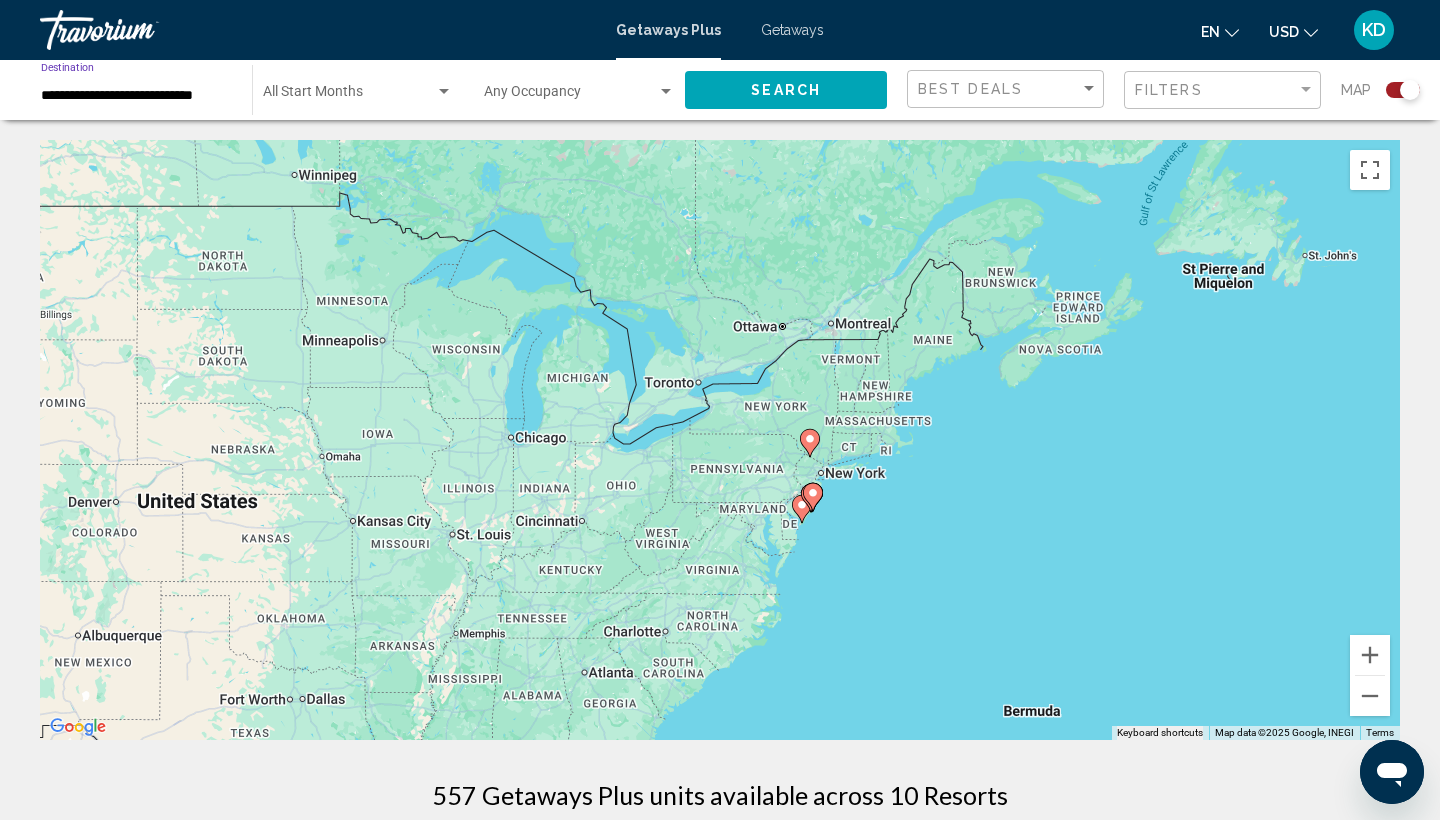 scroll, scrollTop: 0, scrollLeft: 0, axis: both 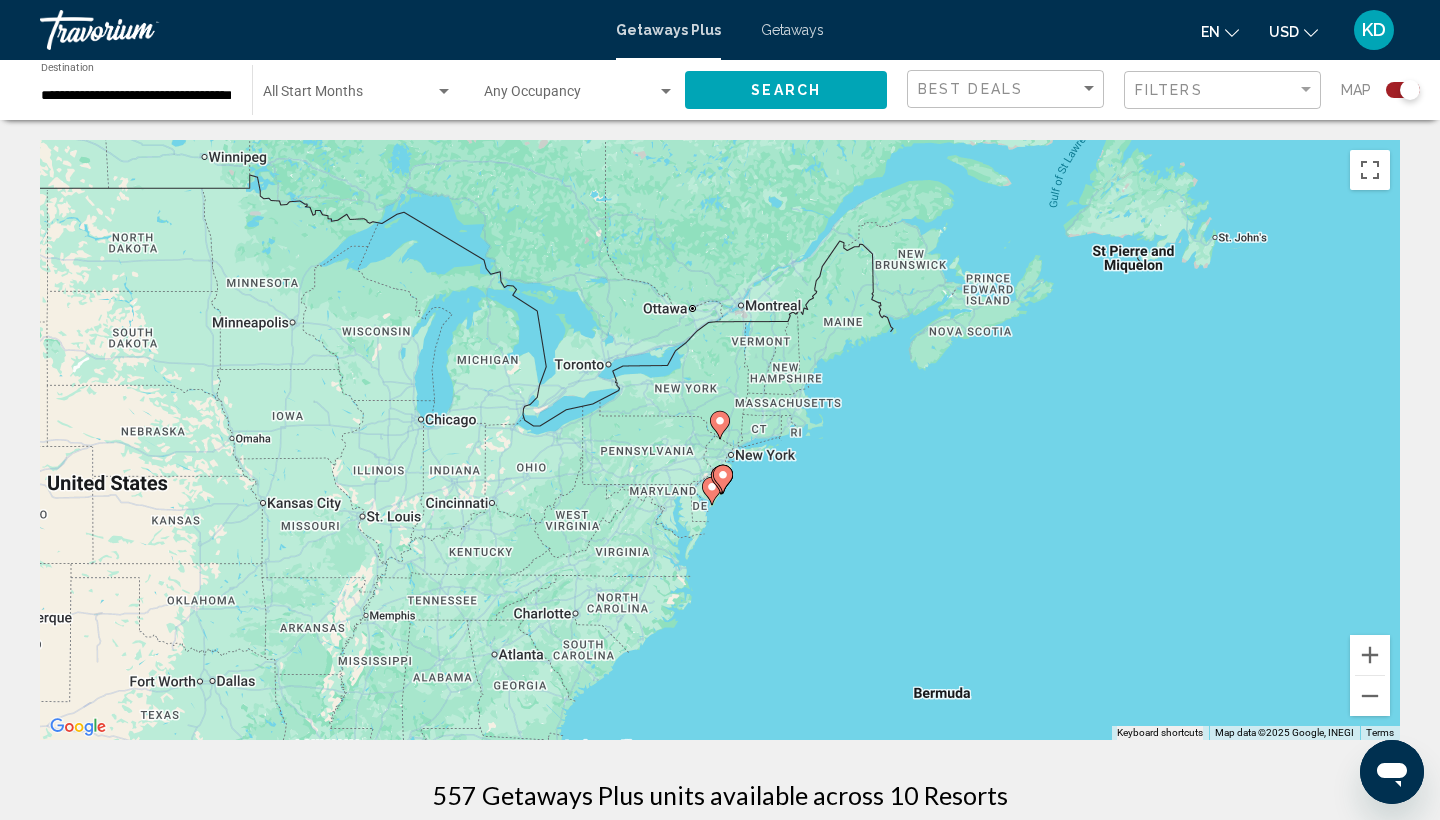 click on "**********" at bounding box center [136, 96] 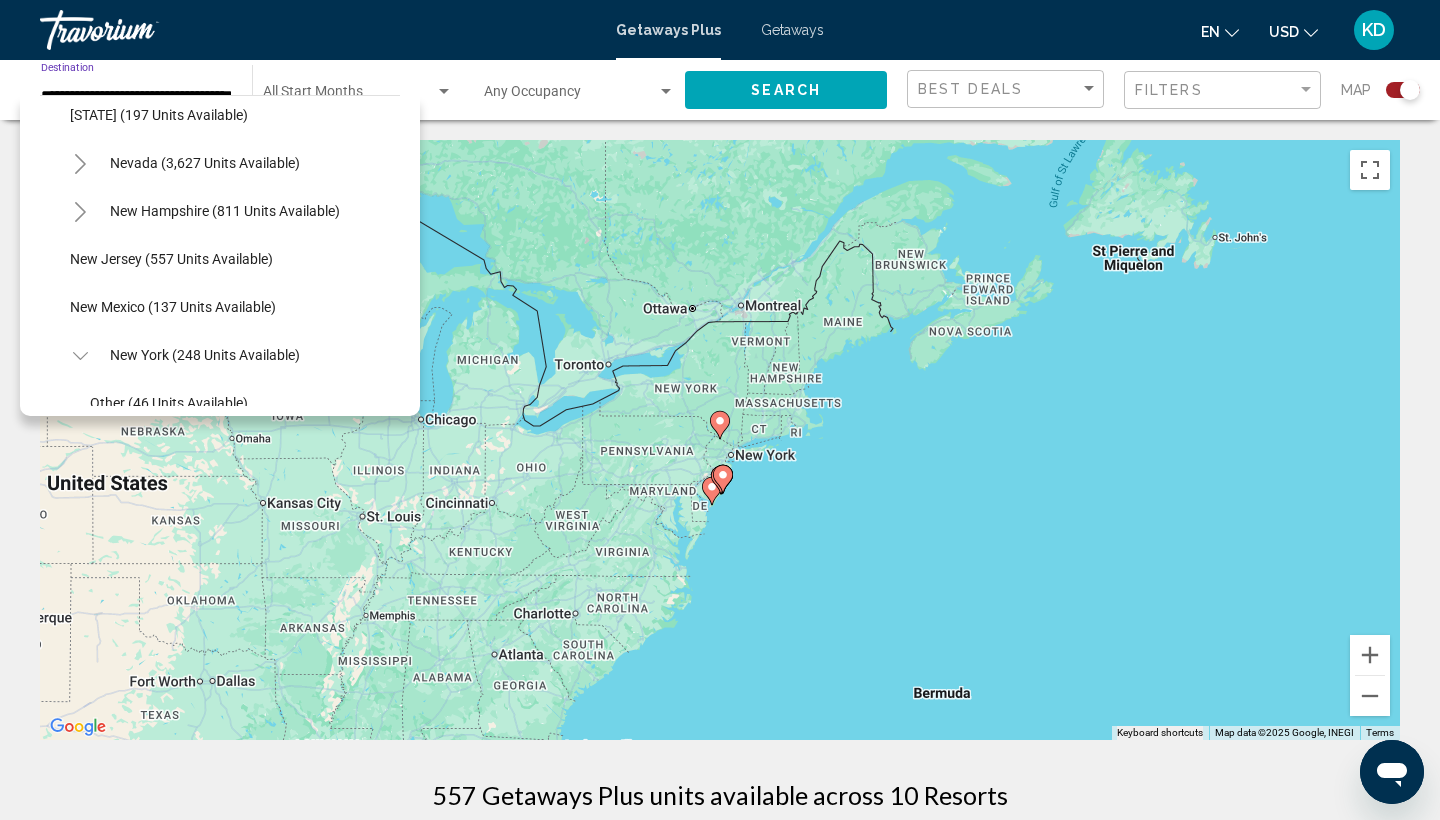 scroll, scrollTop: 1171, scrollLeft: 0, axis: vertical 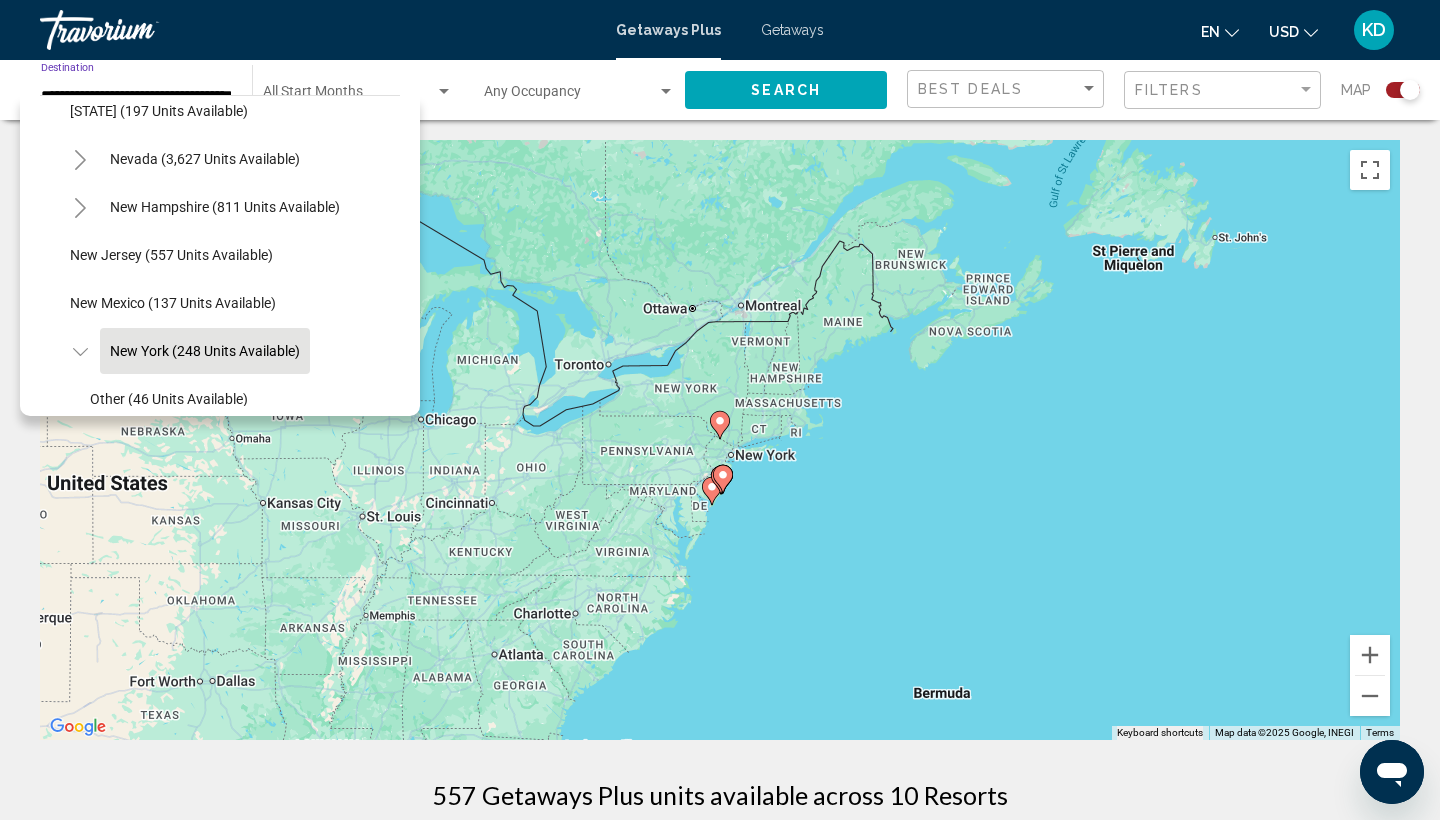 click on "New York (248 units available)" 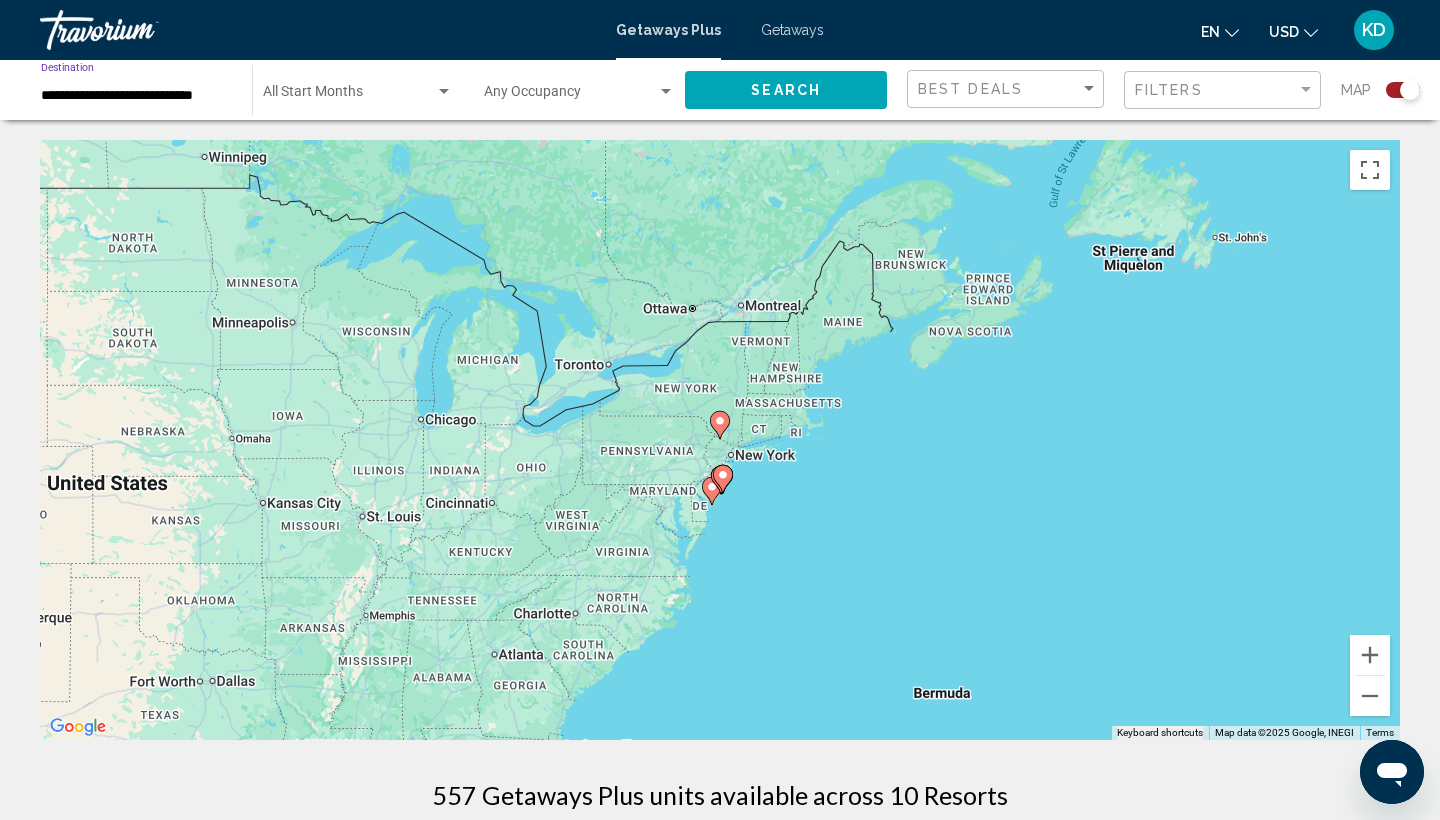 click on "Search" 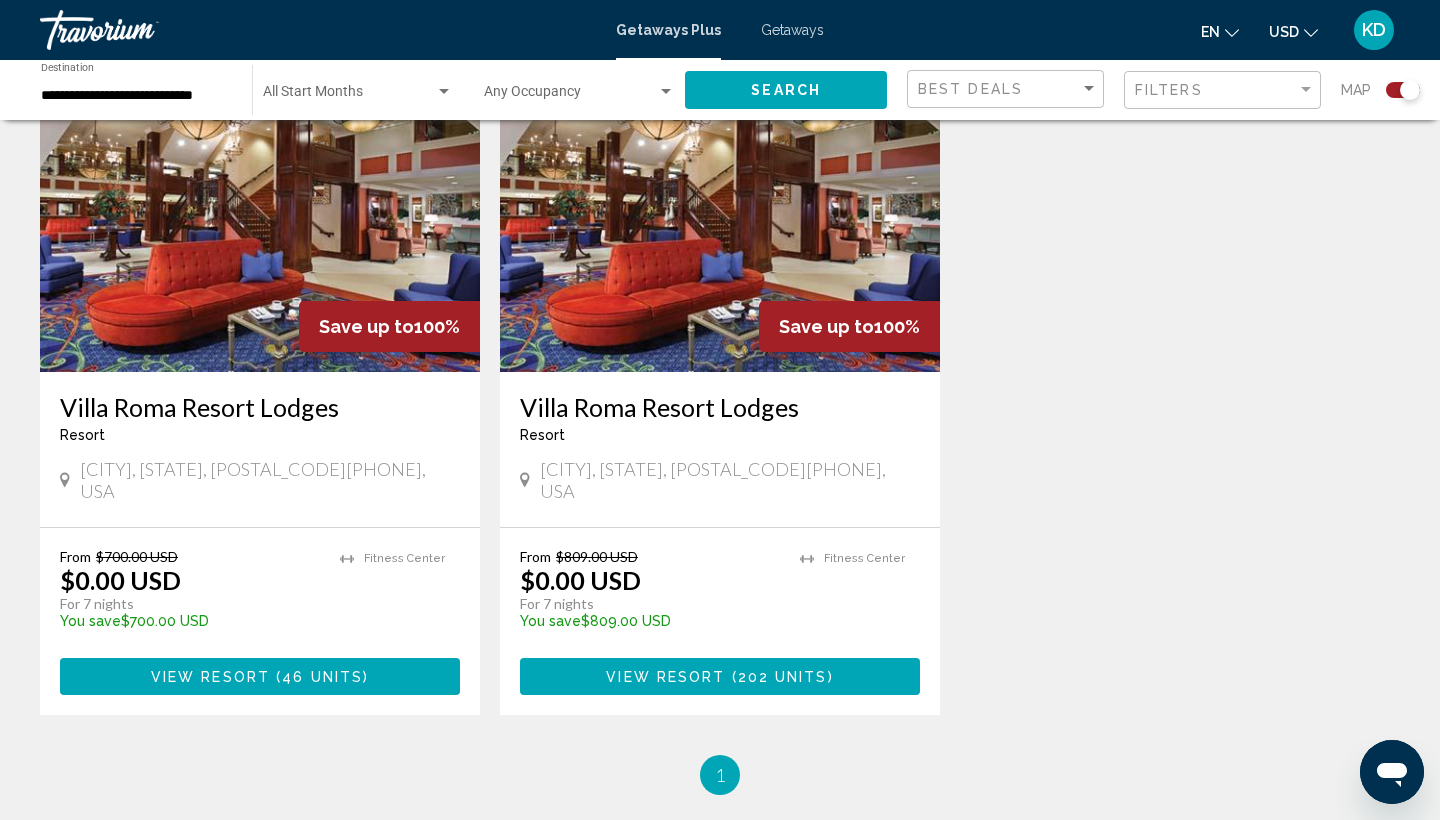 scroll, scrollTop: 782, scrollLeft: 0, axis: vertical 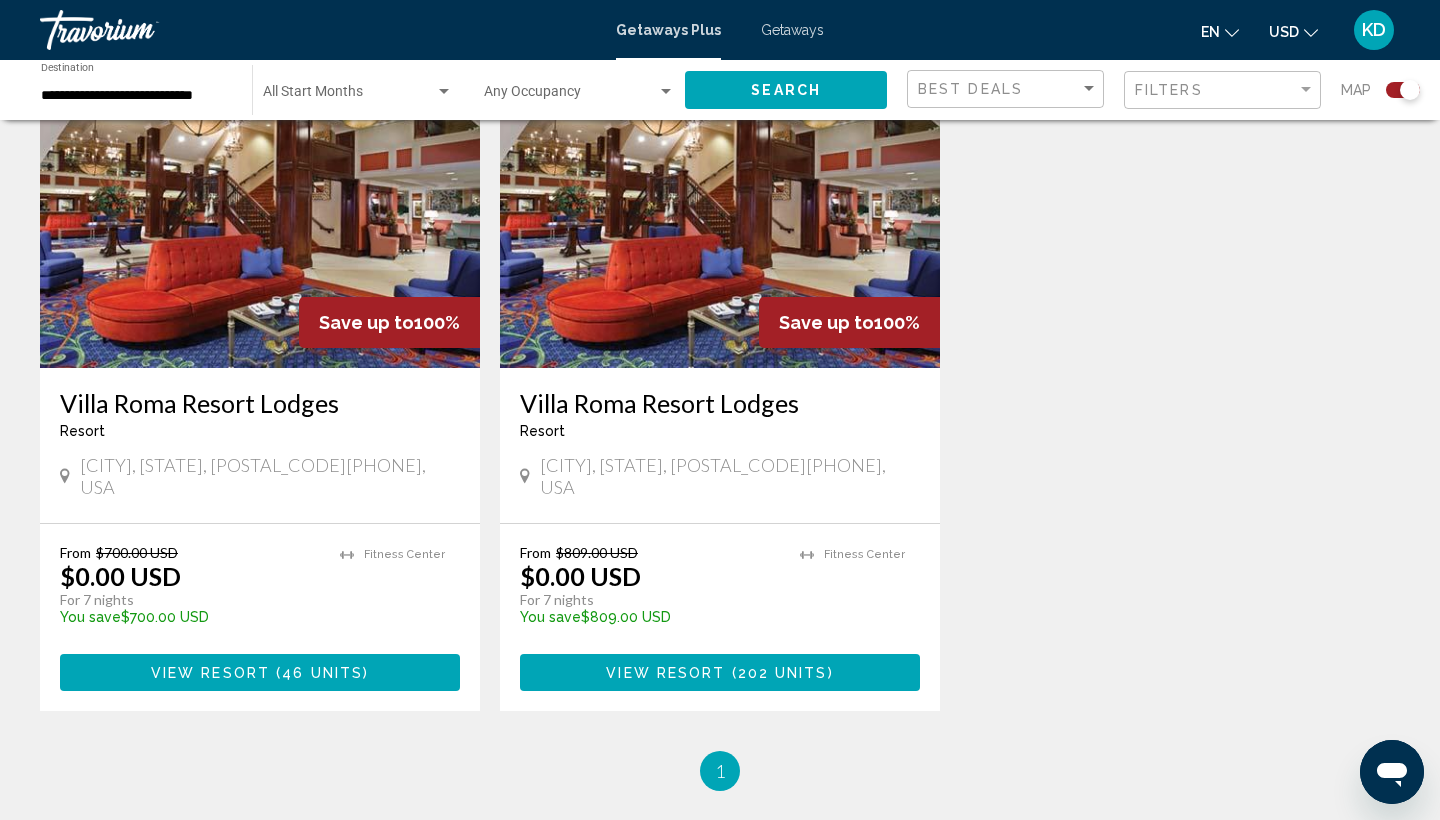 click at bounding box center [720, 208] 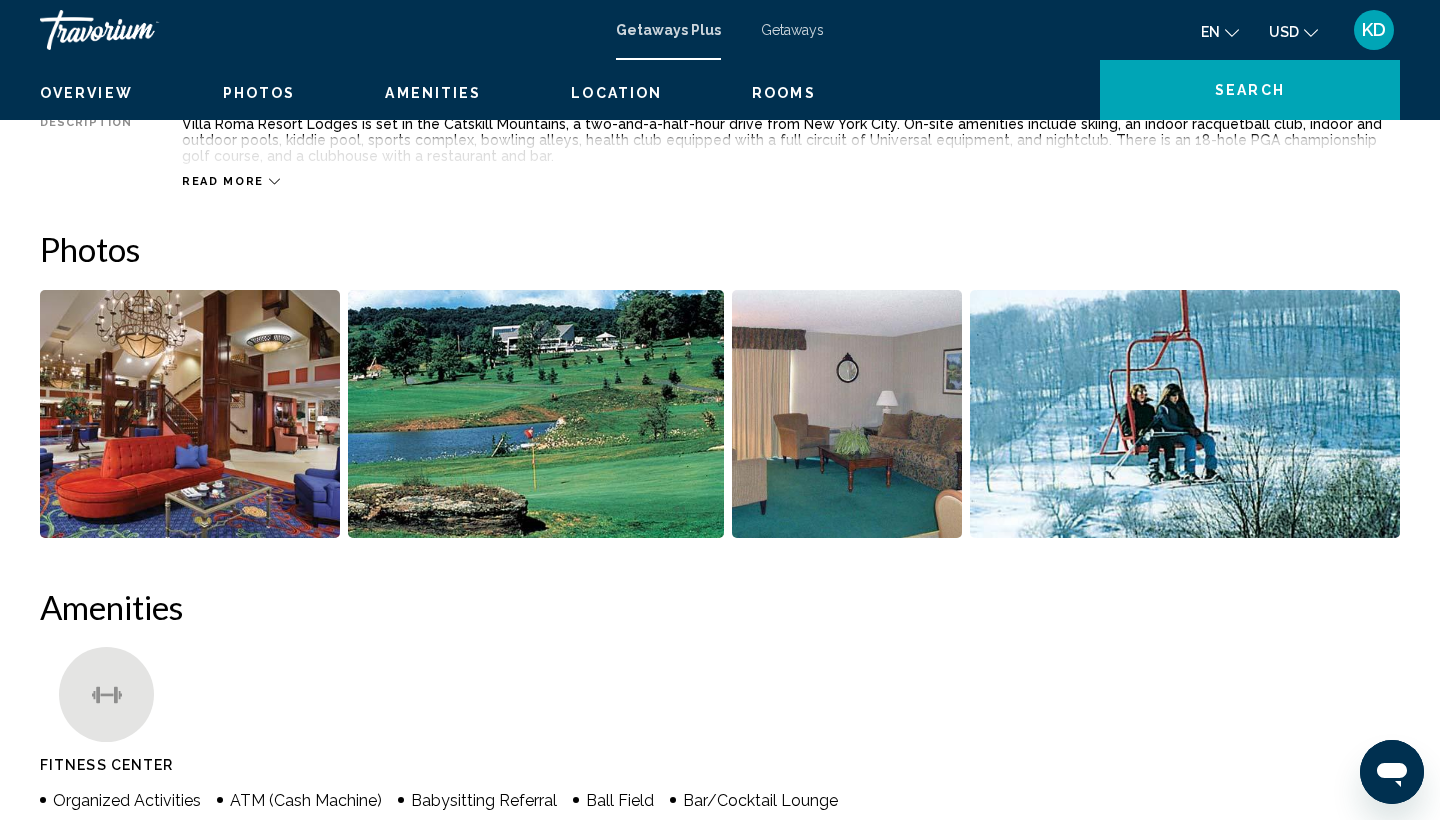 scroll, scrollTop: 0, scrollLeft: 0, axis: both 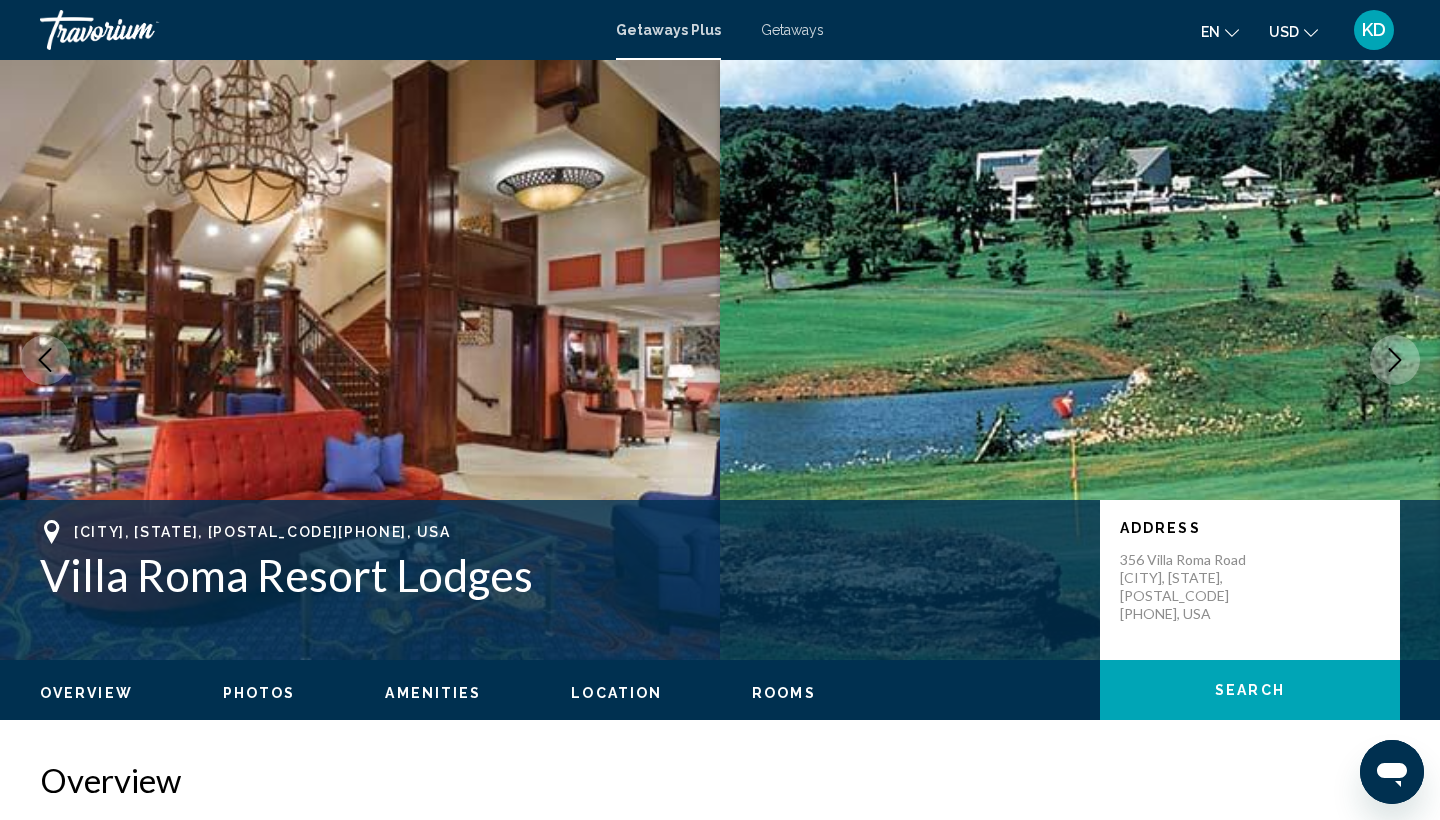 click 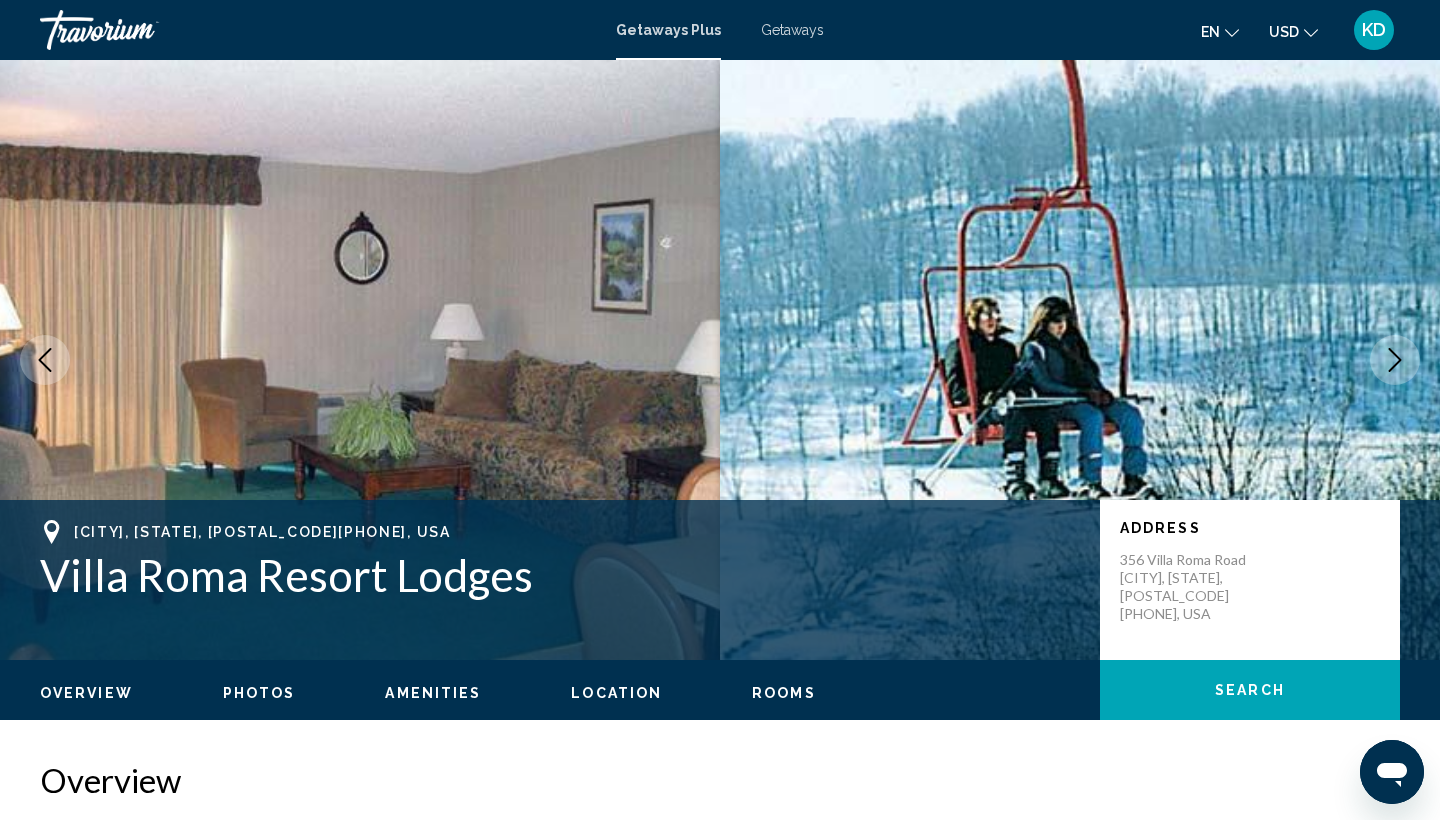 click 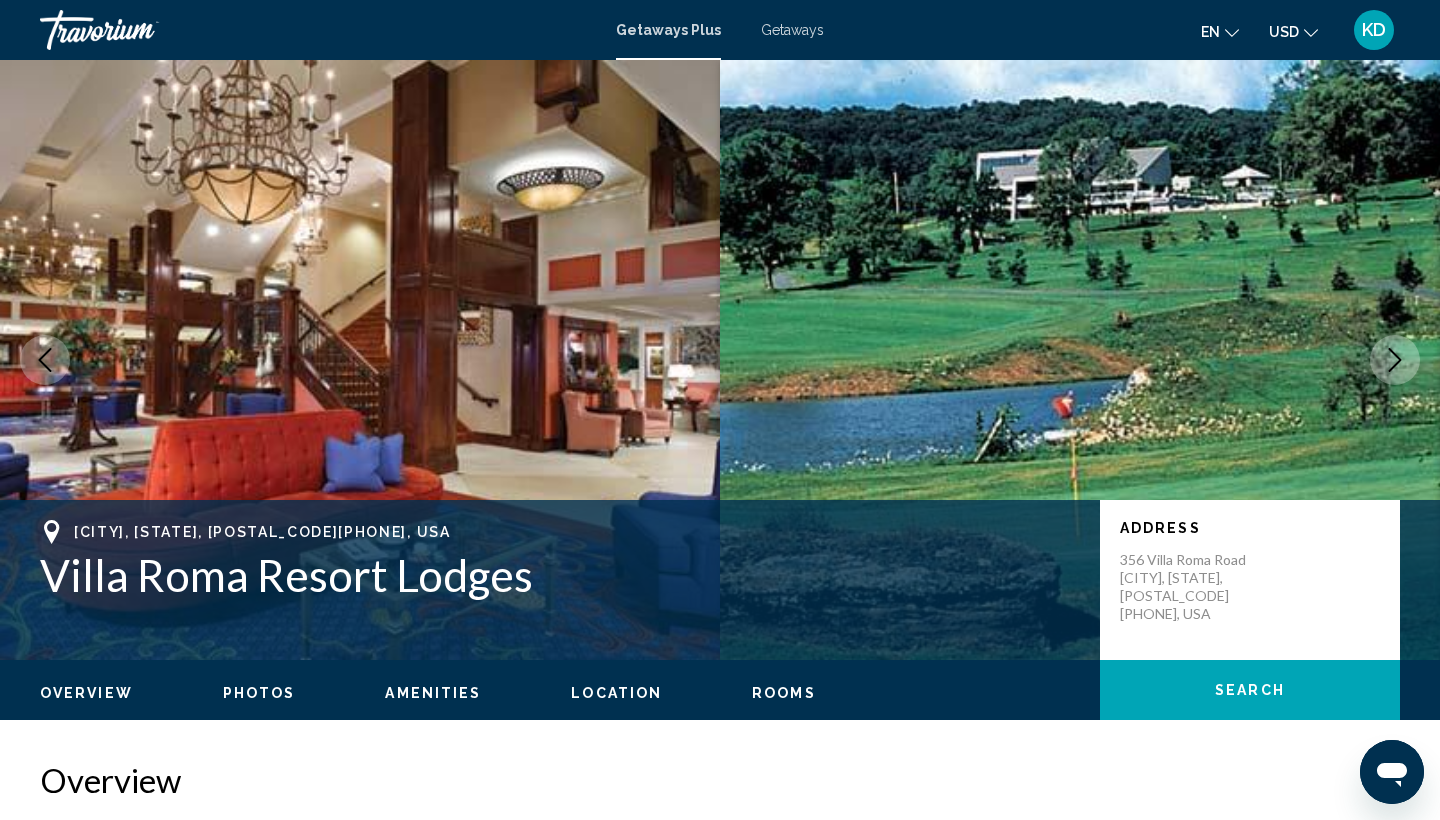 click 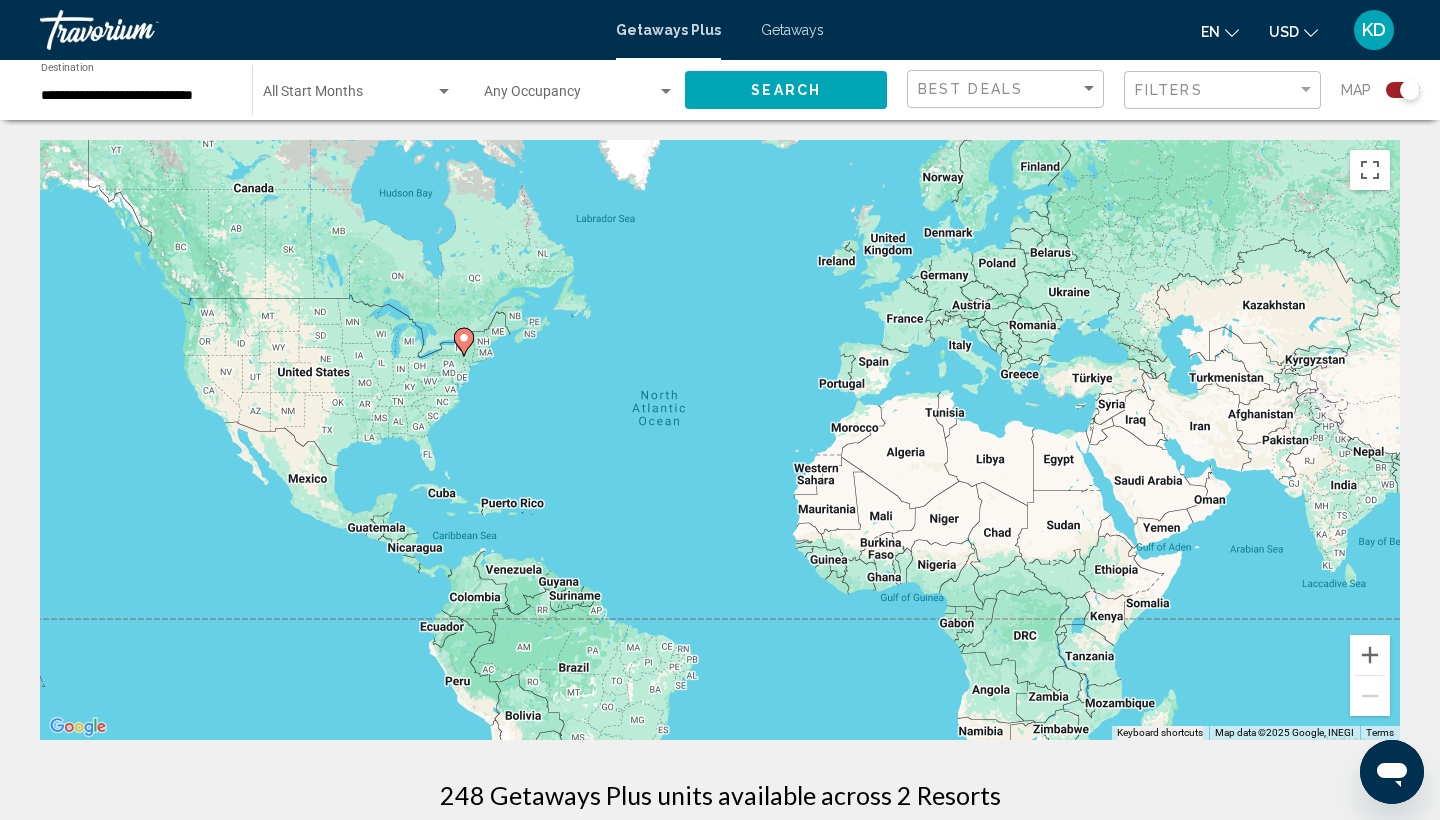 click on "**********" 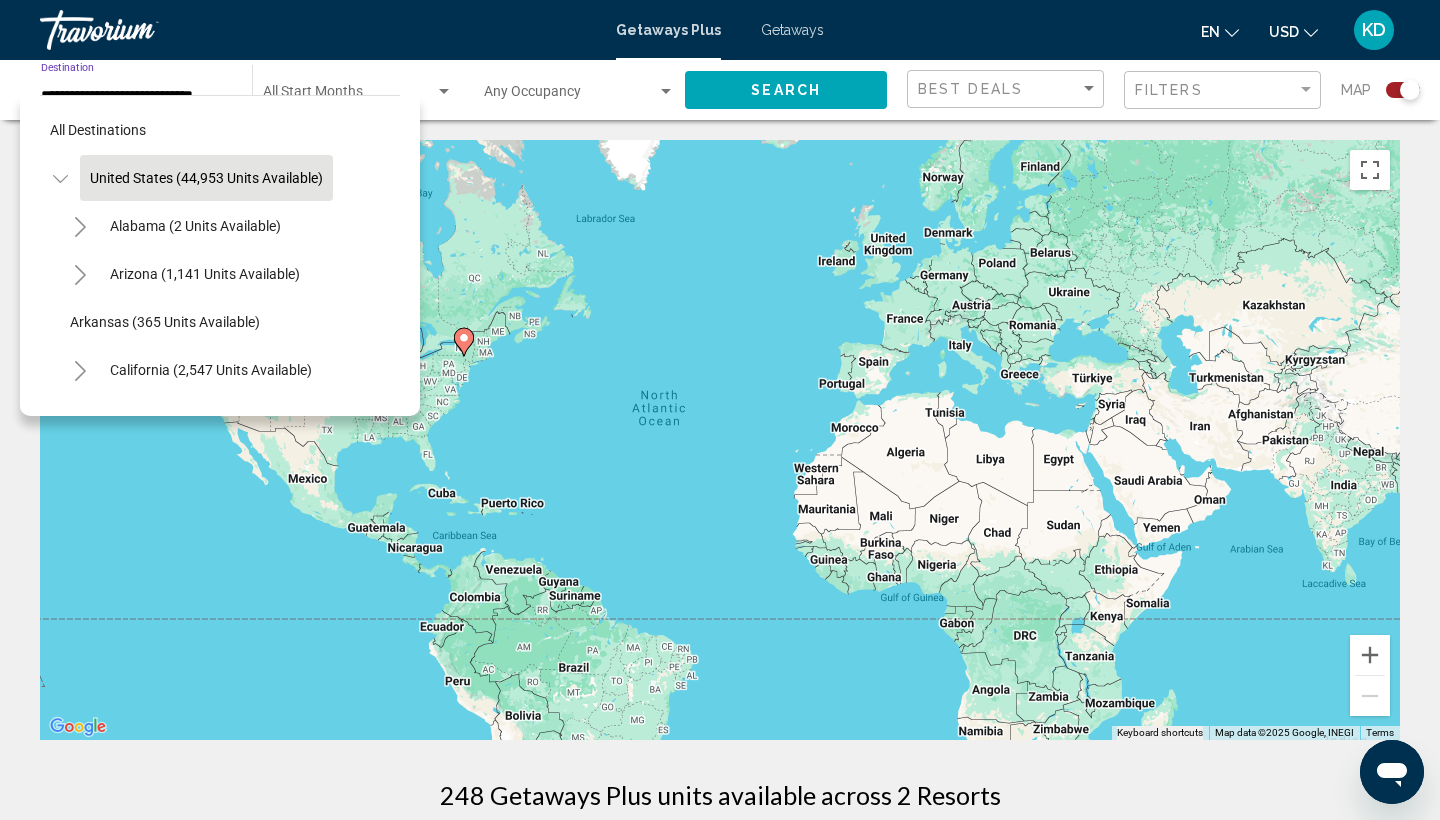 scroll, scrollTop: 0, scrollLeft: 0, axis: both 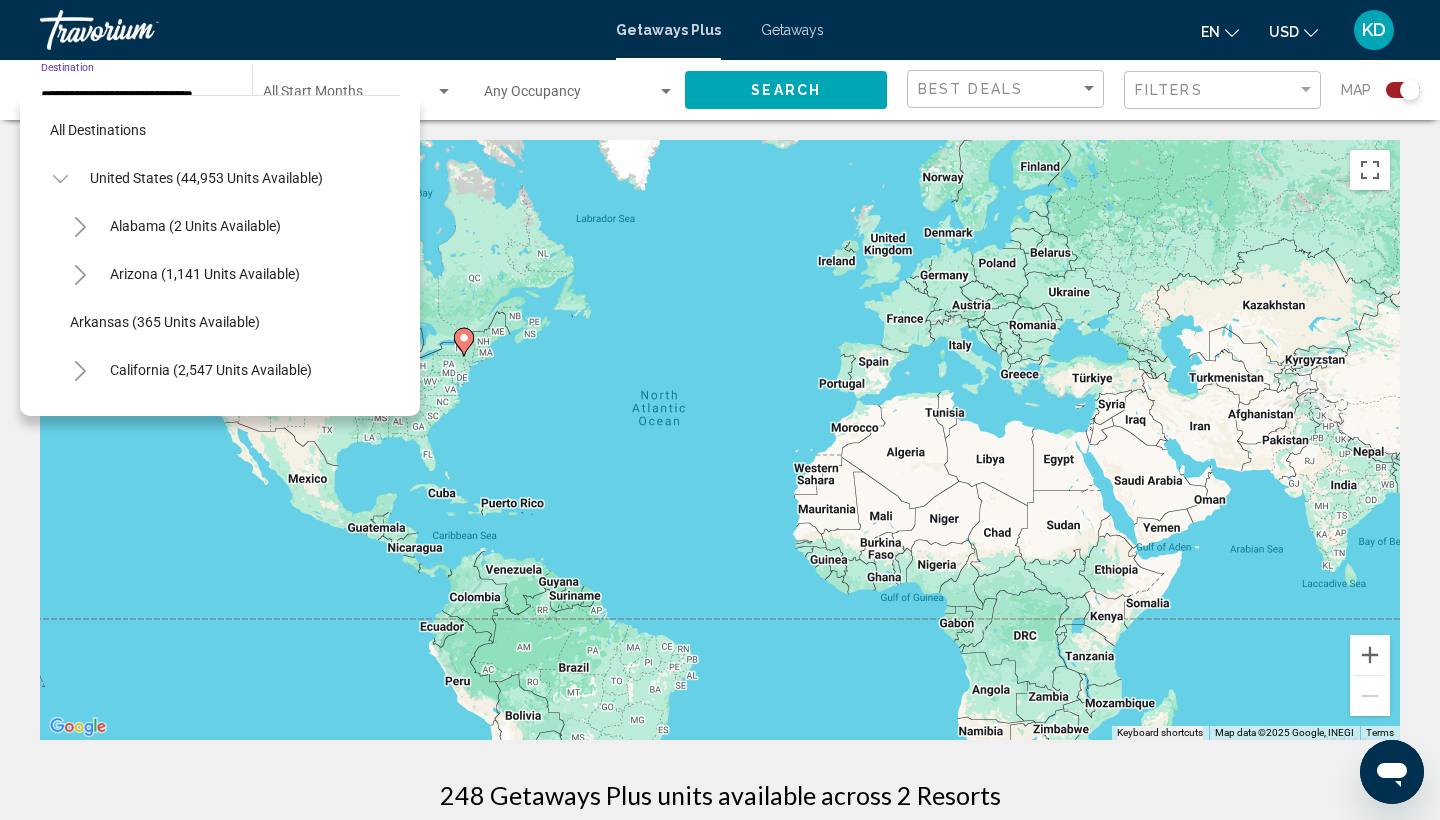 click on "United States (44,953 units available)" at bounding box center (183, 2242) 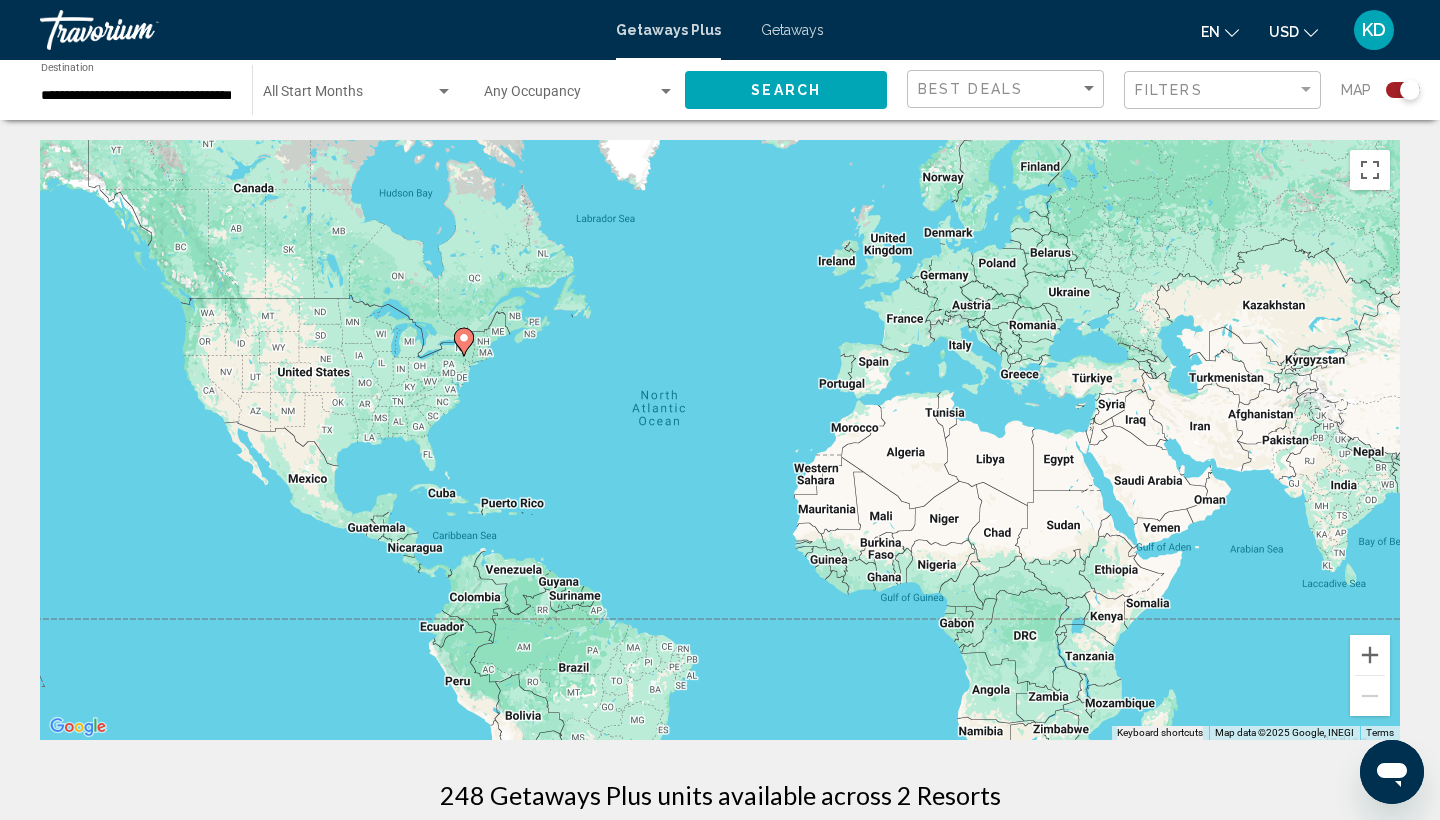 click on "**********" 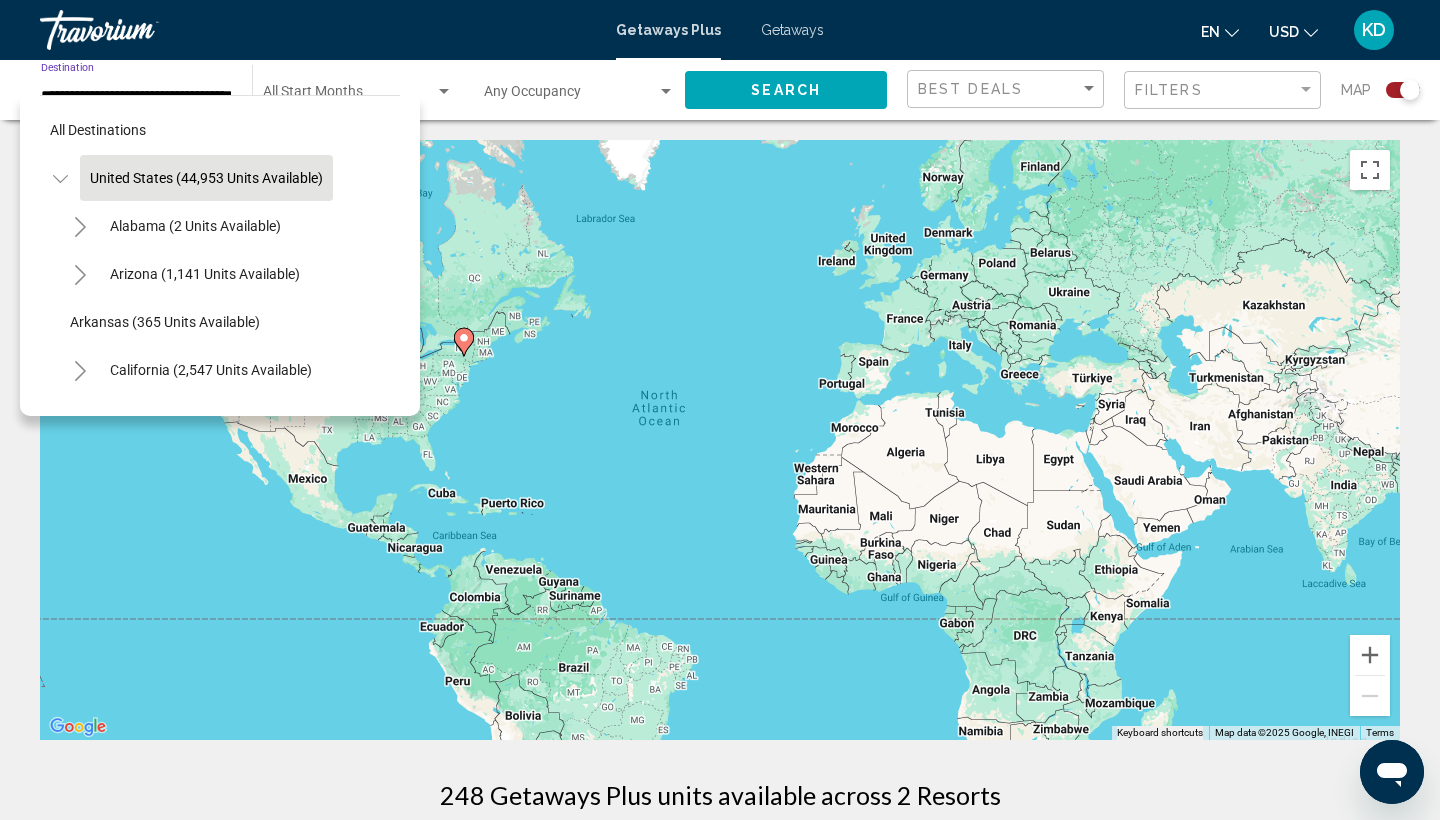 click on "Search" 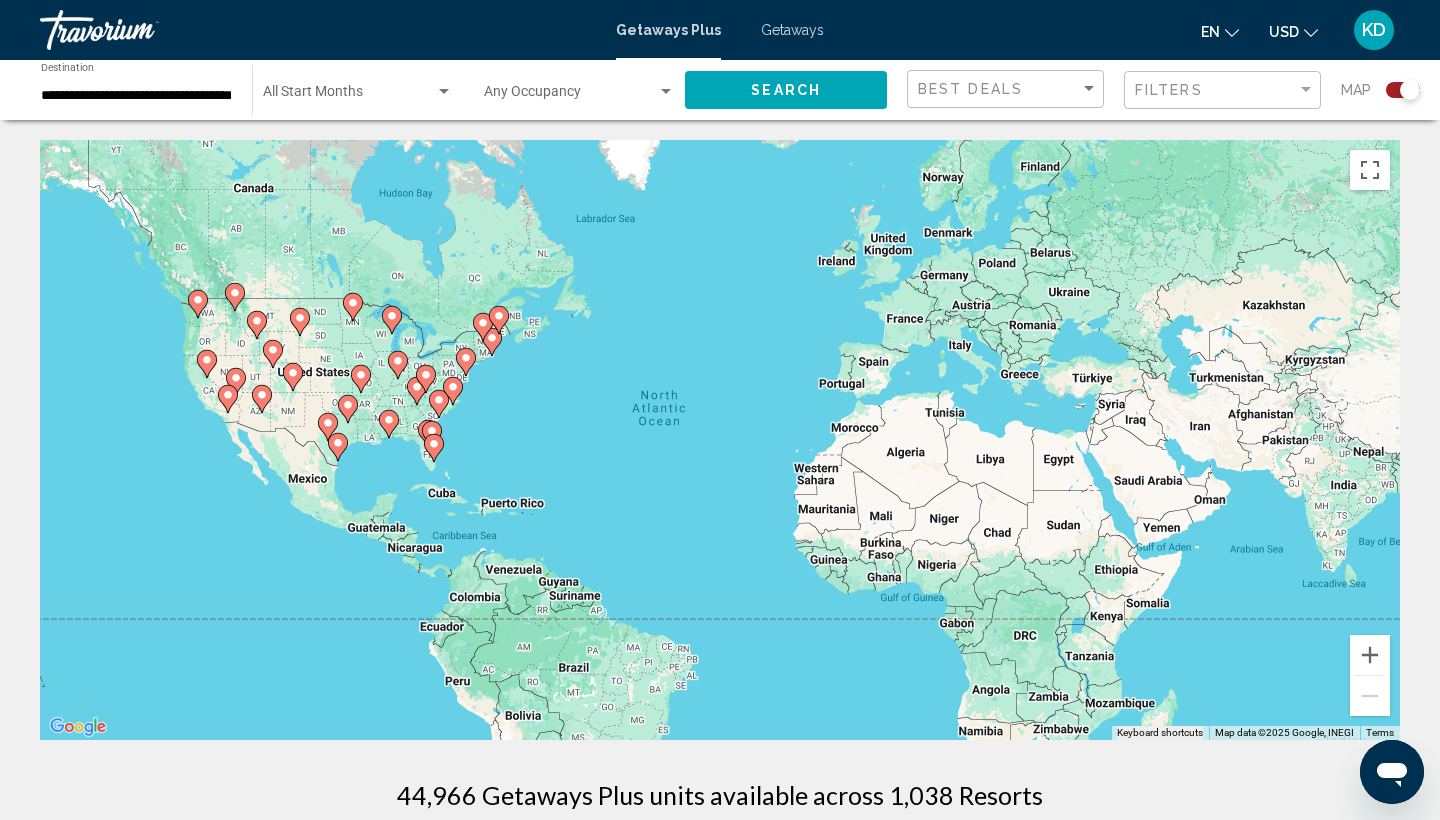 click 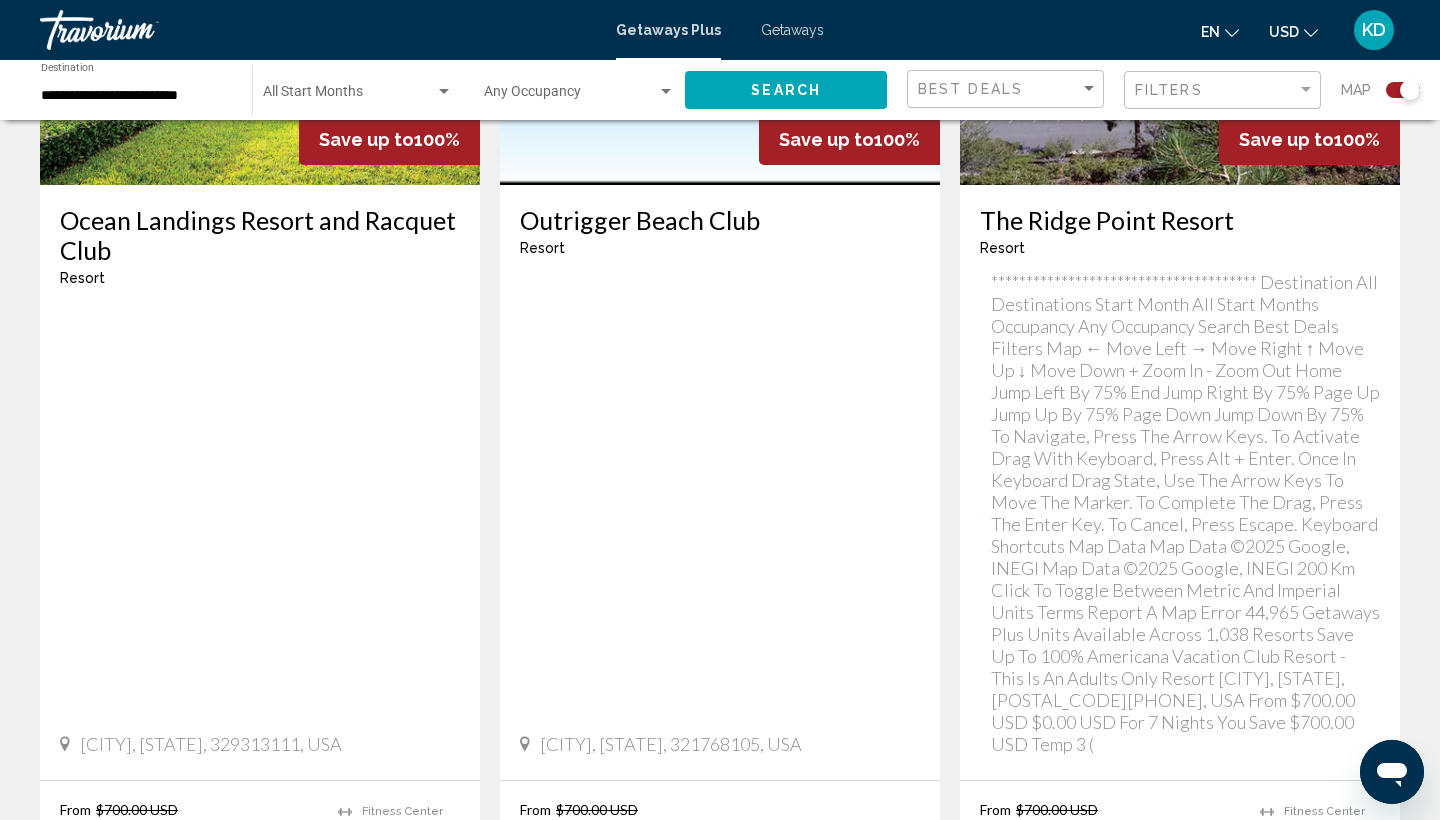 scroll, scrollTop: 3074, scrollLeft: 0, axis: vertical 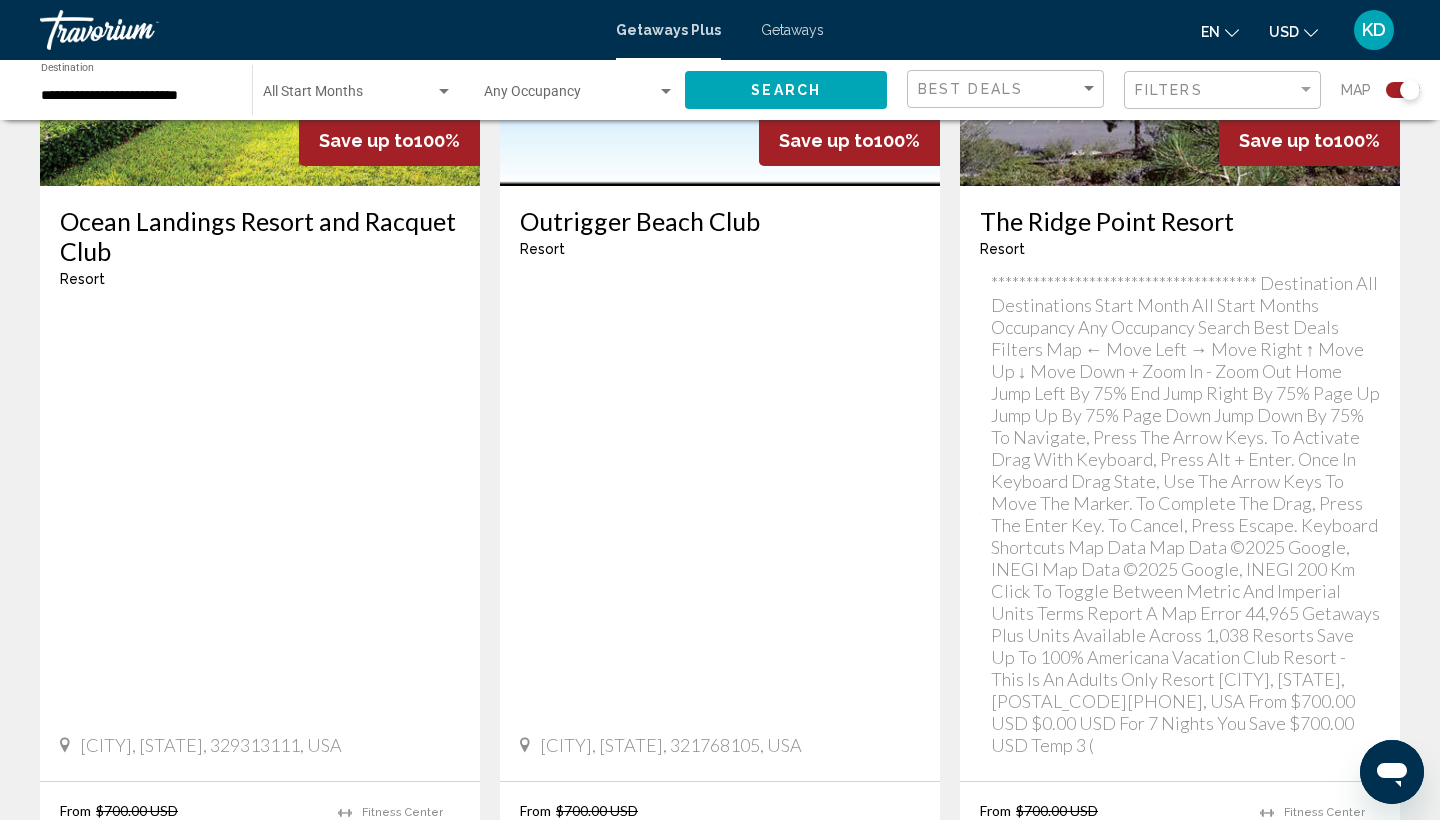 click on "2" at bounding box center [580, 1029] 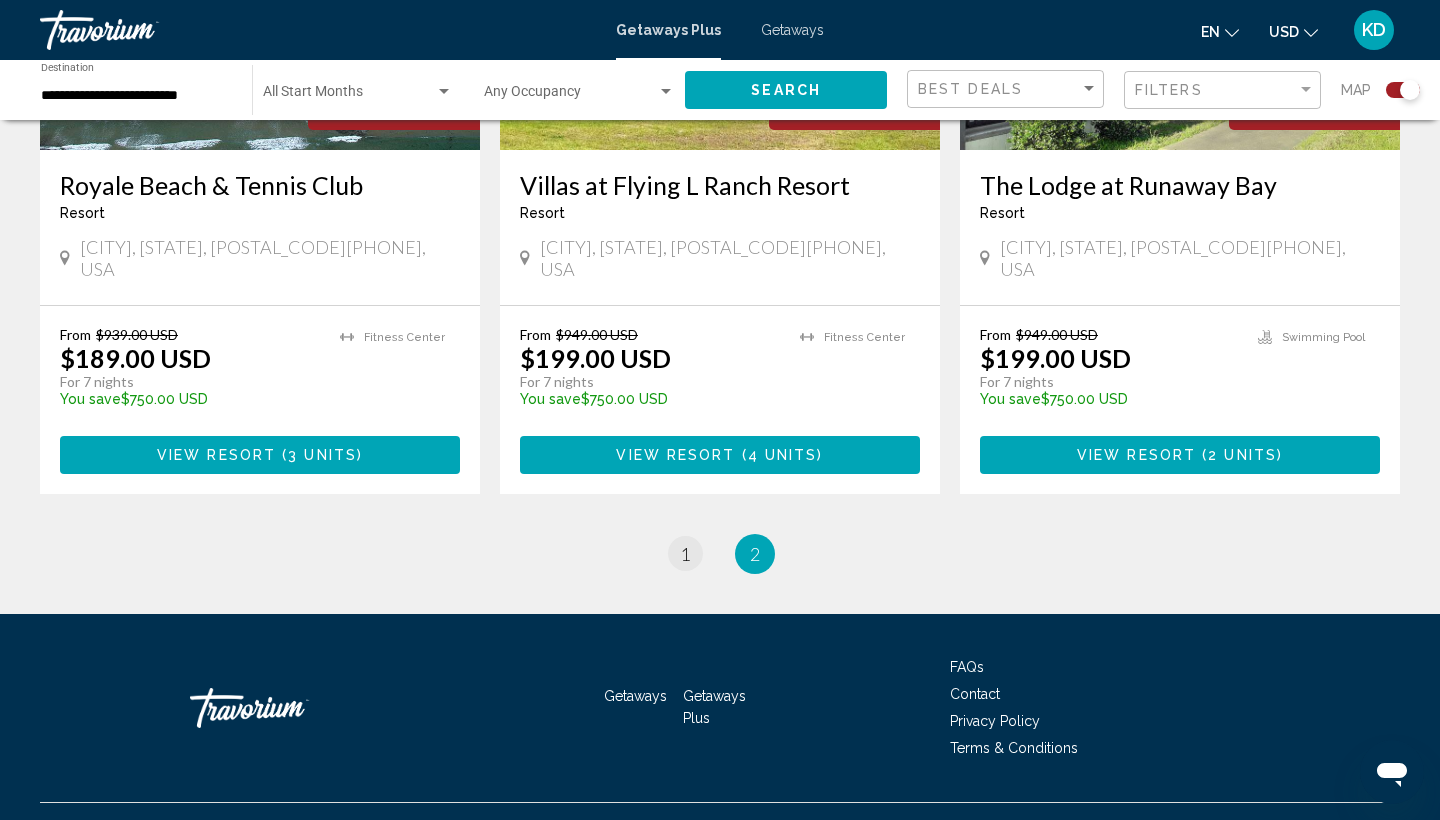 scroll, scrollTop: 1710, scrollLeft: 0, axis: vertical 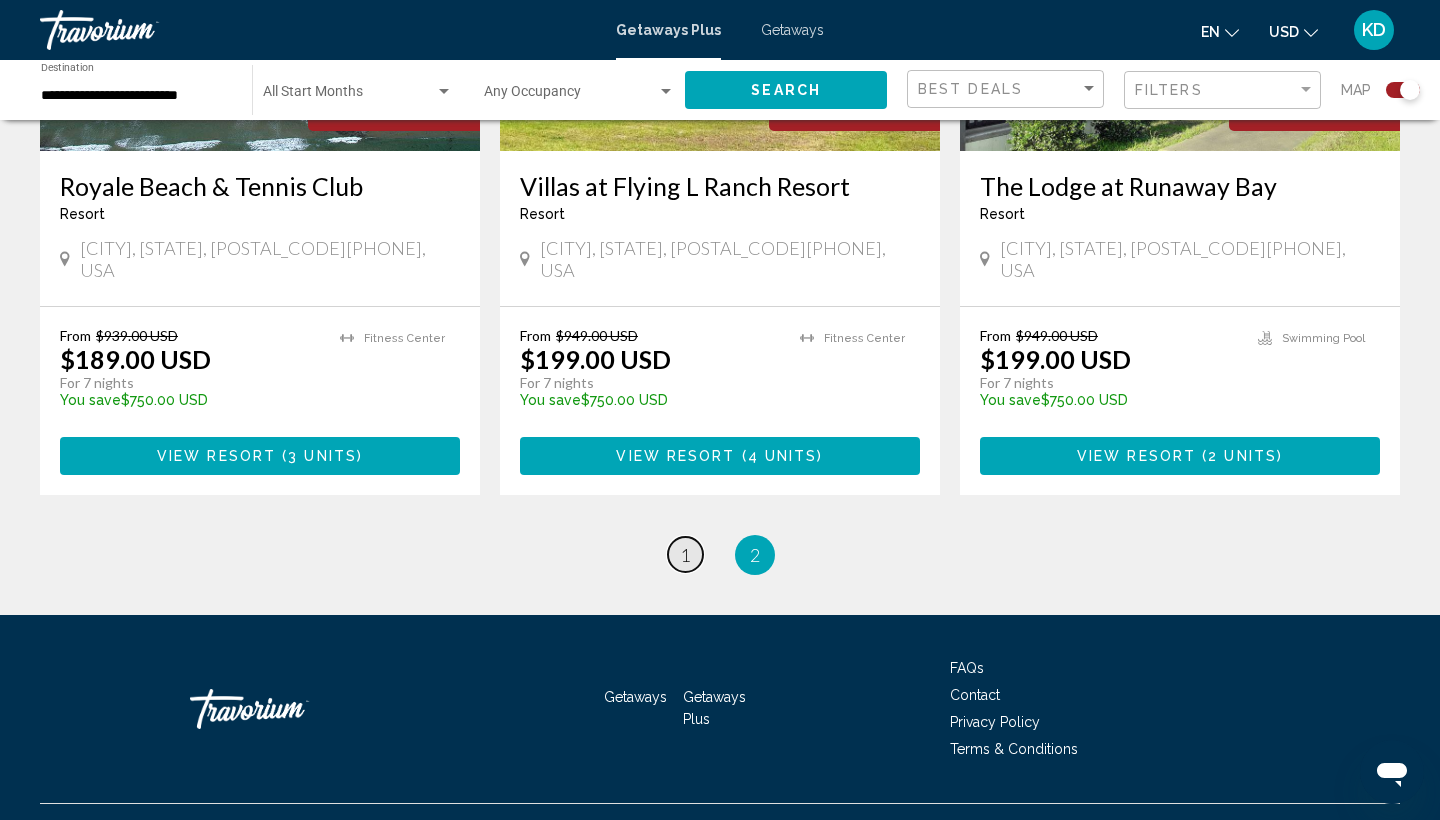 click on "1" at bounding box center [685, 555] 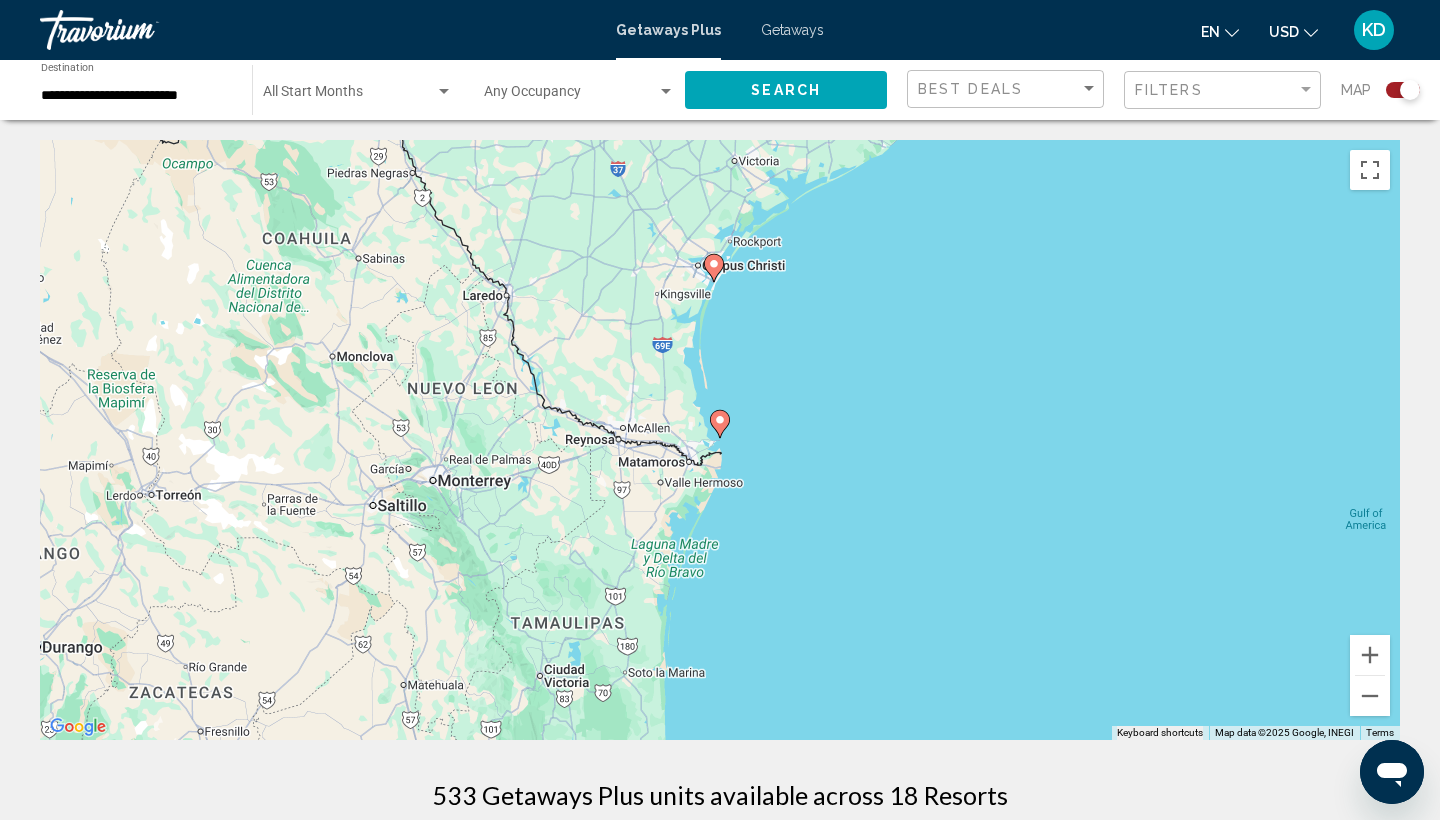 scroll, scrollTop: 0, scrollLeft: 0, axis: both 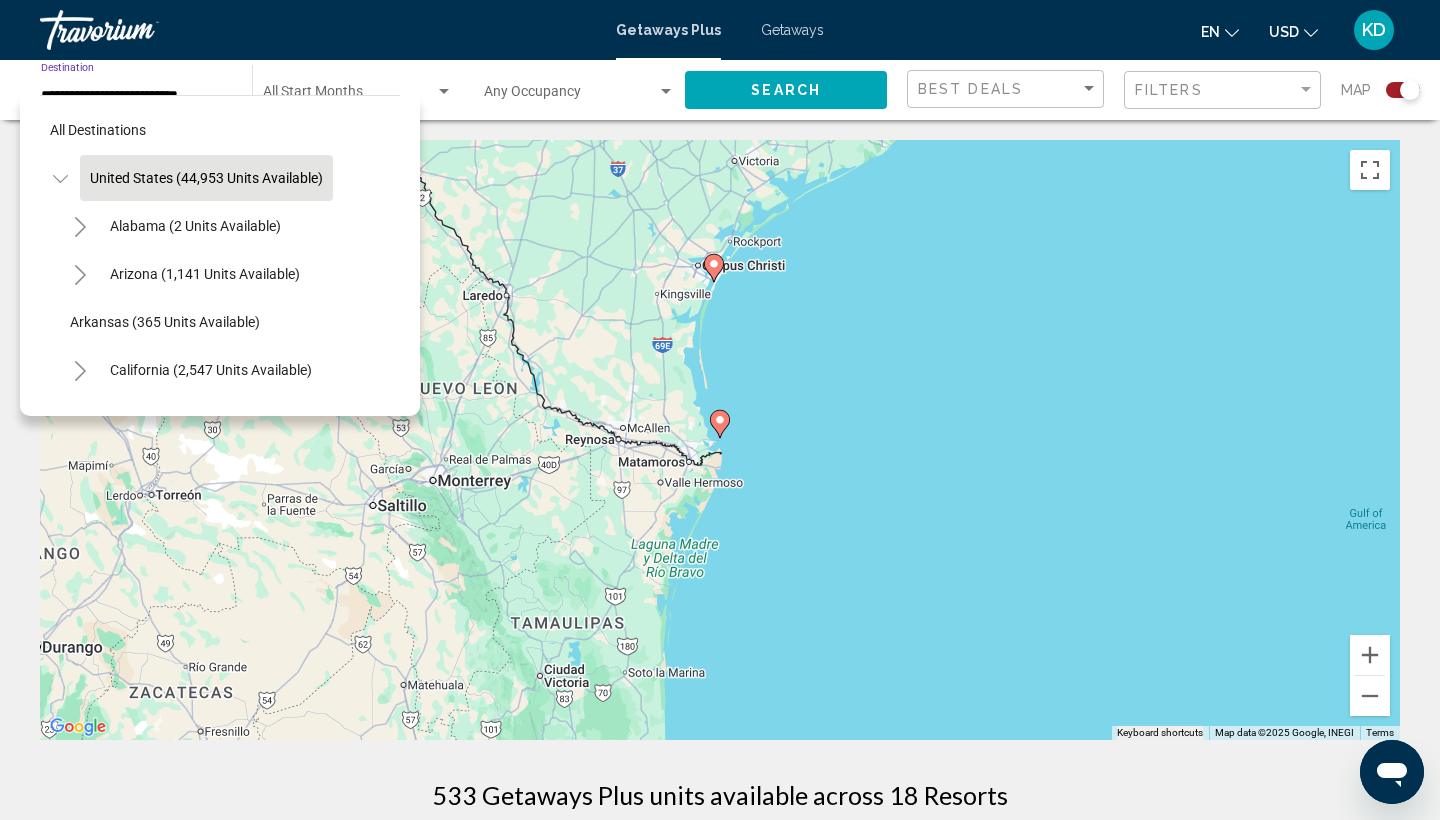 click on "United States (44,953 units available)" at bounding box center (183, 2290) 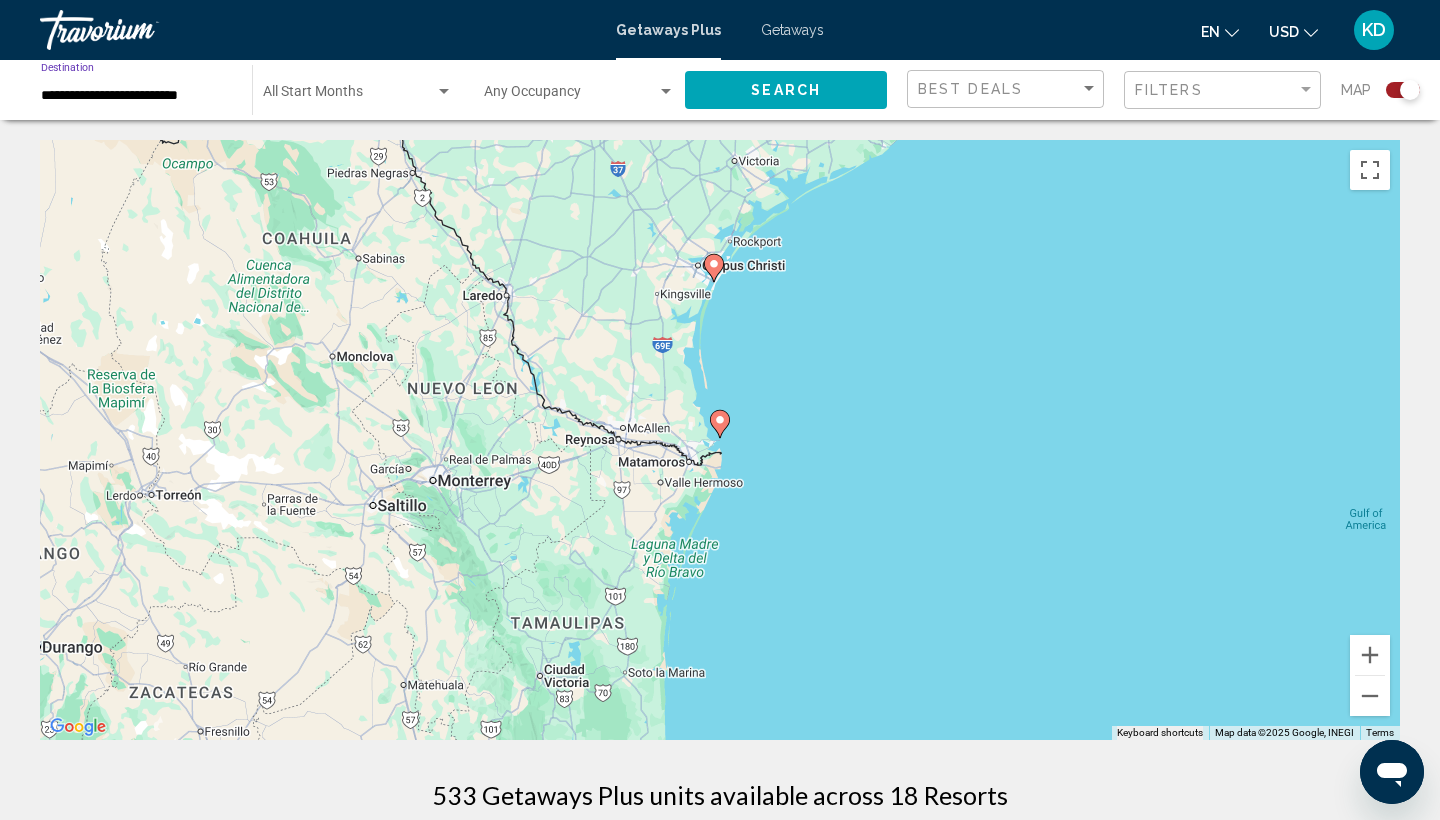 type on "**********" 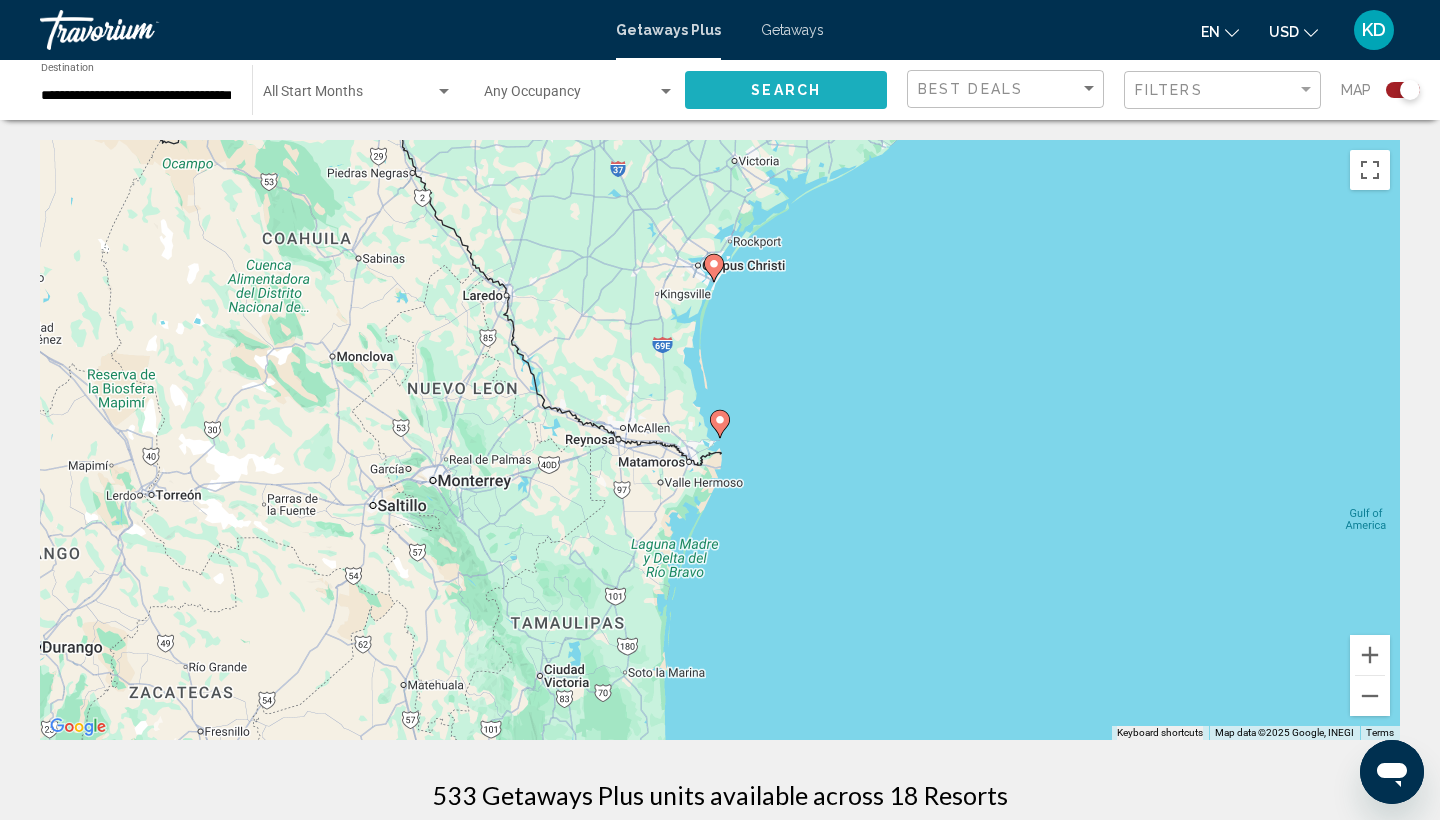click on "Search" 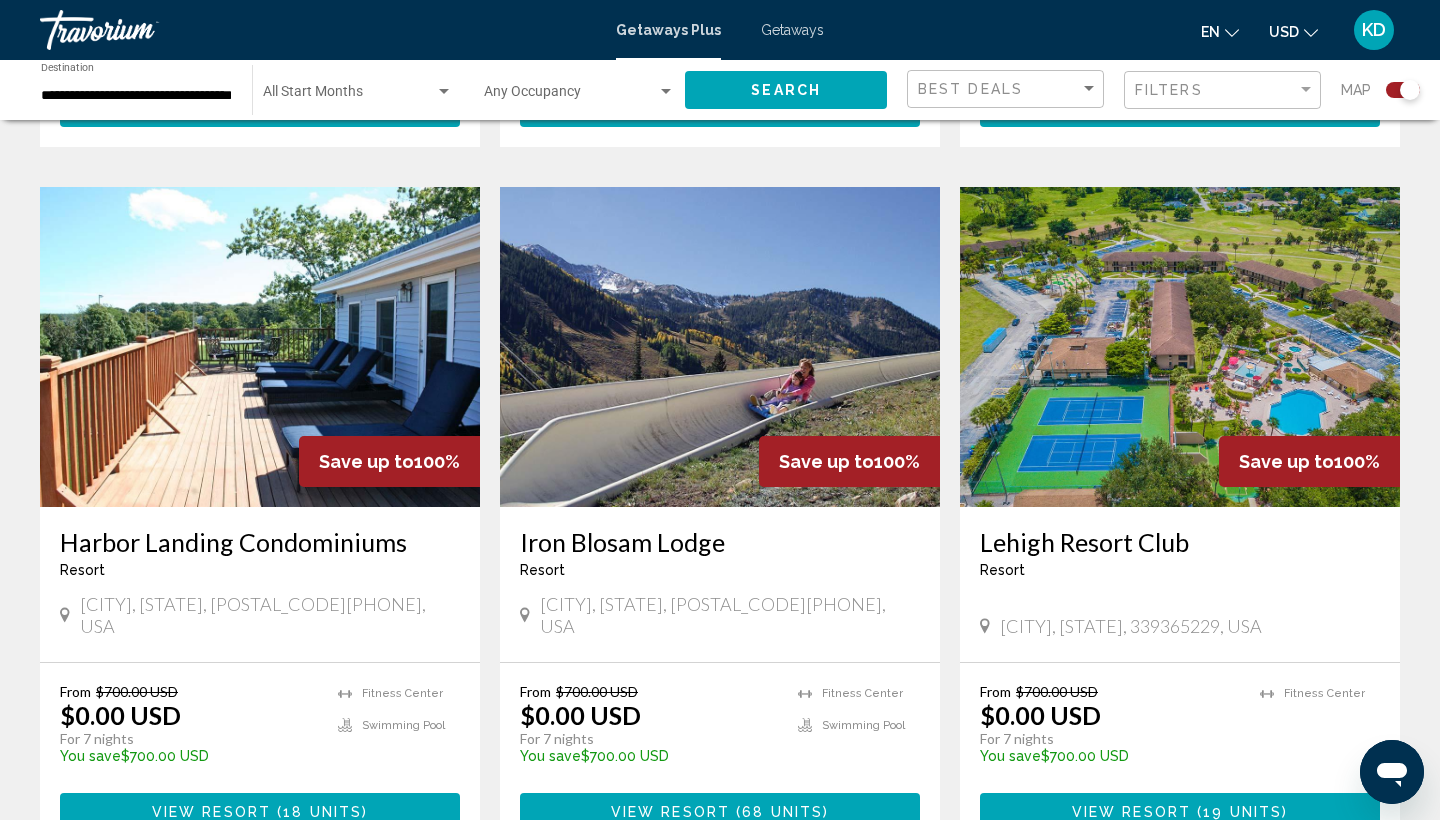 scroll, scrollTop: 2045, scrollLeft: 0, axis: vertical 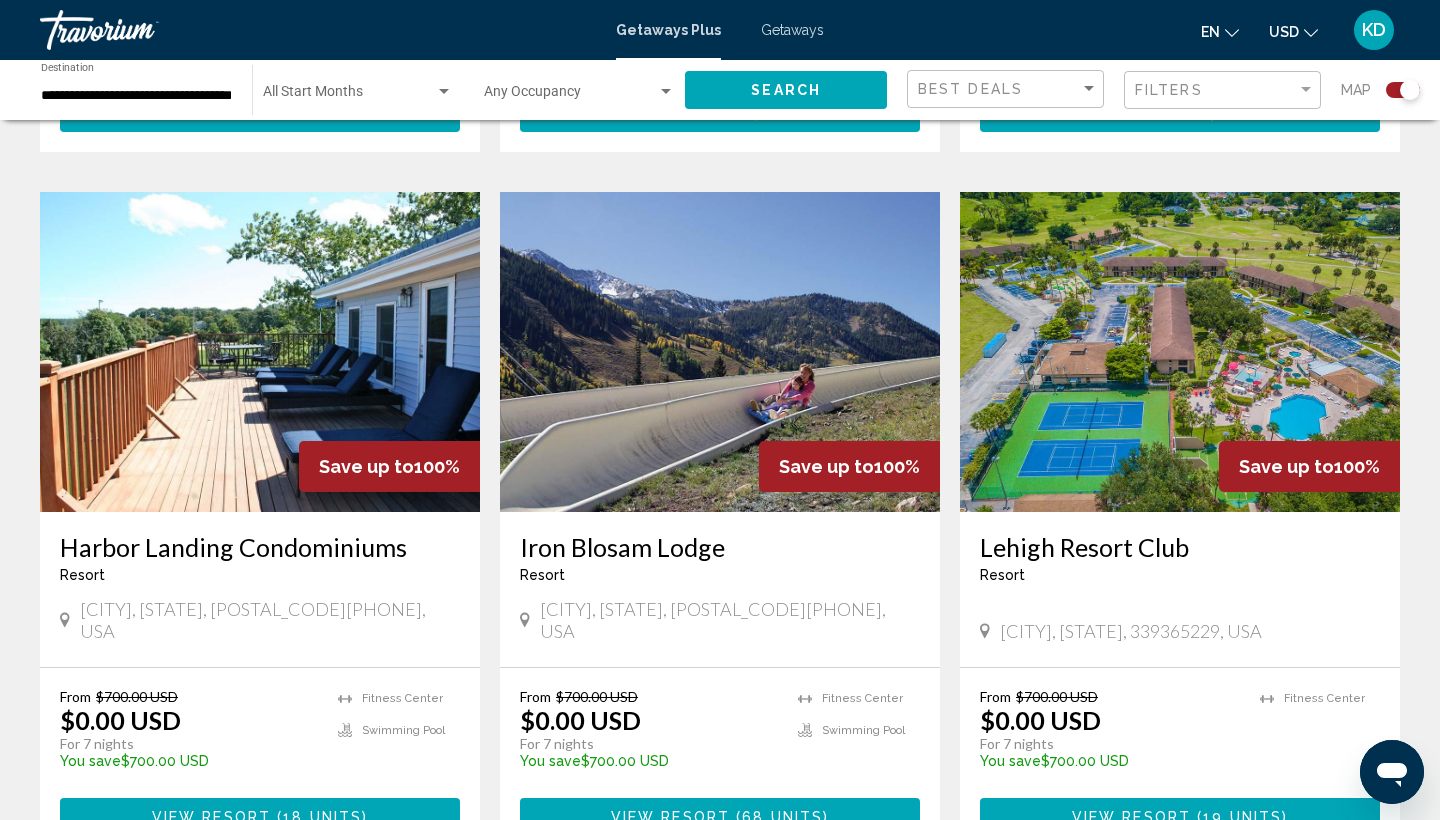 click at bounding box center [720, 352] 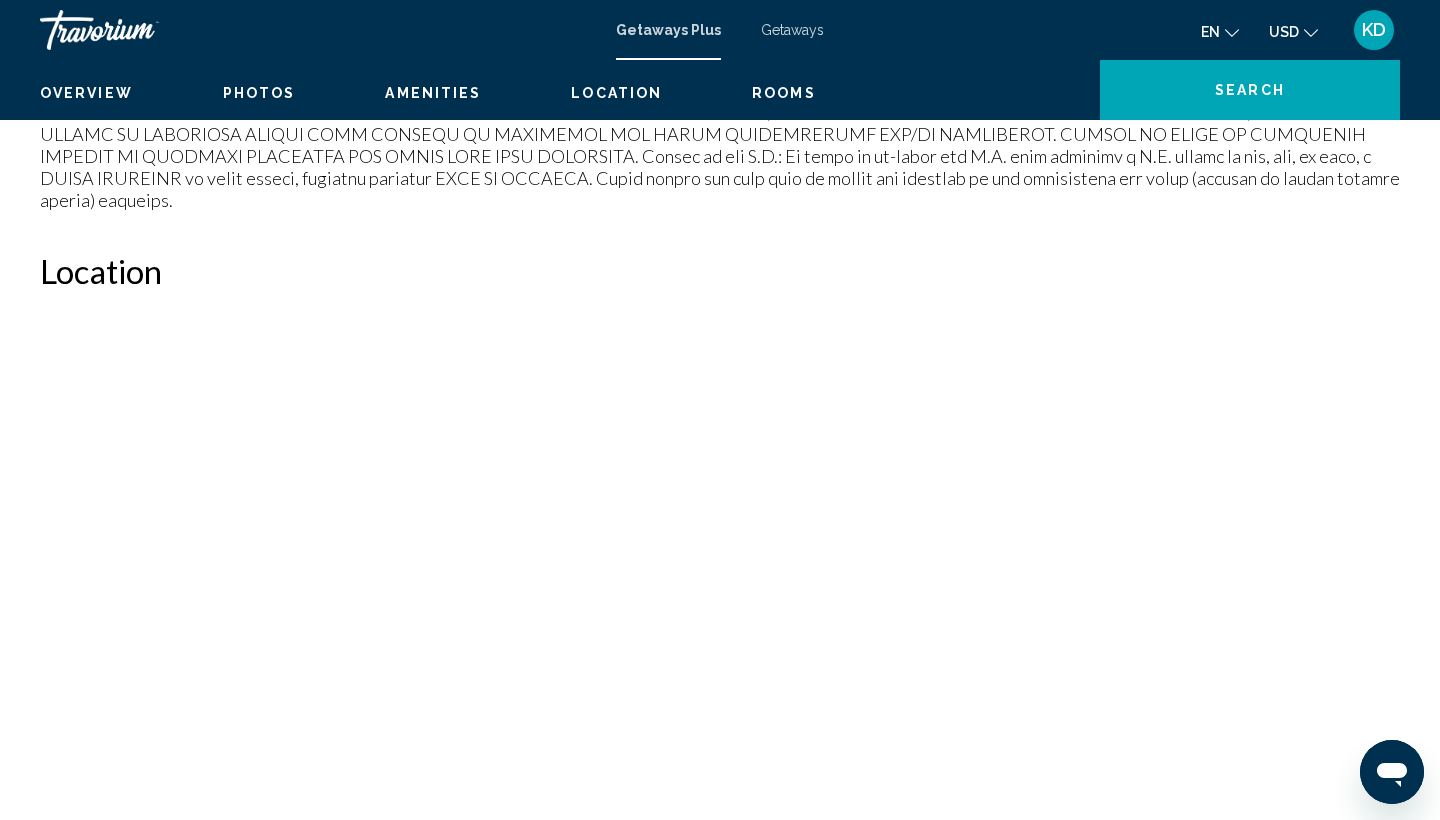 scroll, scrollTop: 0, scrollLeft: 0, axis: both 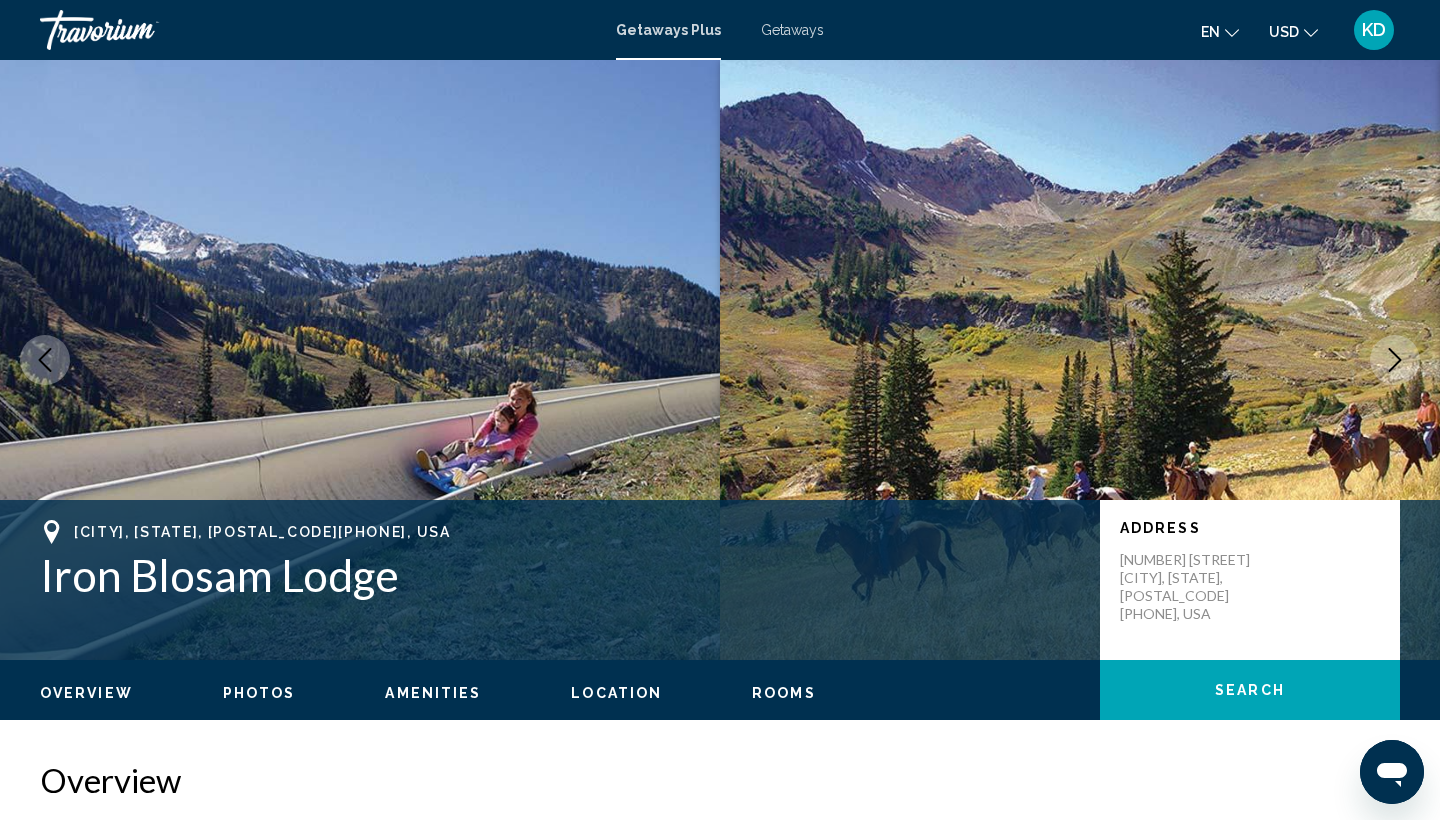 click 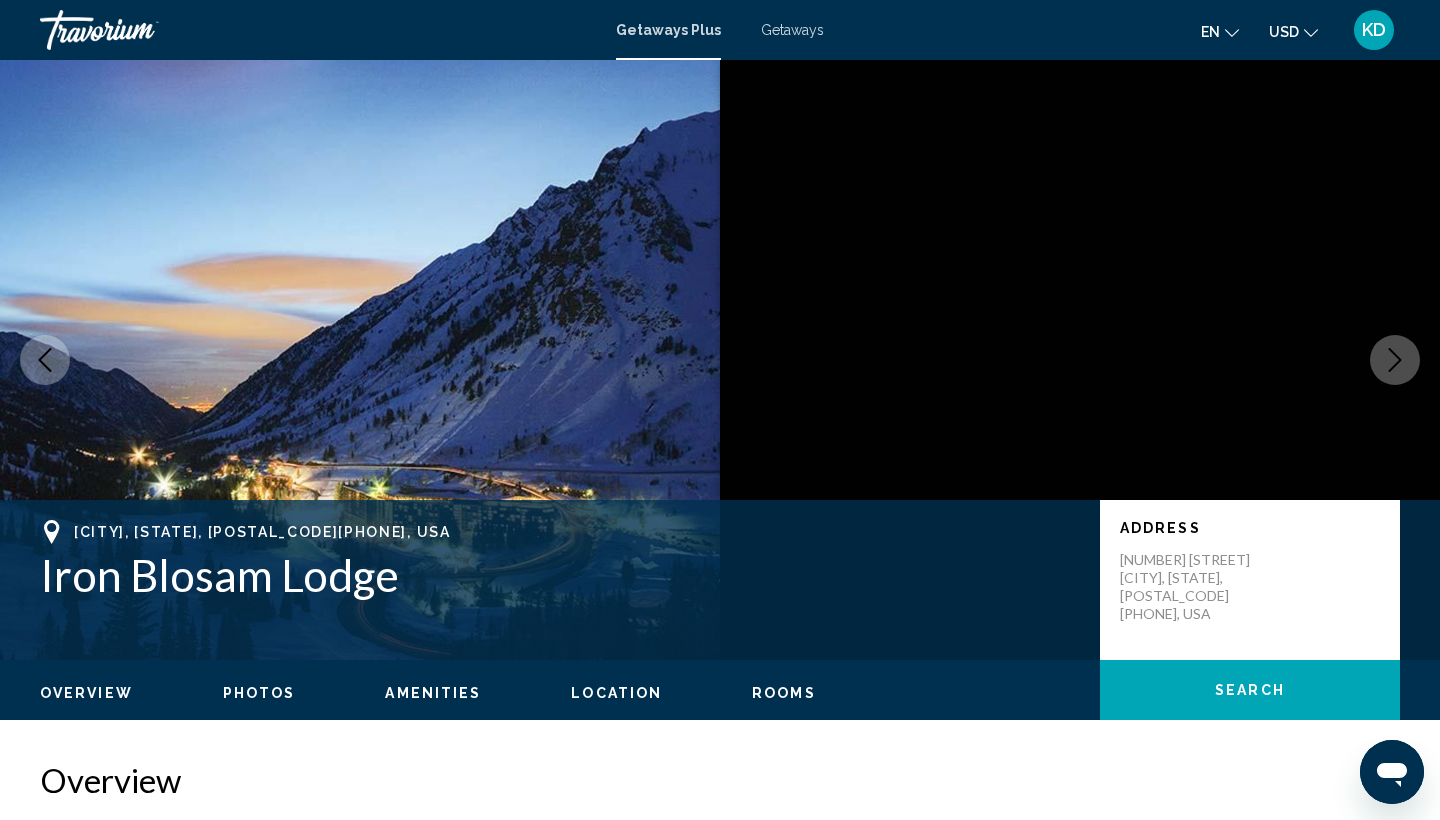 click 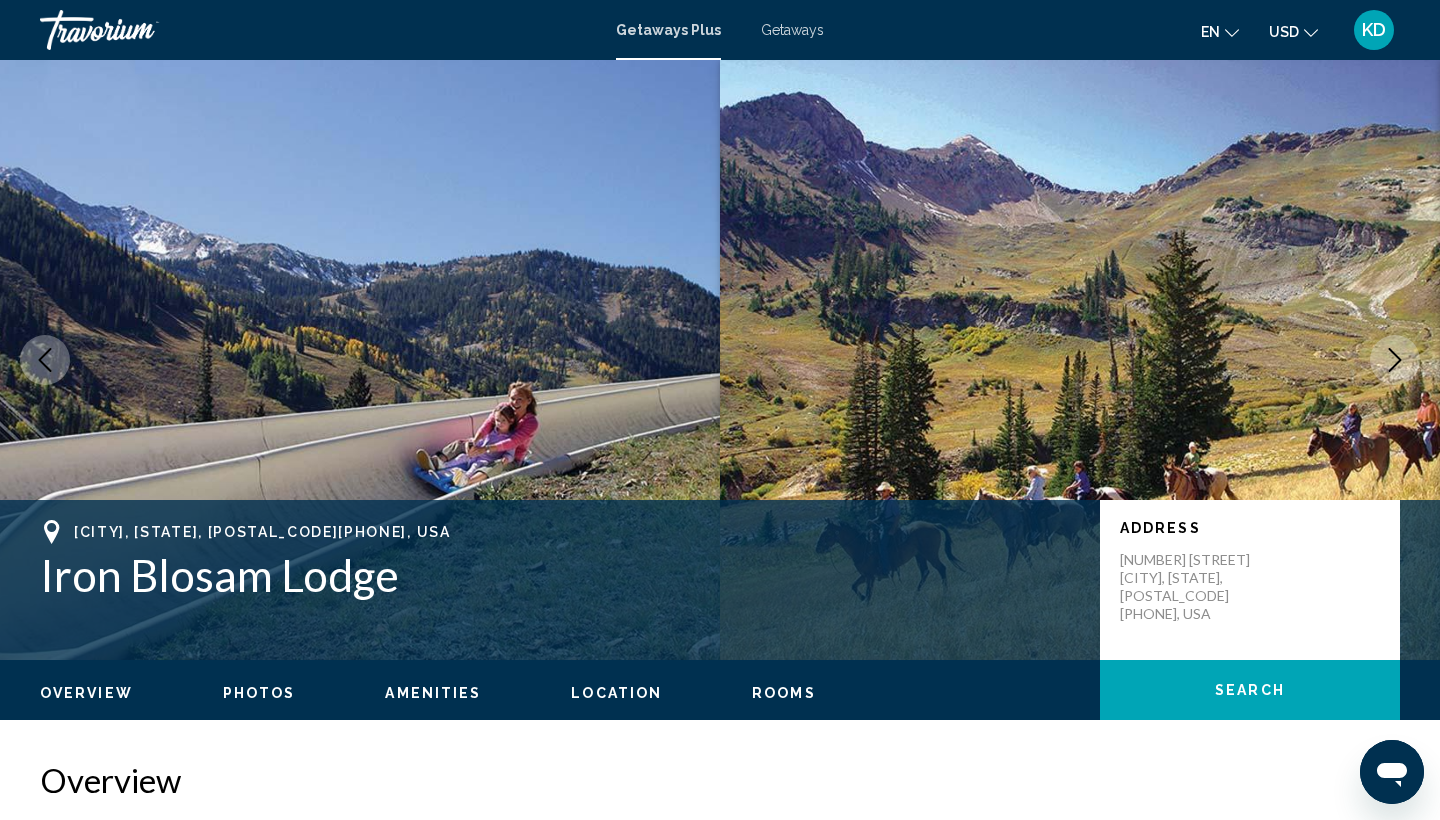 click 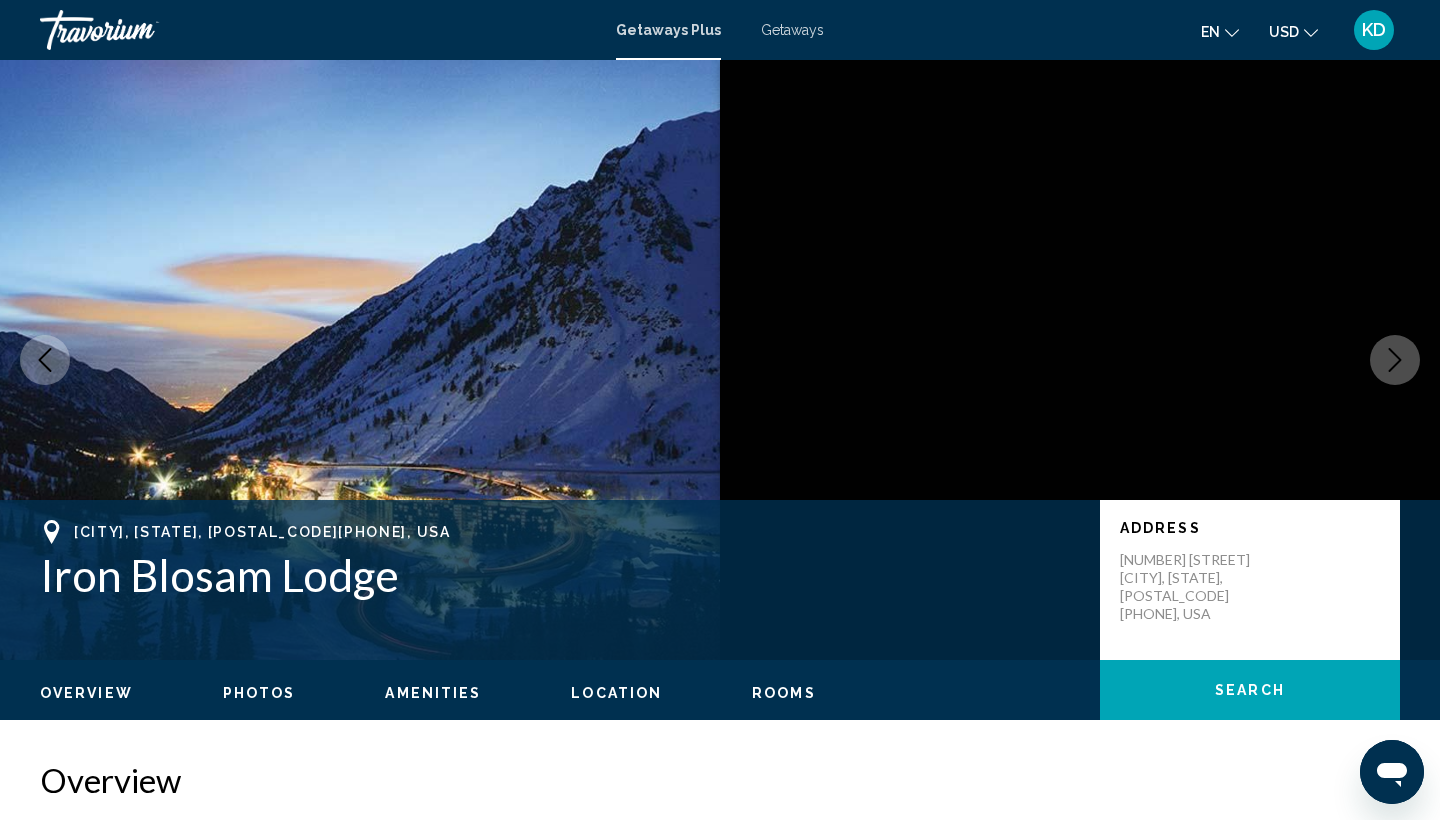 click at bounding box center [45, 360] 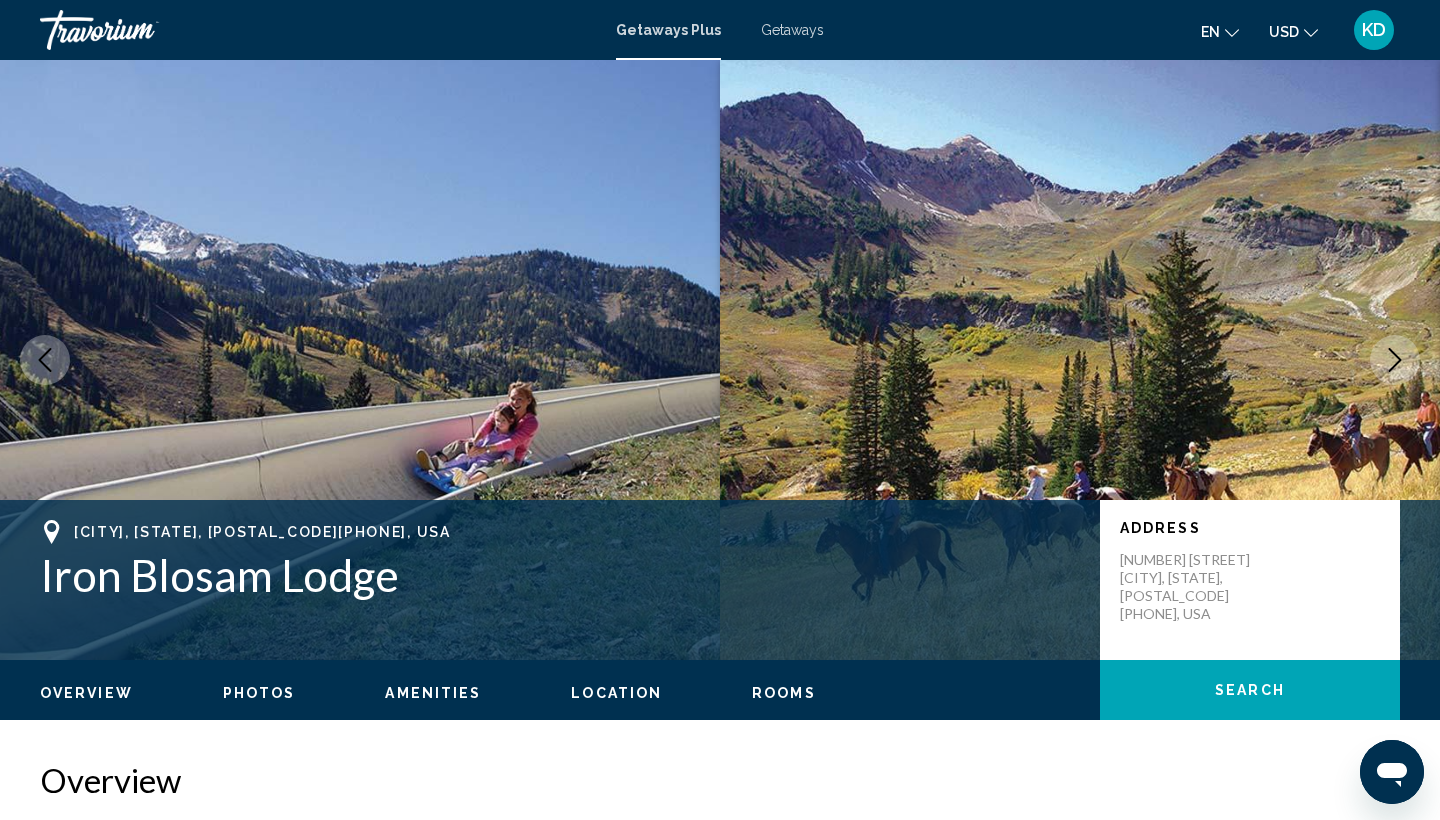 scroll, scrollTop: 0, scrollLeft: 0, axis: both 